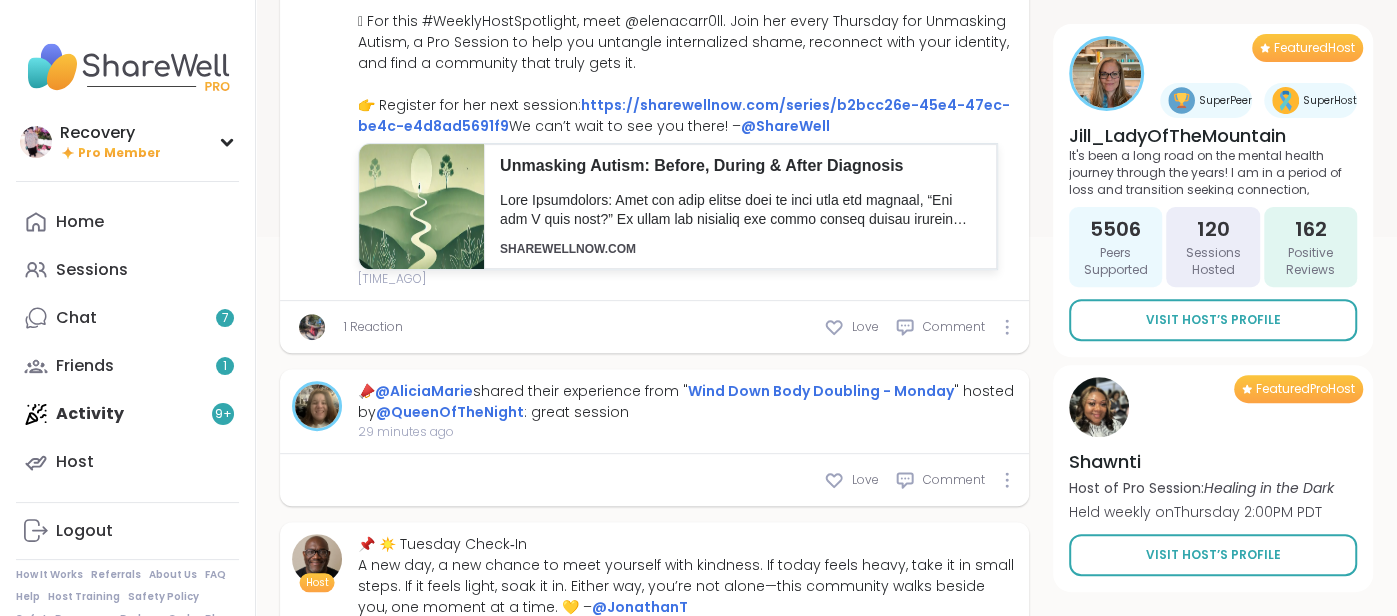 scroll, scrollTop: 427, scrollLeft: 0, axis: vertical 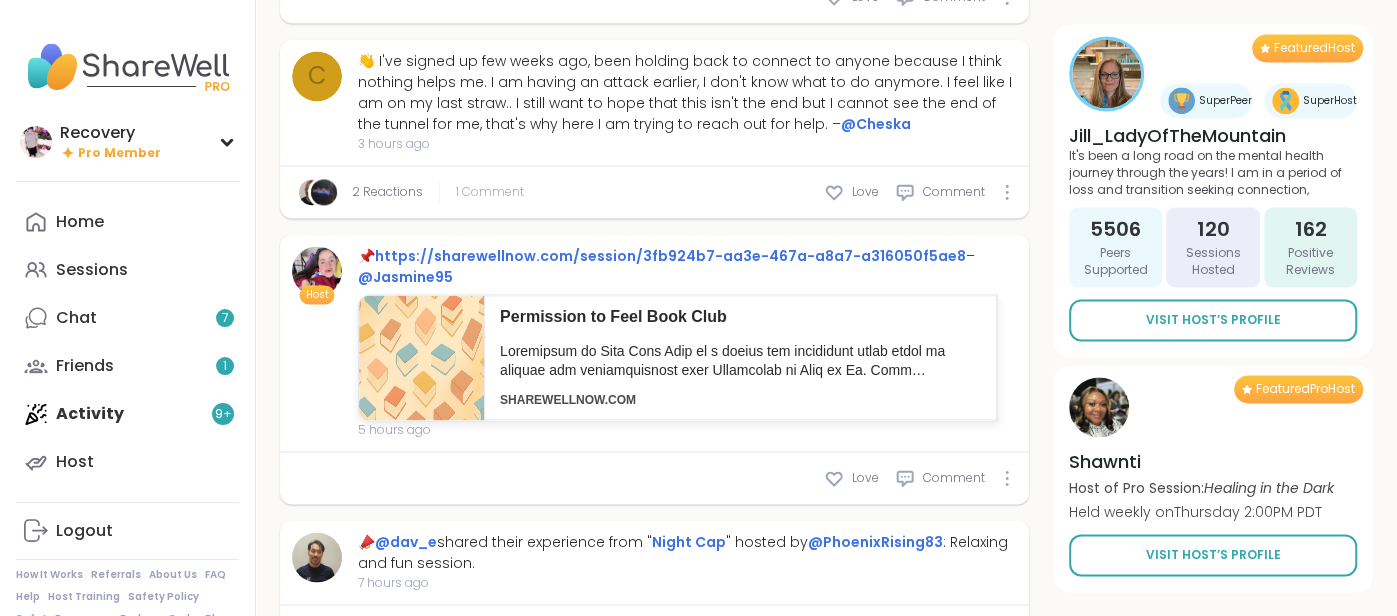 click on "1   Comment" at bounding box center (490, 192) 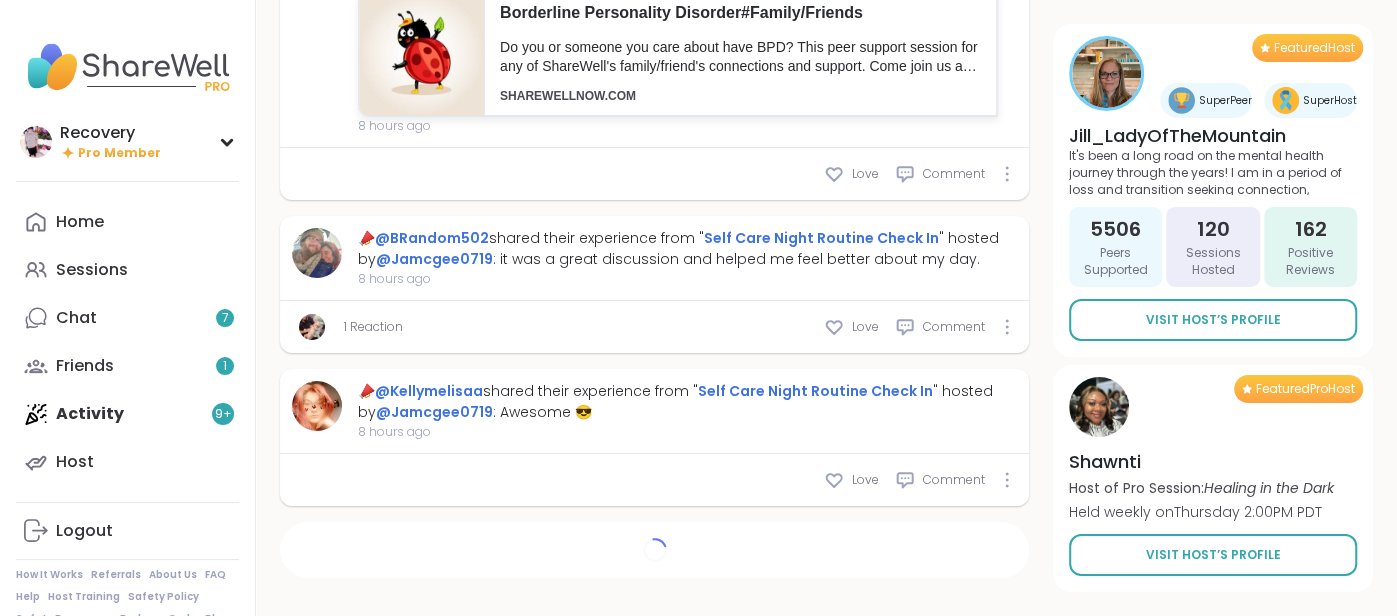 scroll, scrollTop: 4832, scrollLeft: 0, axis: vertical 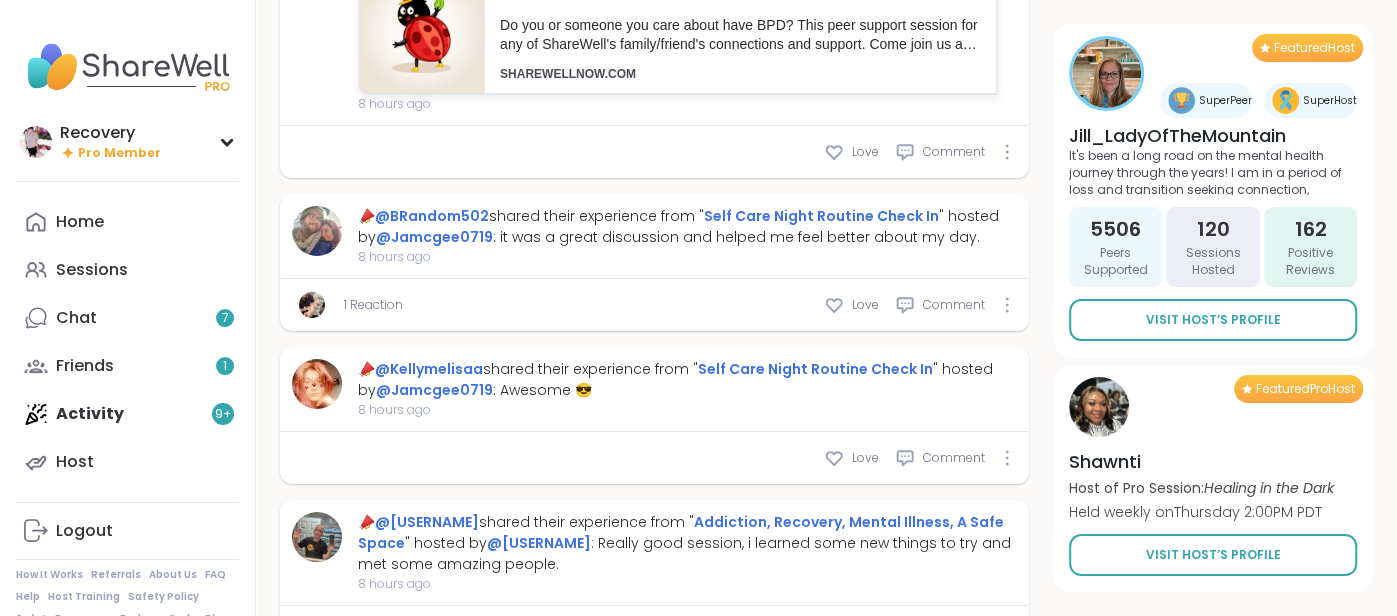 type on "*" 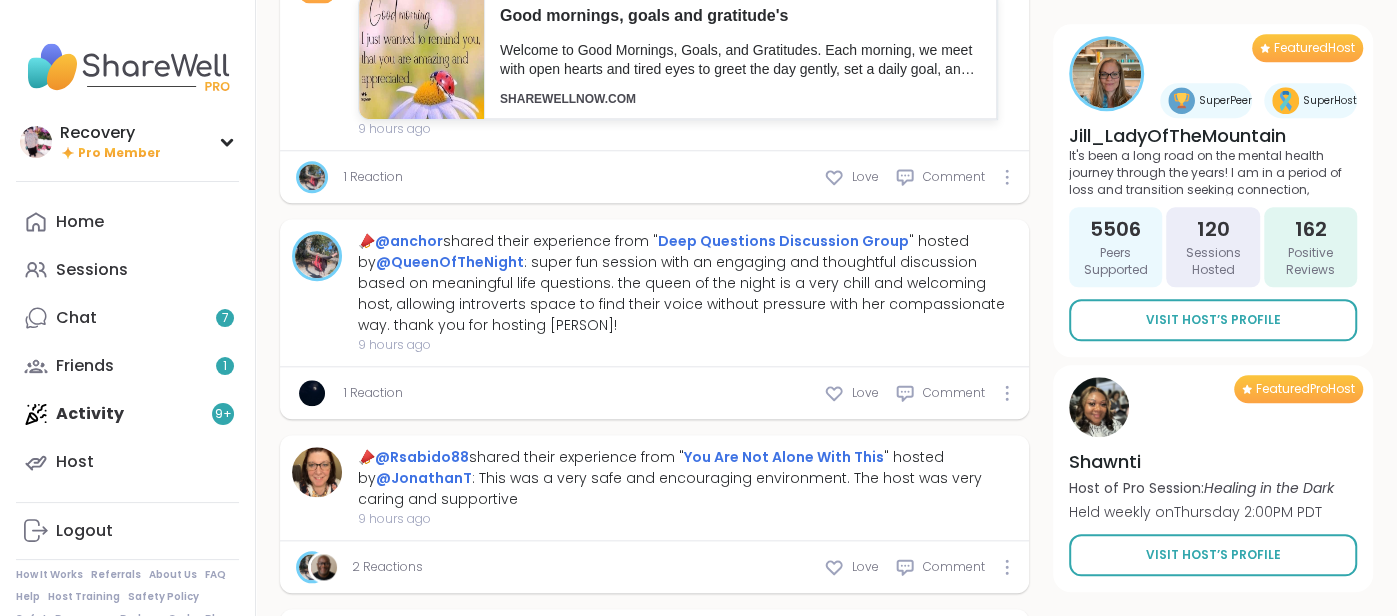 scroll, scrollTop: 6375, scrollLeft: 0, axis: vertical 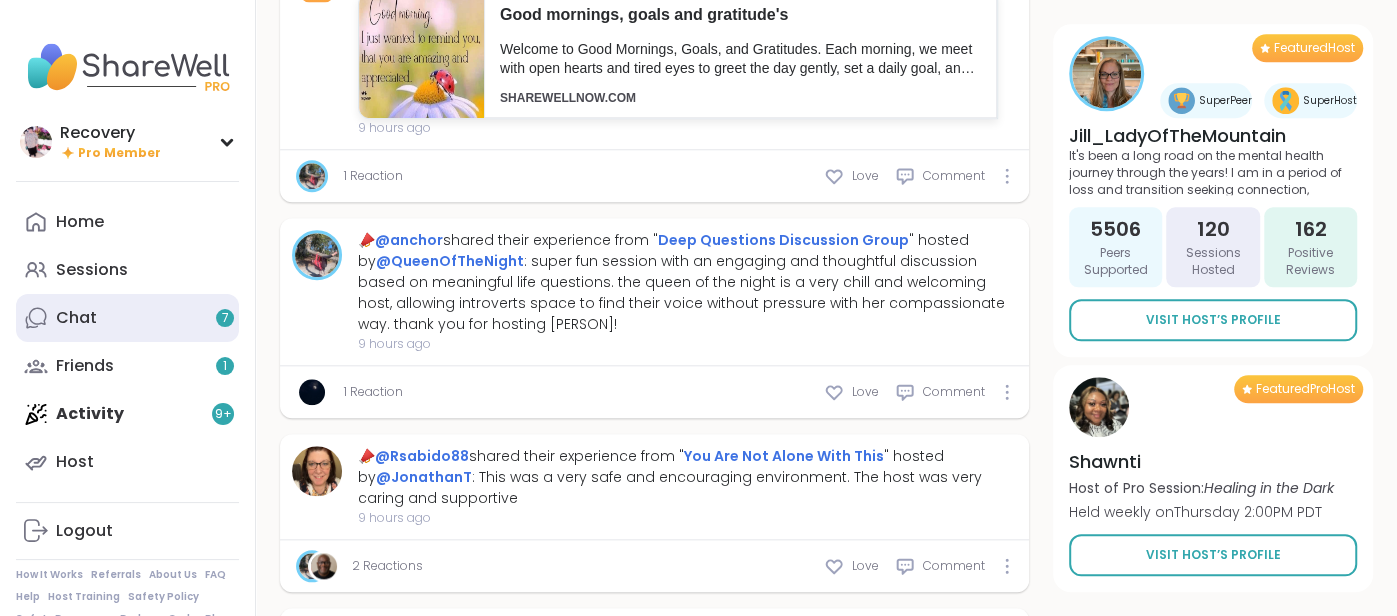 click on "Chat 7" at bounding box center [127, 318] 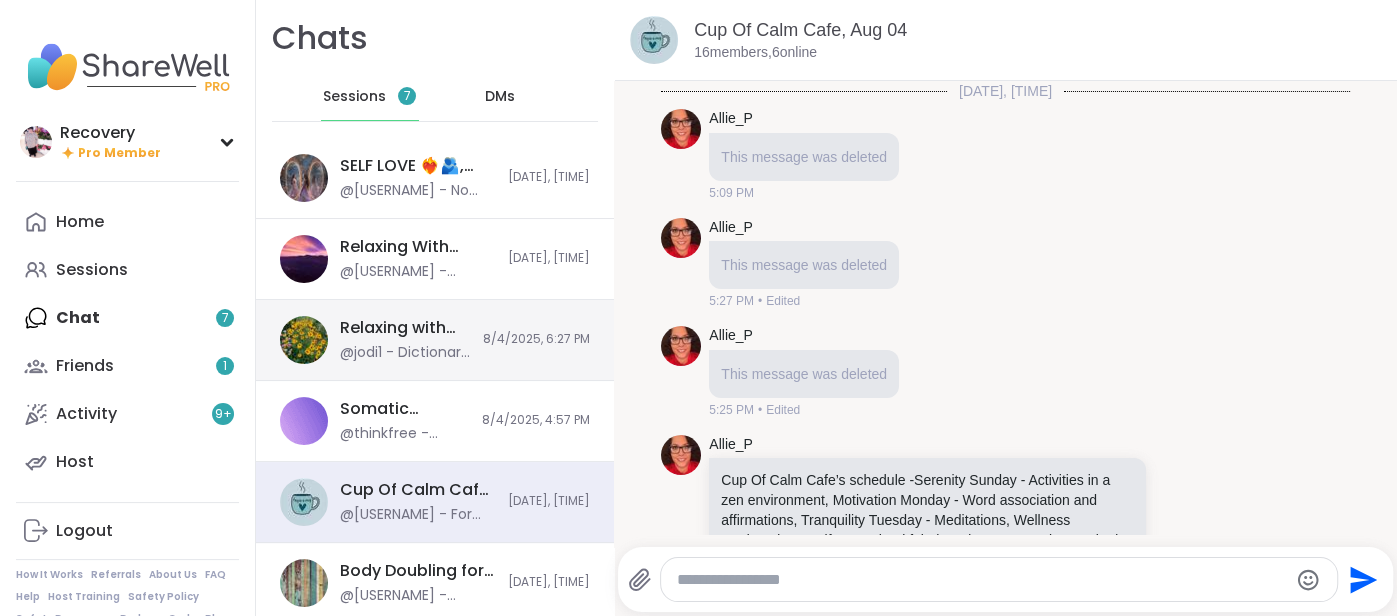 scroll, scrollTop: 0, scrollLeft: 0, axis: both 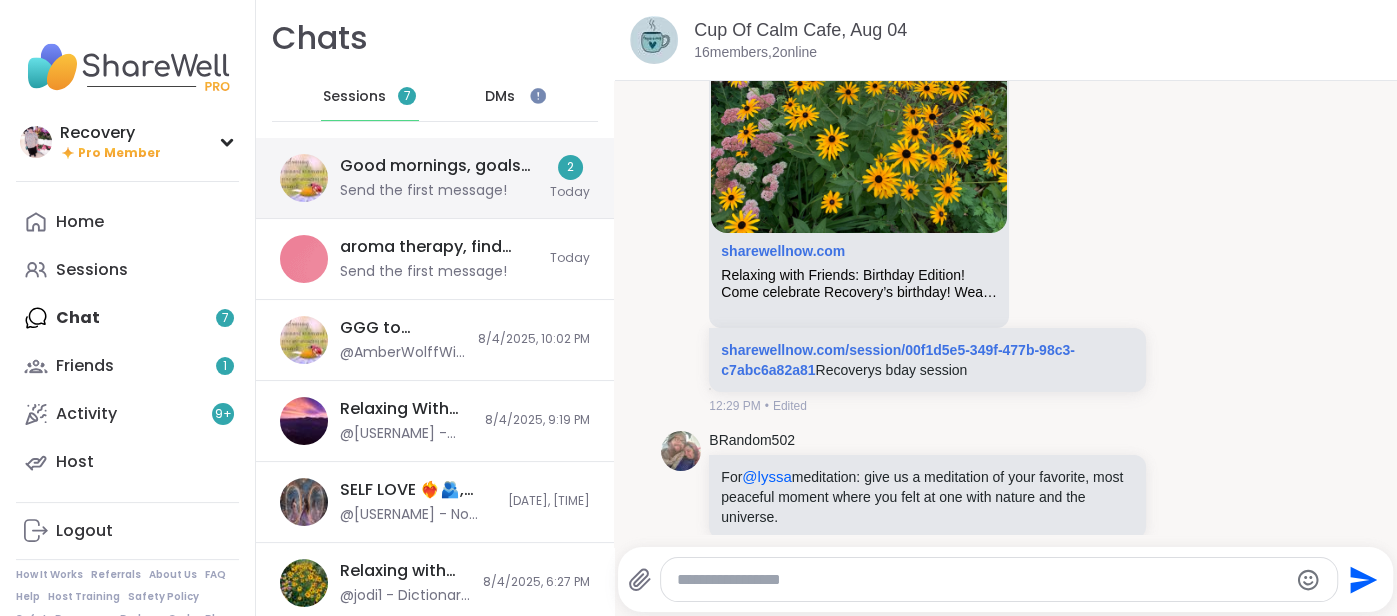 click on "Good mornings, goals and gratitude's, [DATE] Send the first message!" at bounding box center [439, 178] 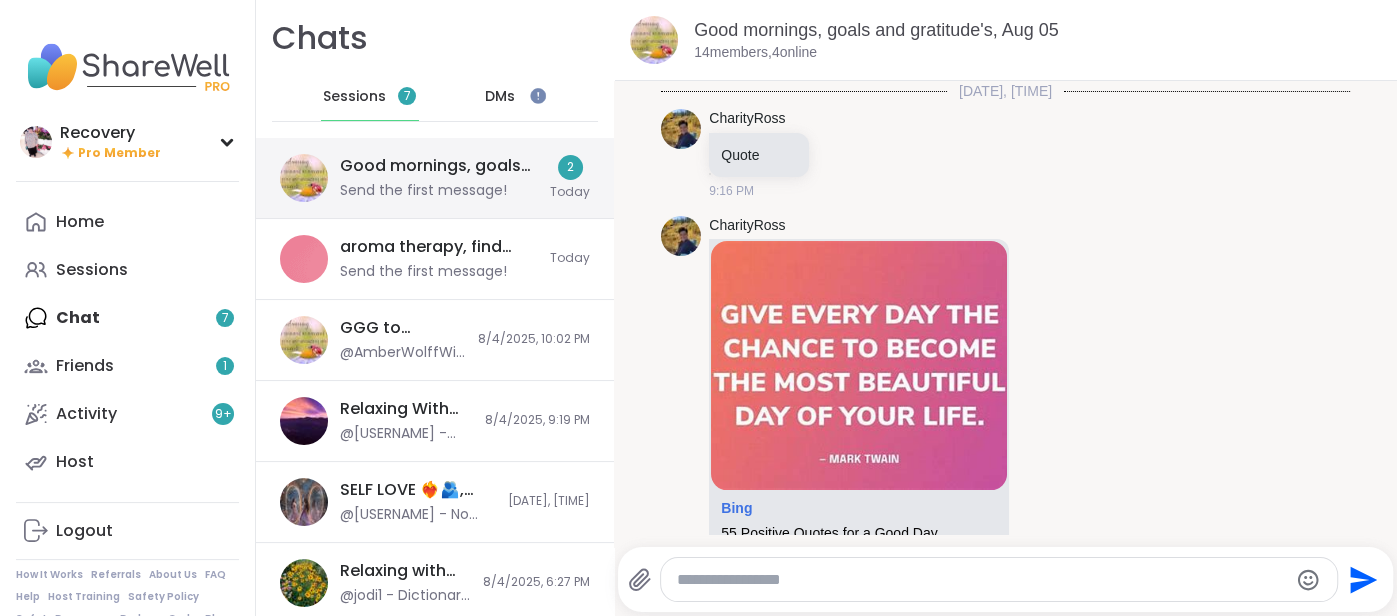 scroll, scrollTop: 1099, scrollLeft: 0, axis: vertical 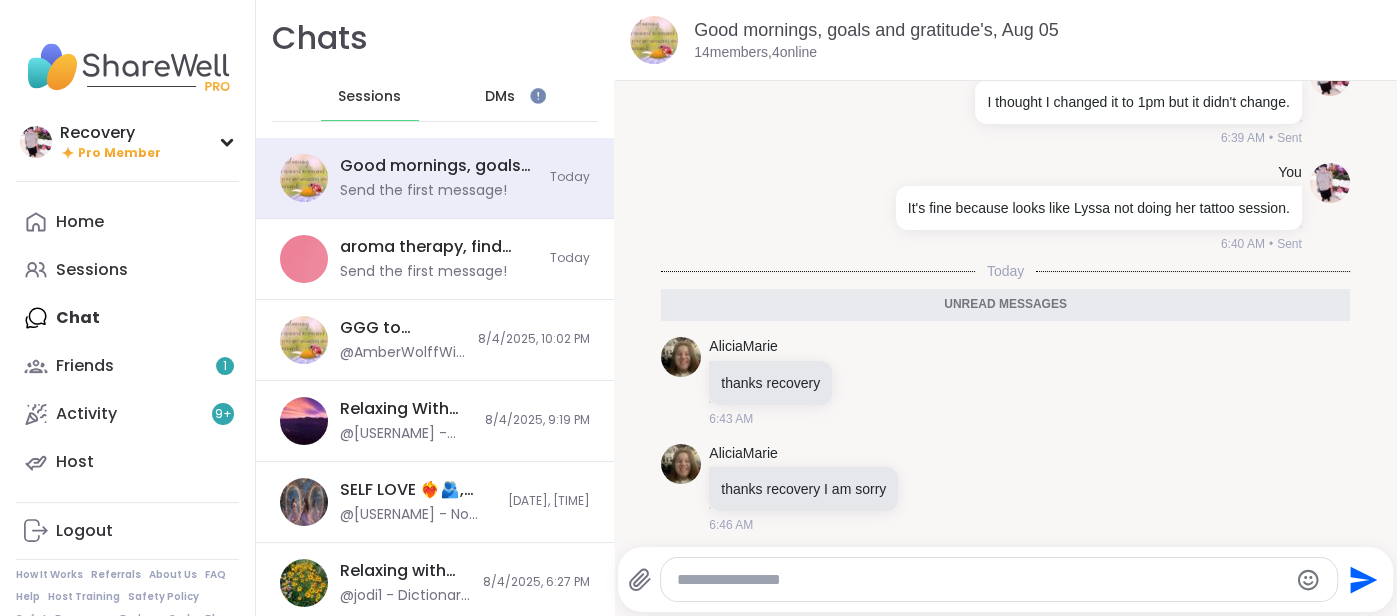 click at bounding box center (982, 580) 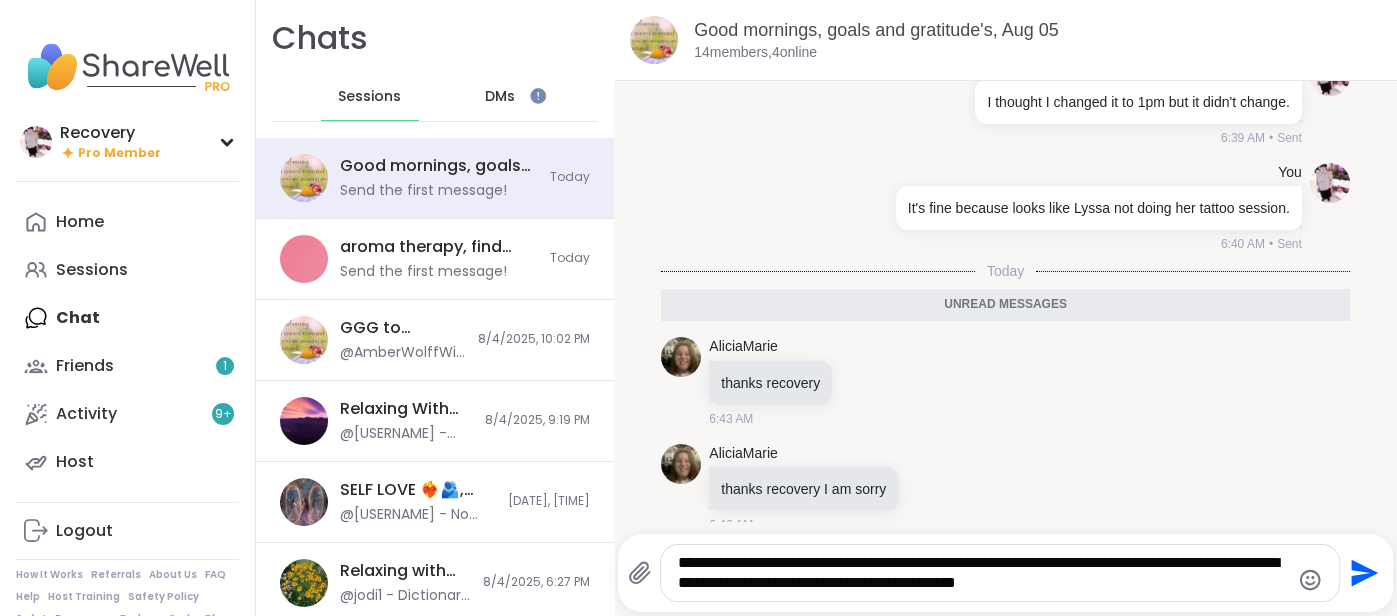 type on "**********" 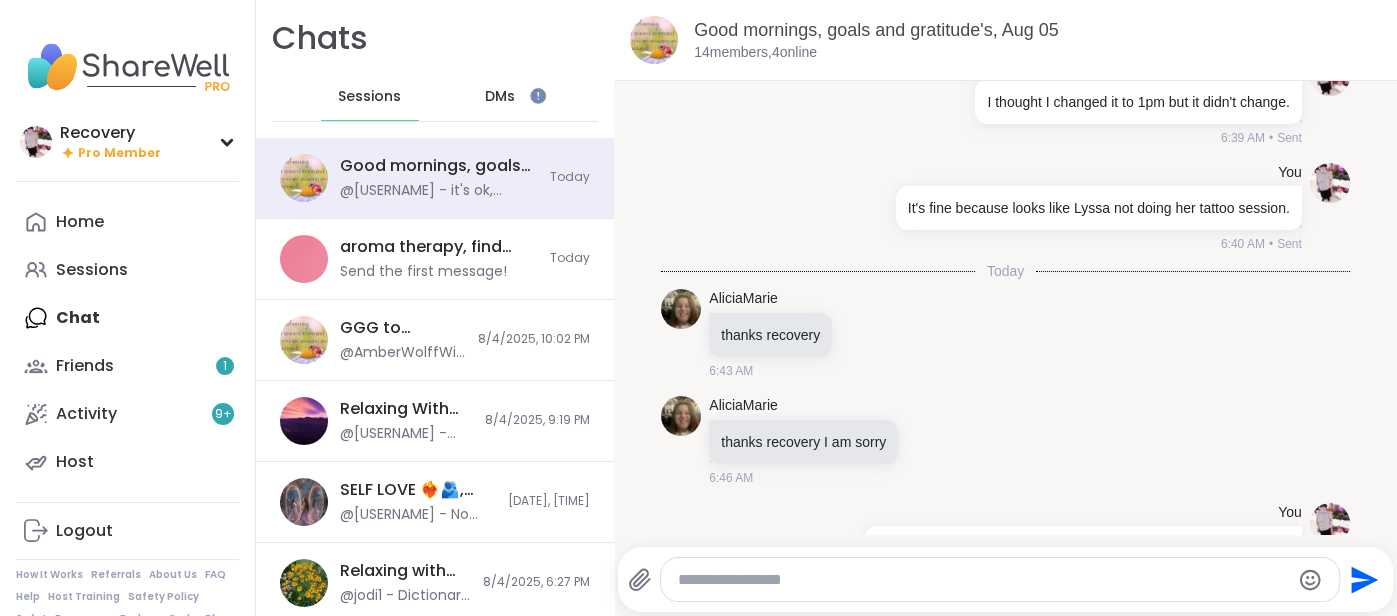 scroll, scrollTop: 1197, scrollLeft: 0, axis: vertical 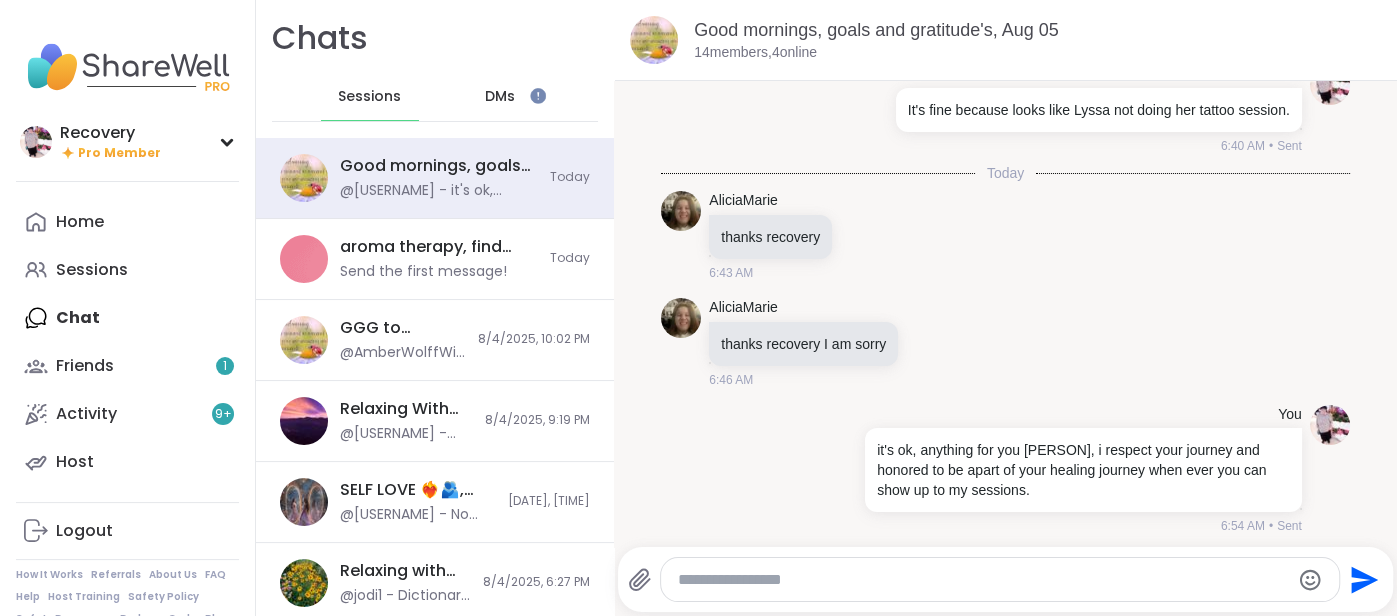 click on "DMs" at bounding box center (501, 97) 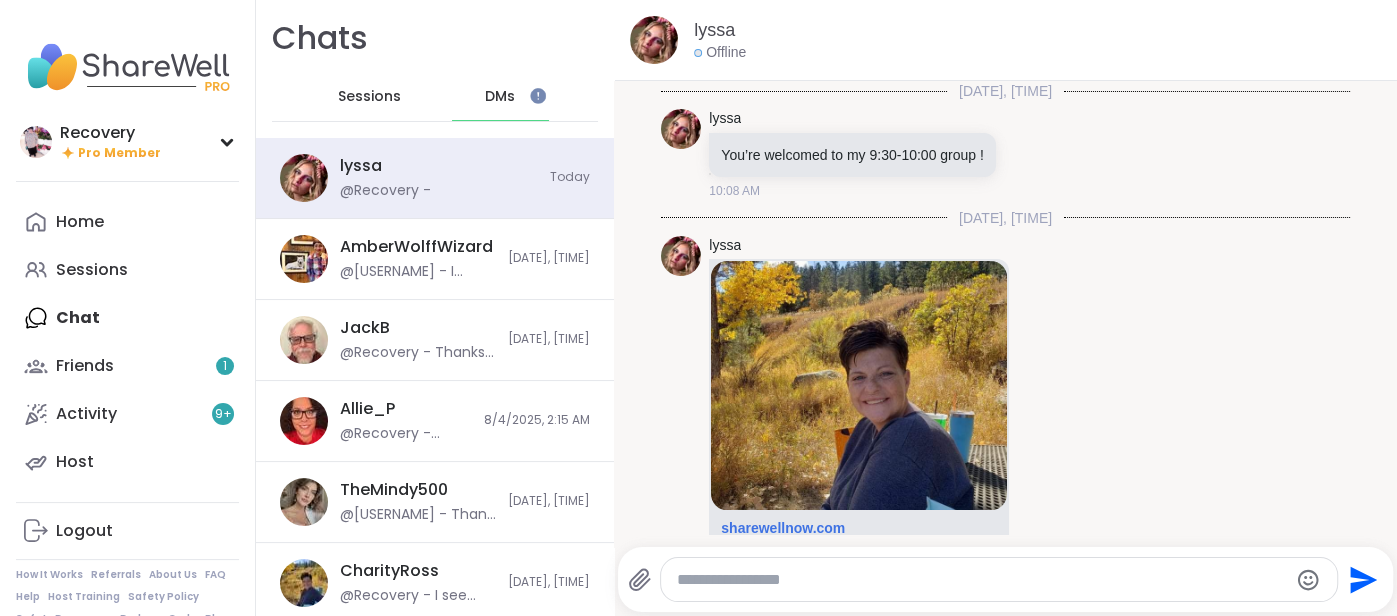 scroll, scrollTop: 43671, scrollLeft: 0, axis: vertical 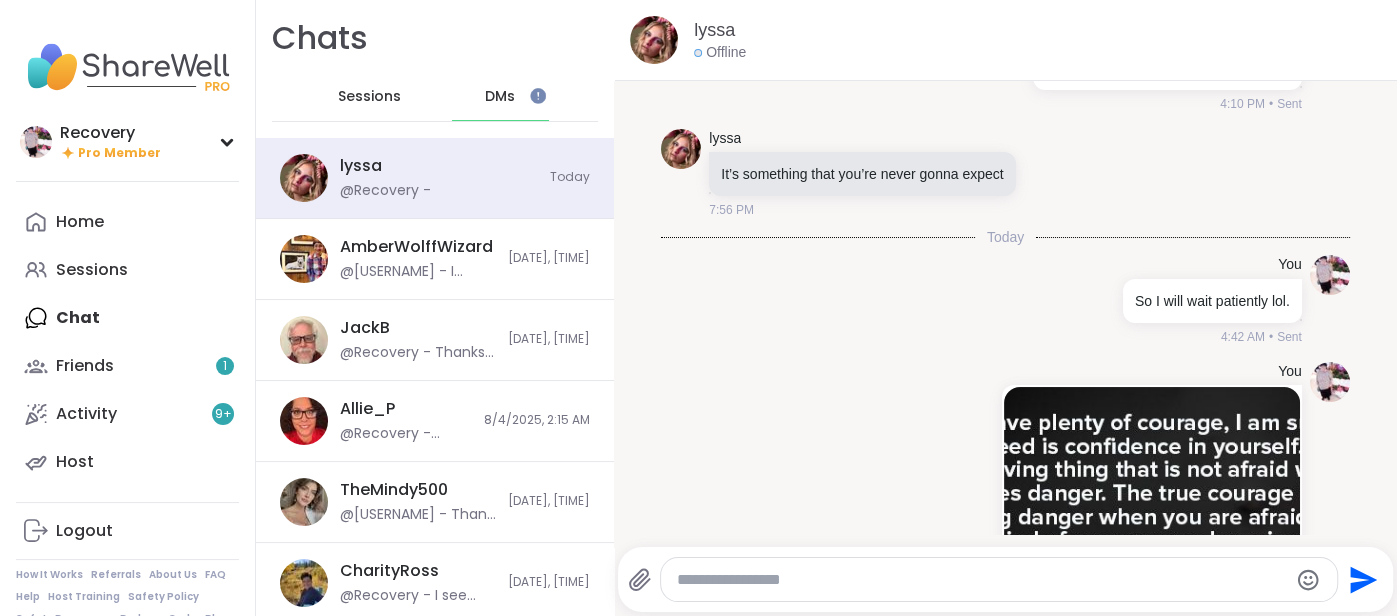 click on "Sessions" at bounding box center [369, 97] 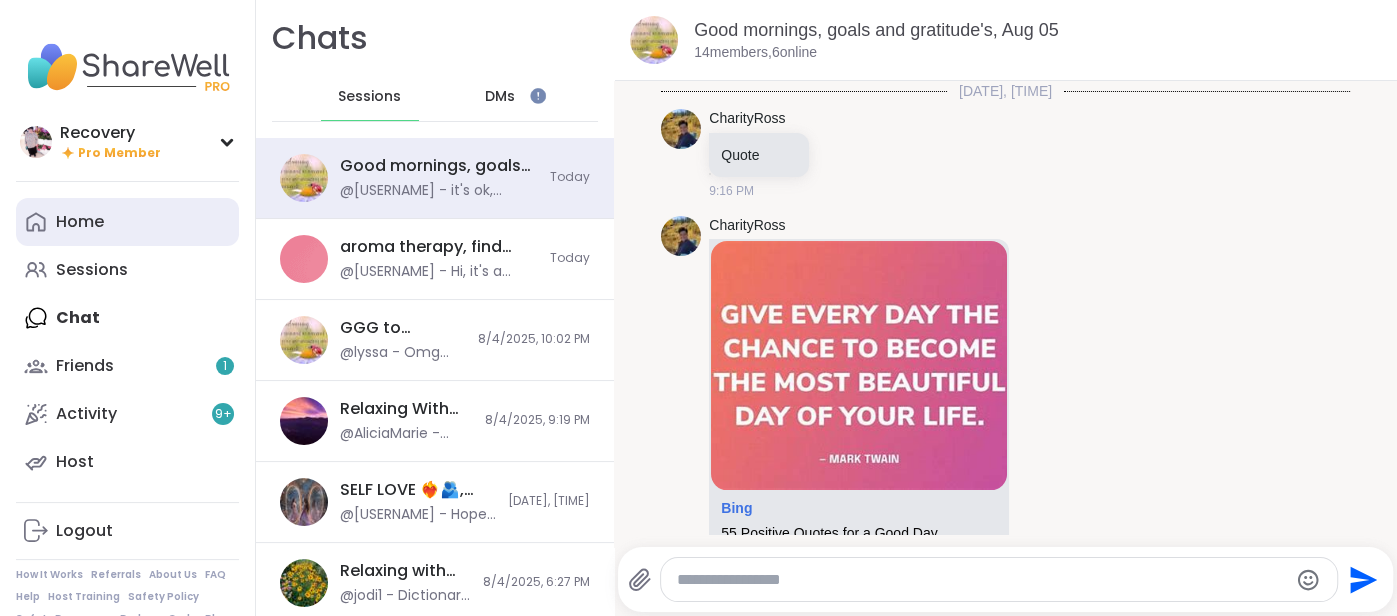 scroll, scrollTop: 1177, scrollLeft: 0, axis: vertical 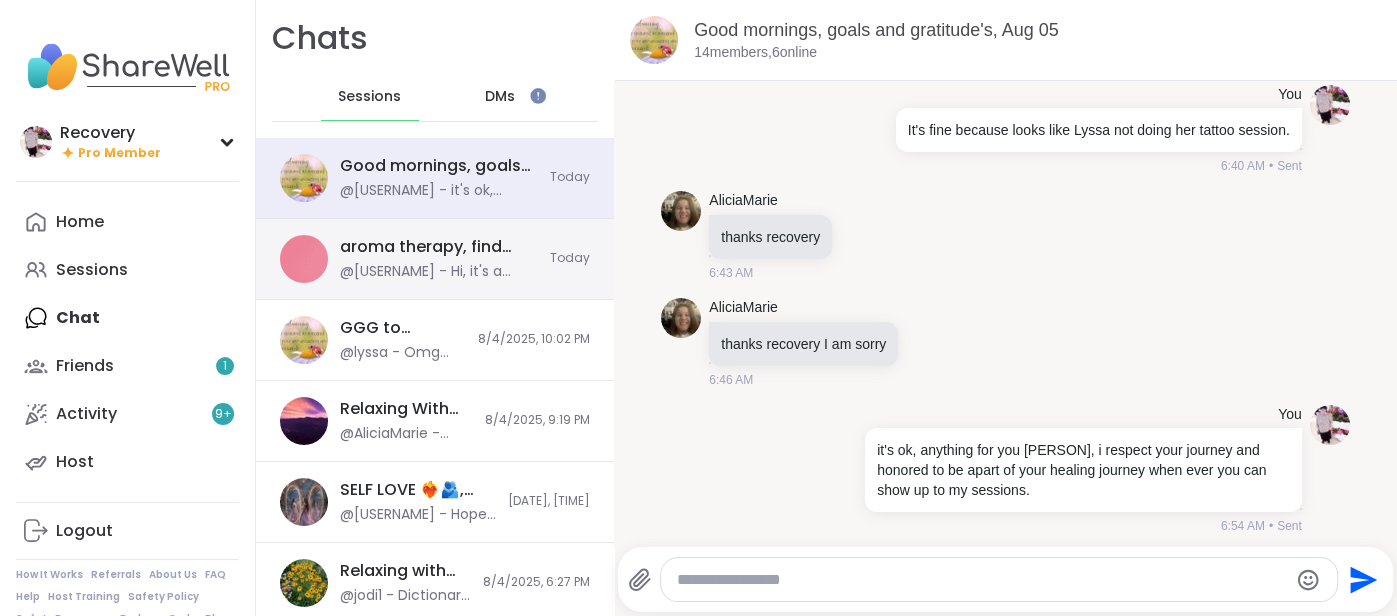 click on "aroma therapy, find your calm in a hectic day! , [DATE] @[USERNAME] - Hi, it's a chance to enjoy different smells and have thee effects of them enter your nervous system to calm down. We sometimes do a peer exercise and discuss what snells people are enjoying. Looking forward to this session later! Hope you join it's really amazing to hear how calm people get after the session! Today" at bounding box center (435, 259) 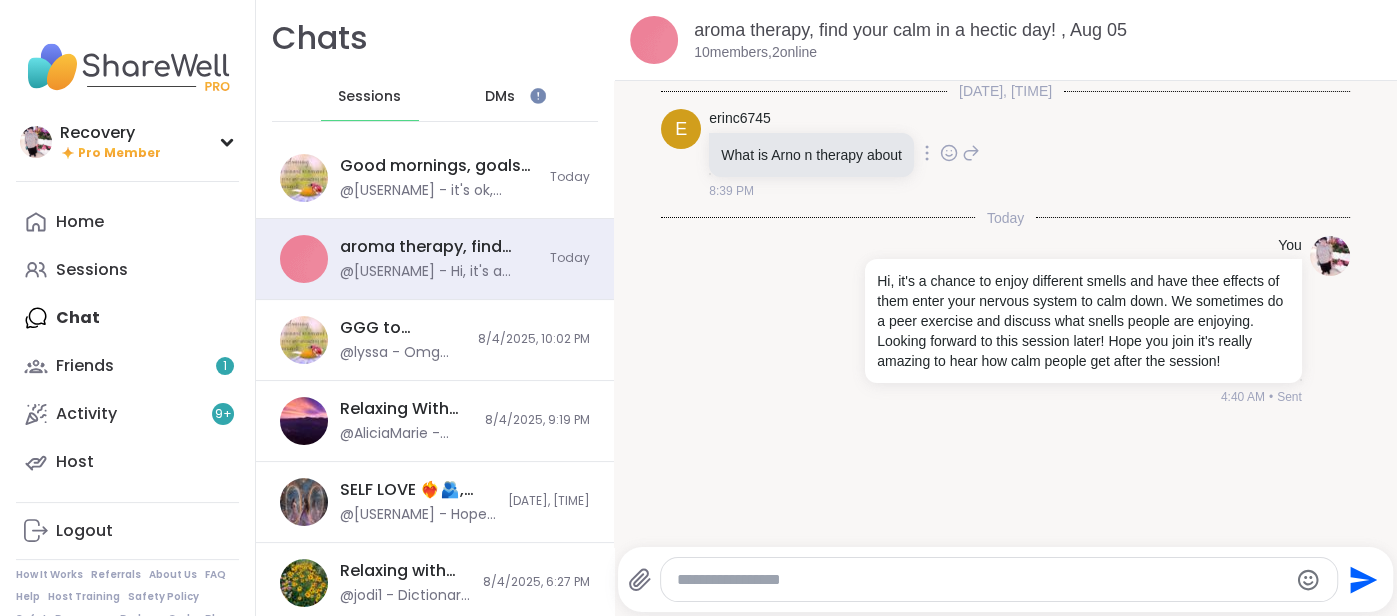 click 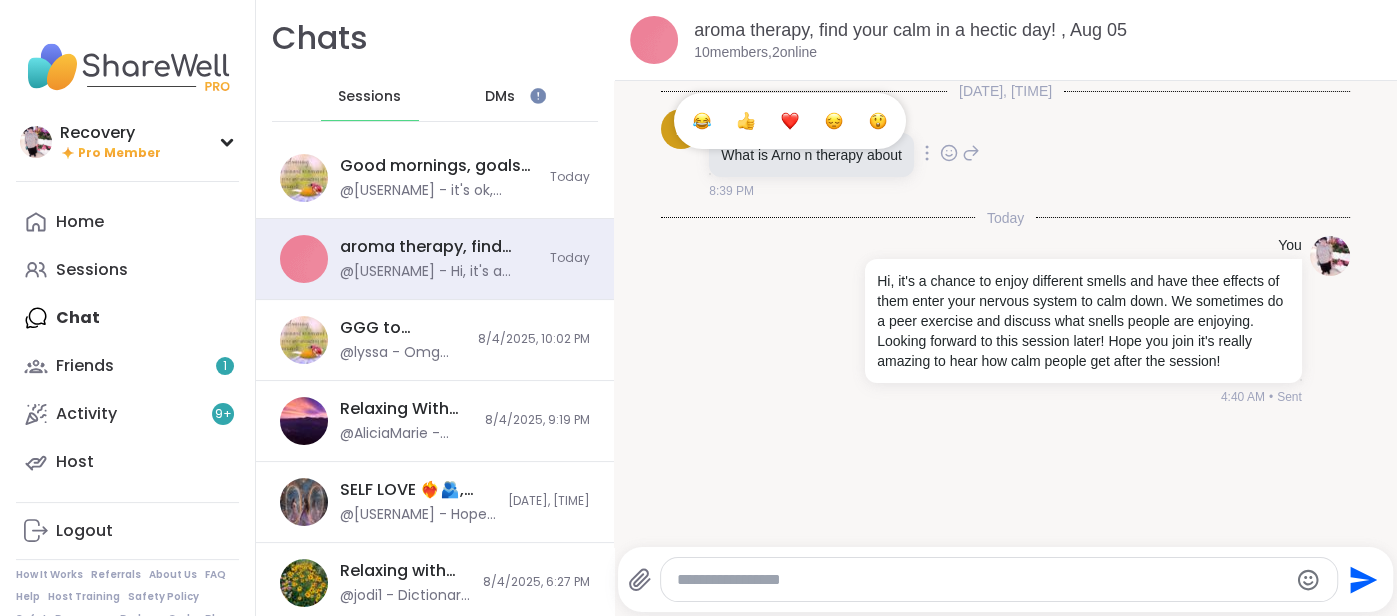 click at bounding box center [790, 121] 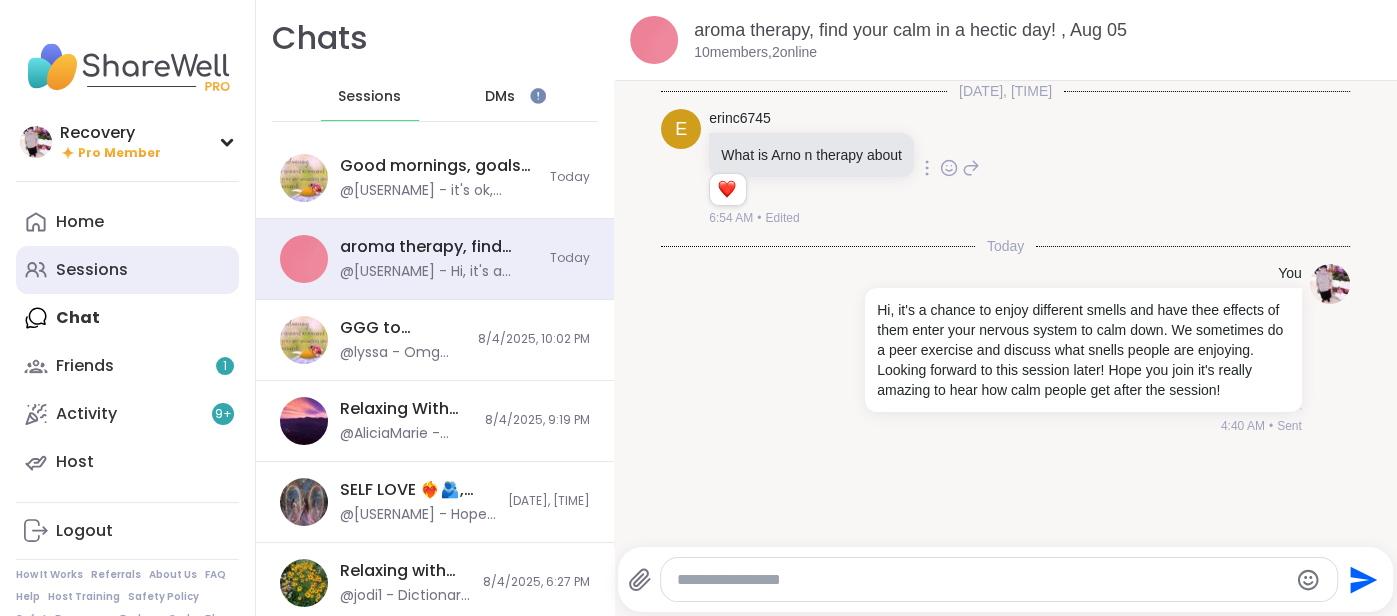 click on "Sessions" at bounding box center [127, 270] 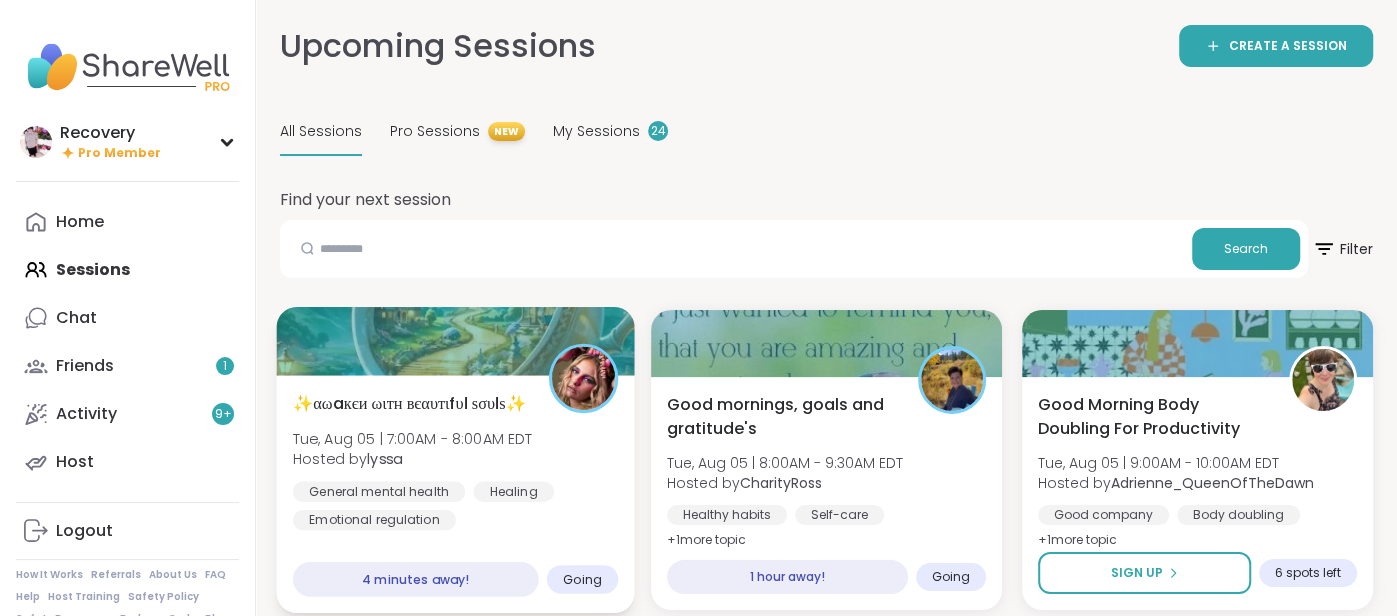 click at bounding box center [583, 378] 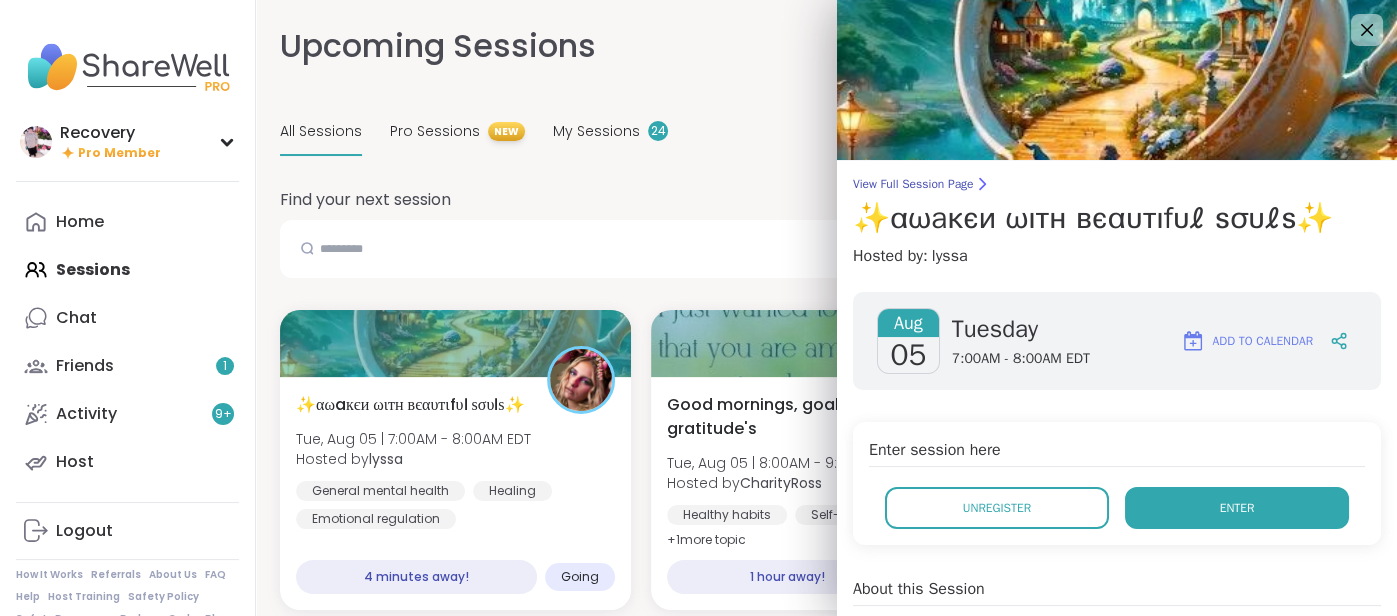 click on "Enter" at bounding box center [1237, 508] 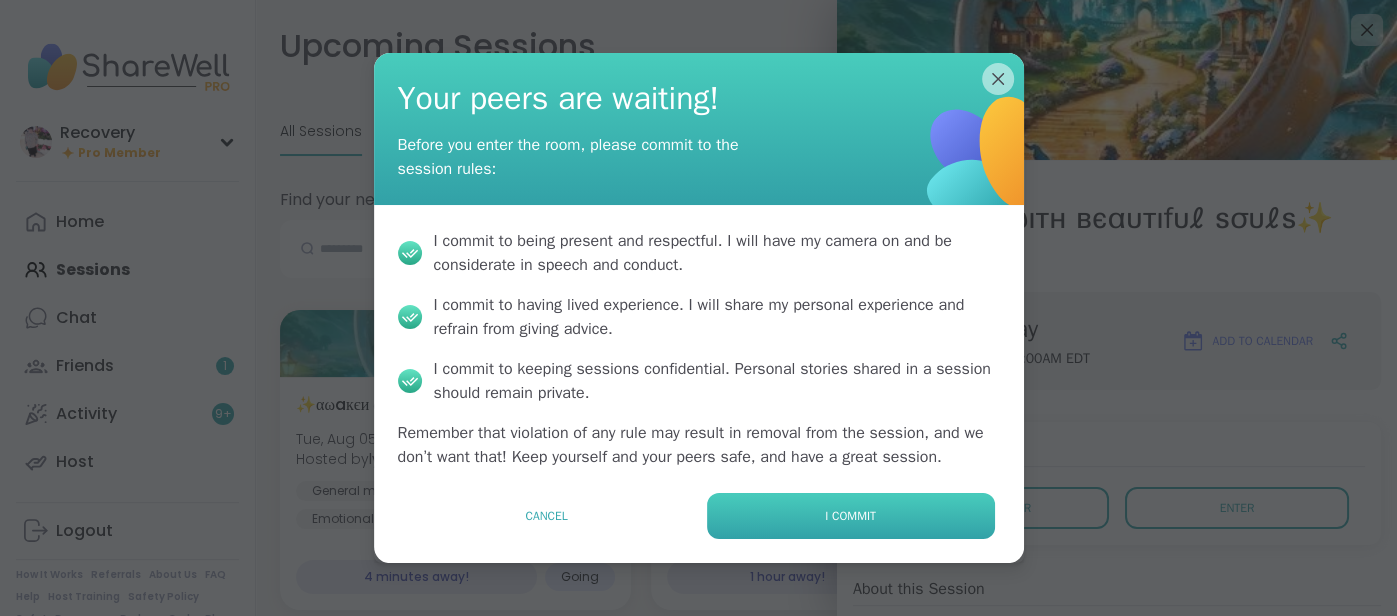click on "I commit" at bounding box center (851, 516) 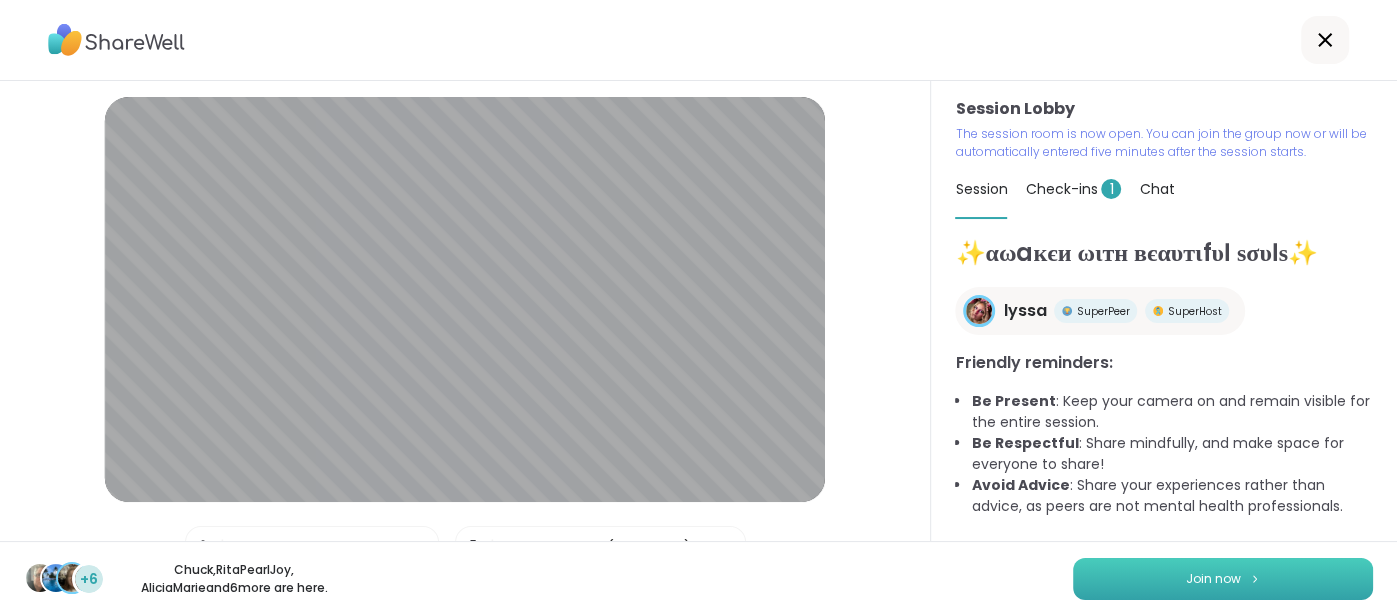 click on "Join now" at bounding box center (1223, 579) 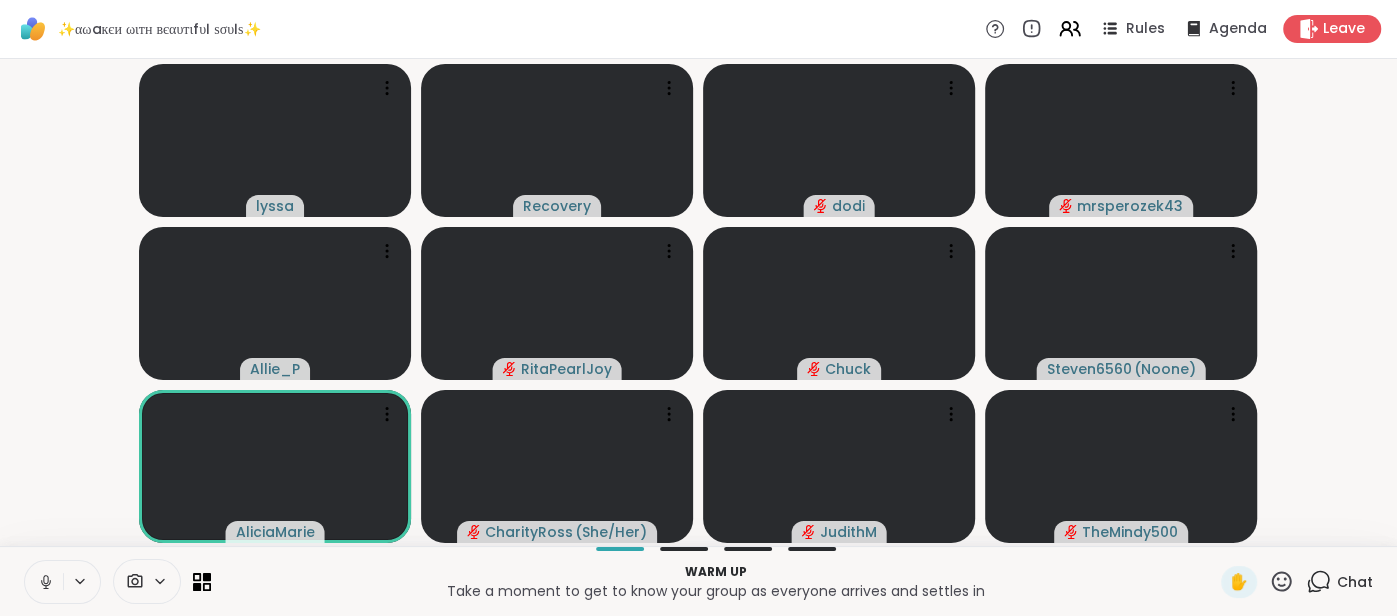 click 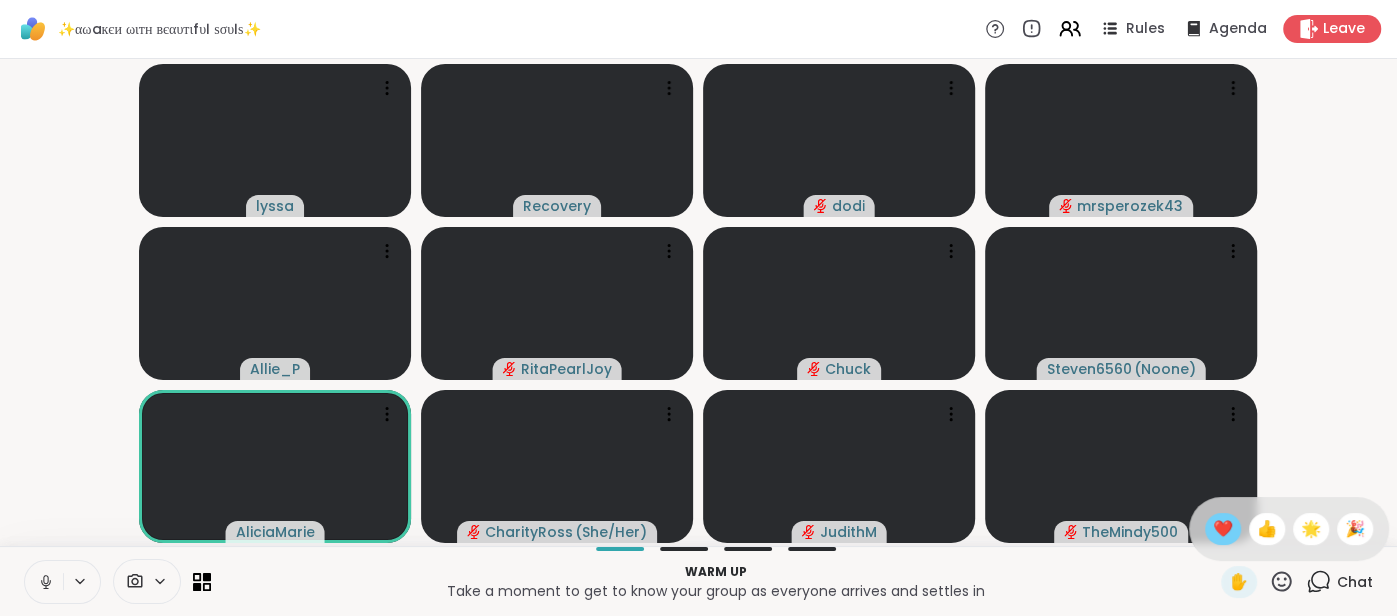 click on "❤️" at bounding box center (1223, 529) 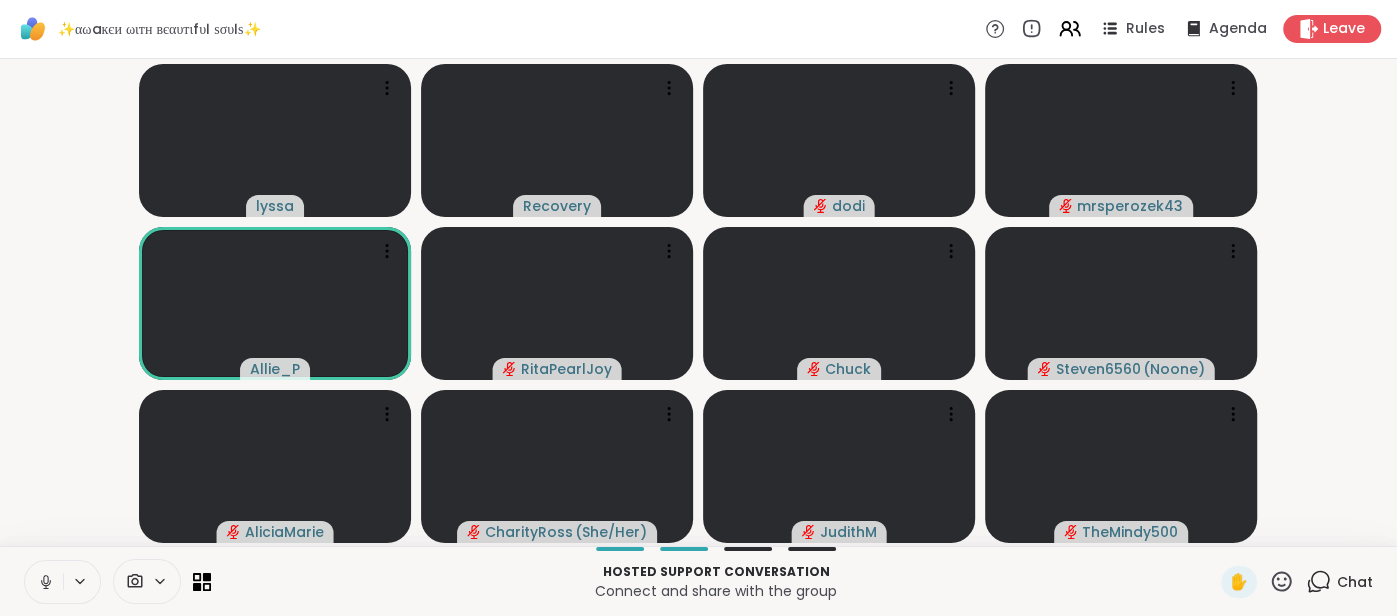 click 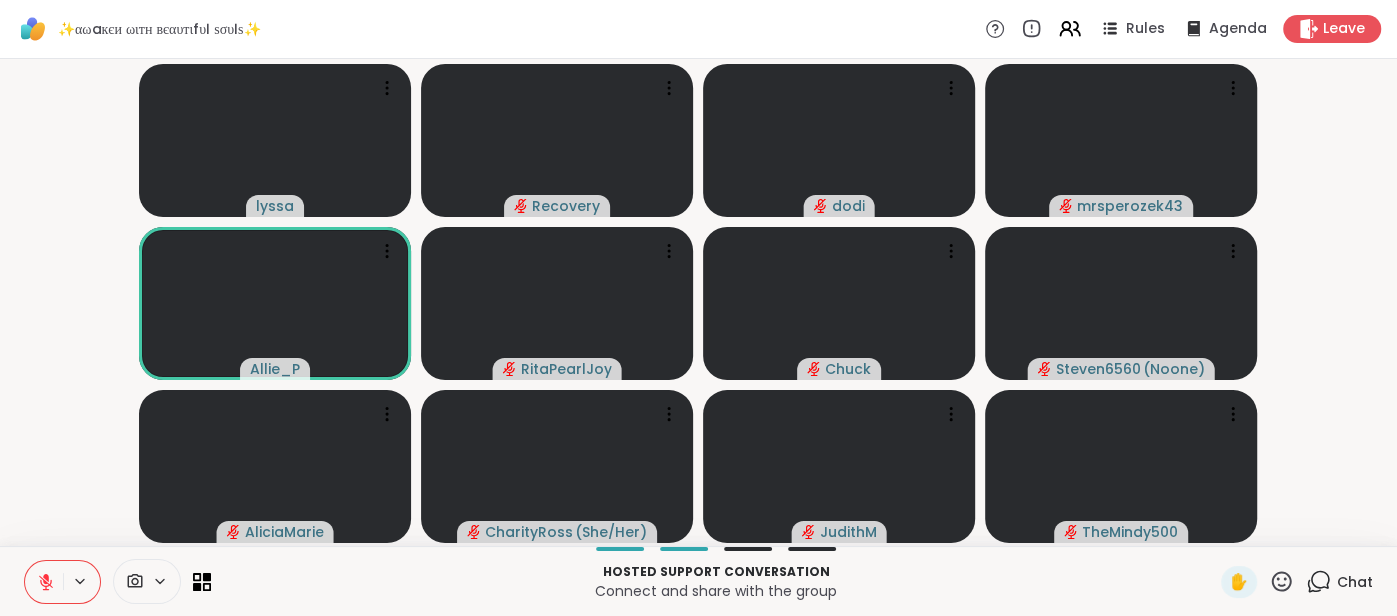 click 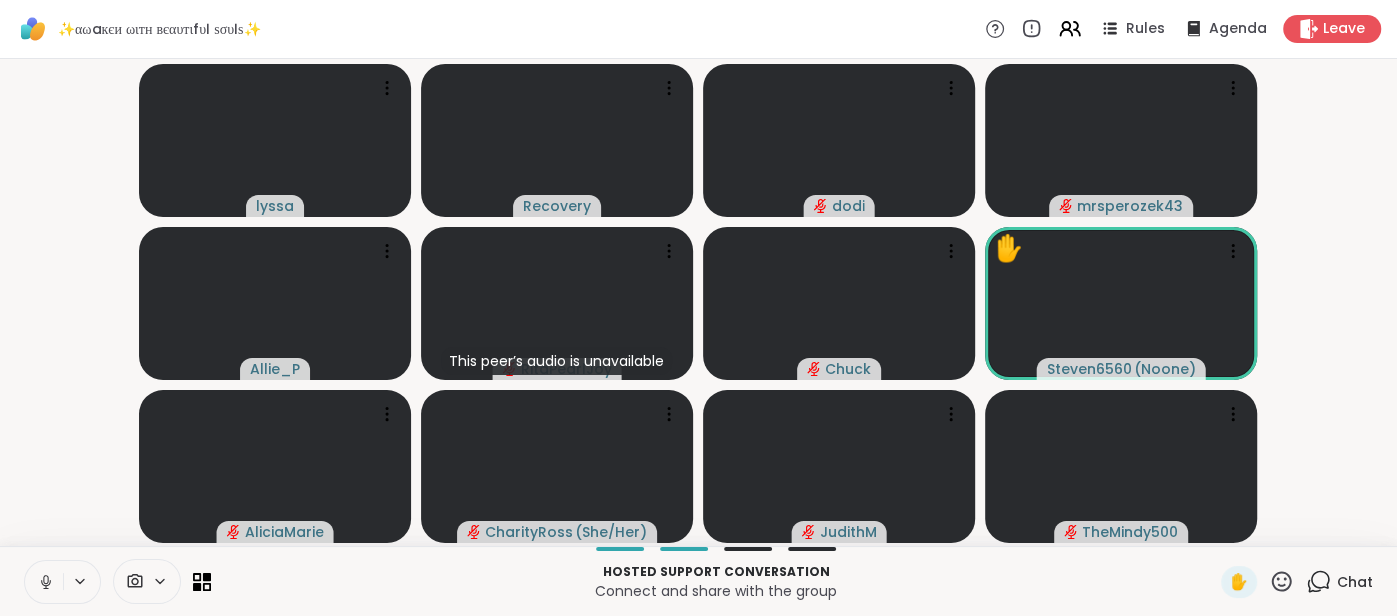 click at bounding box center (44, 582) 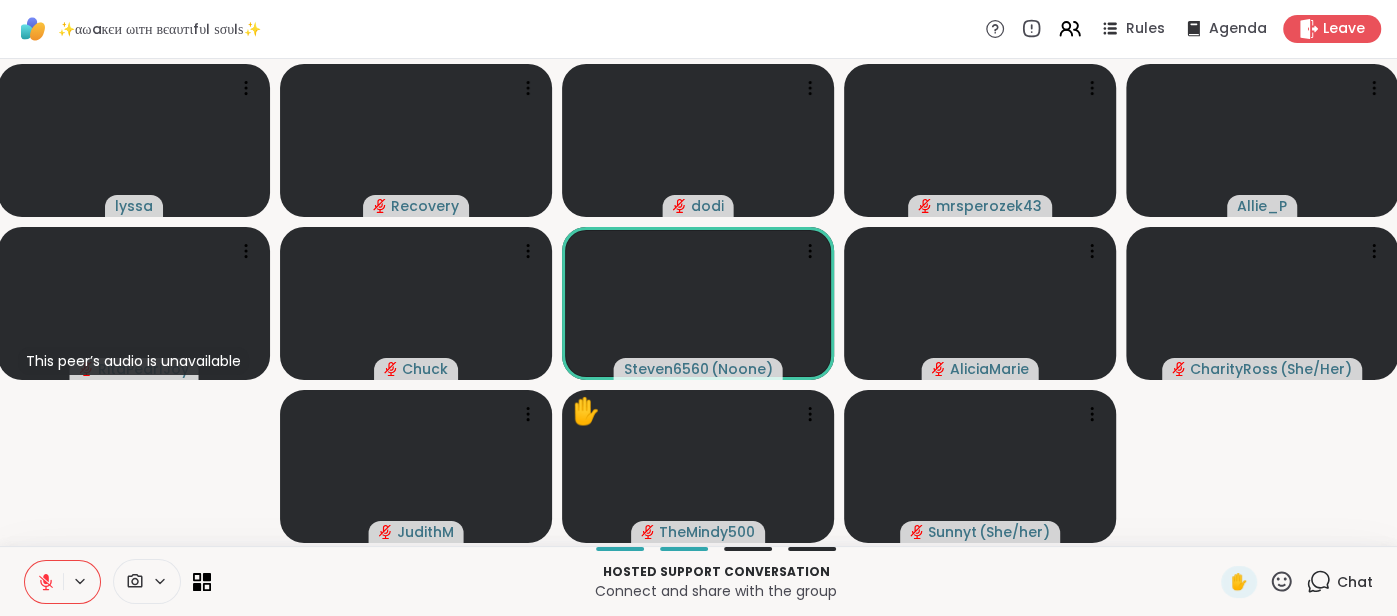 click 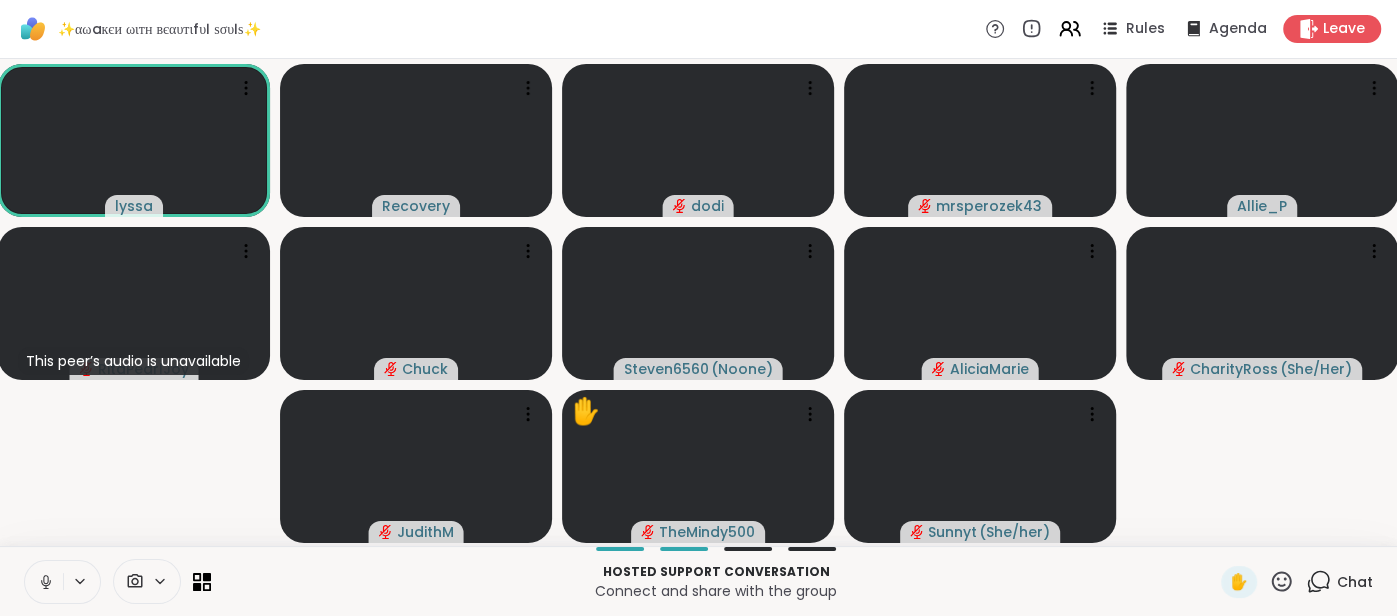click 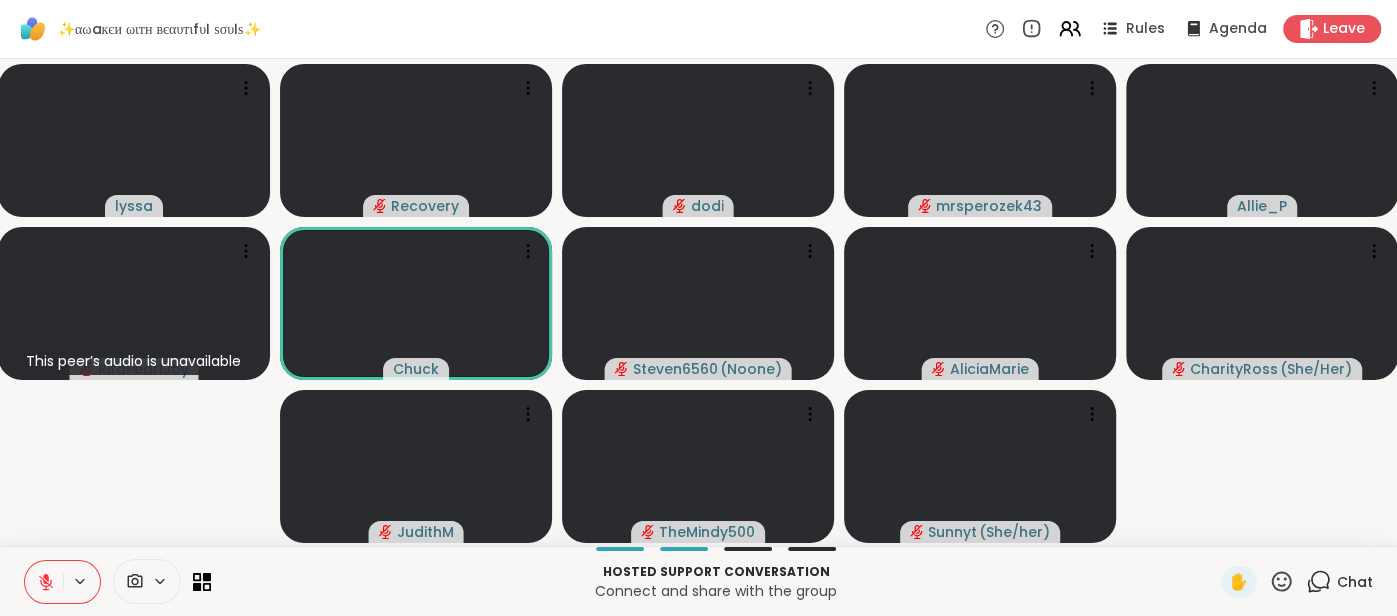 click 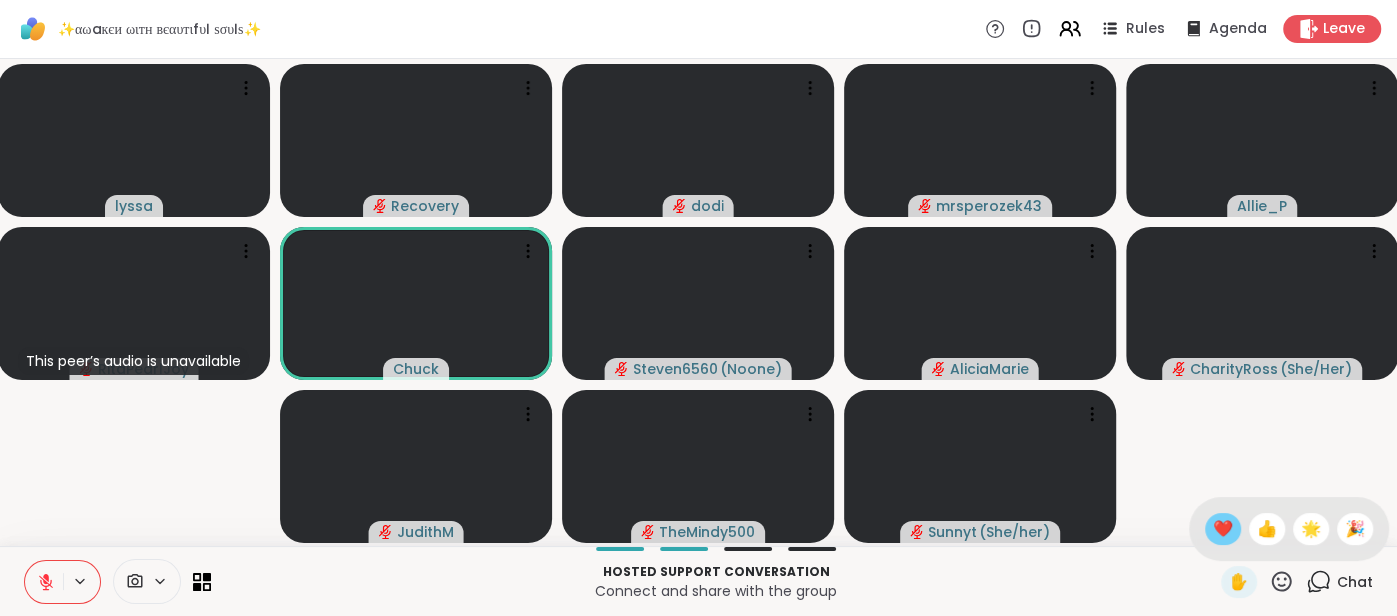click on "❤️" at bounding box center [1223, 529] 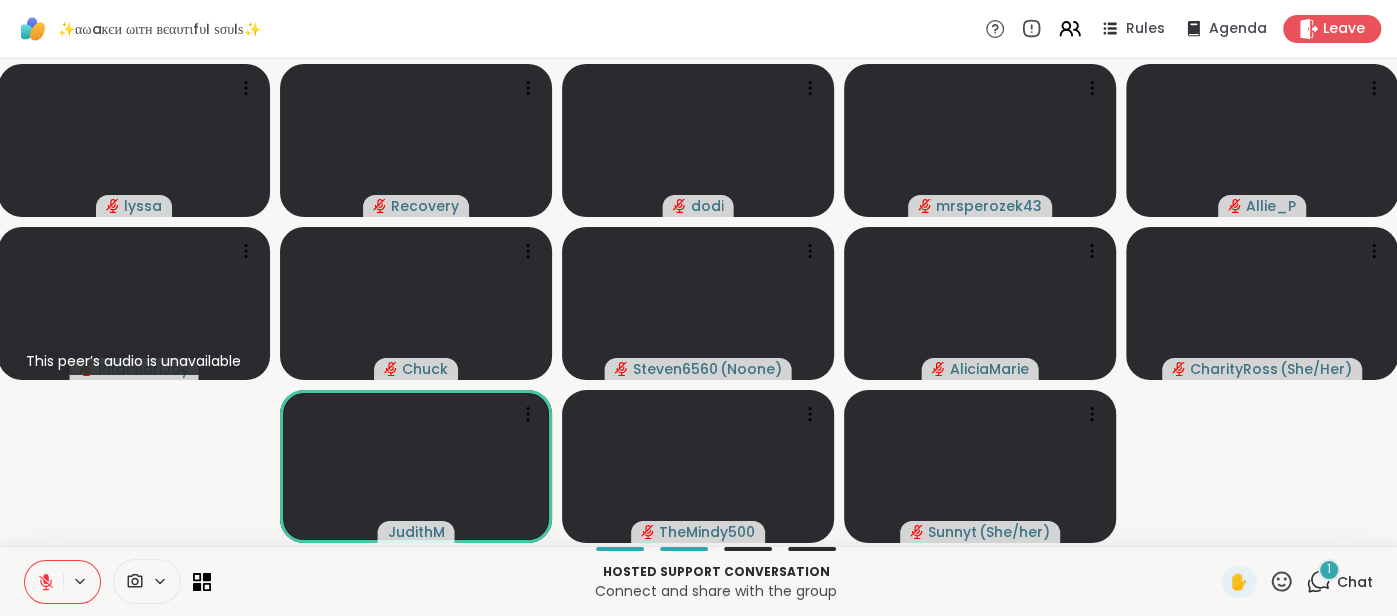 click 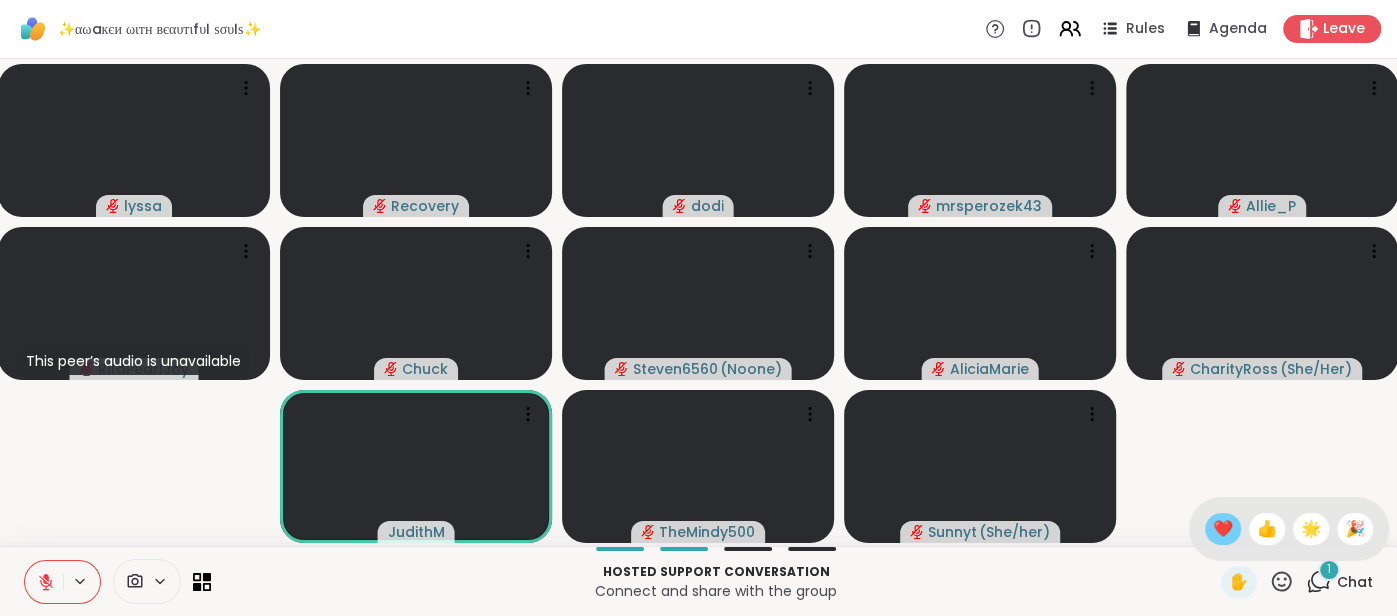 click on "❤️" at bounding box center [1223, 529] 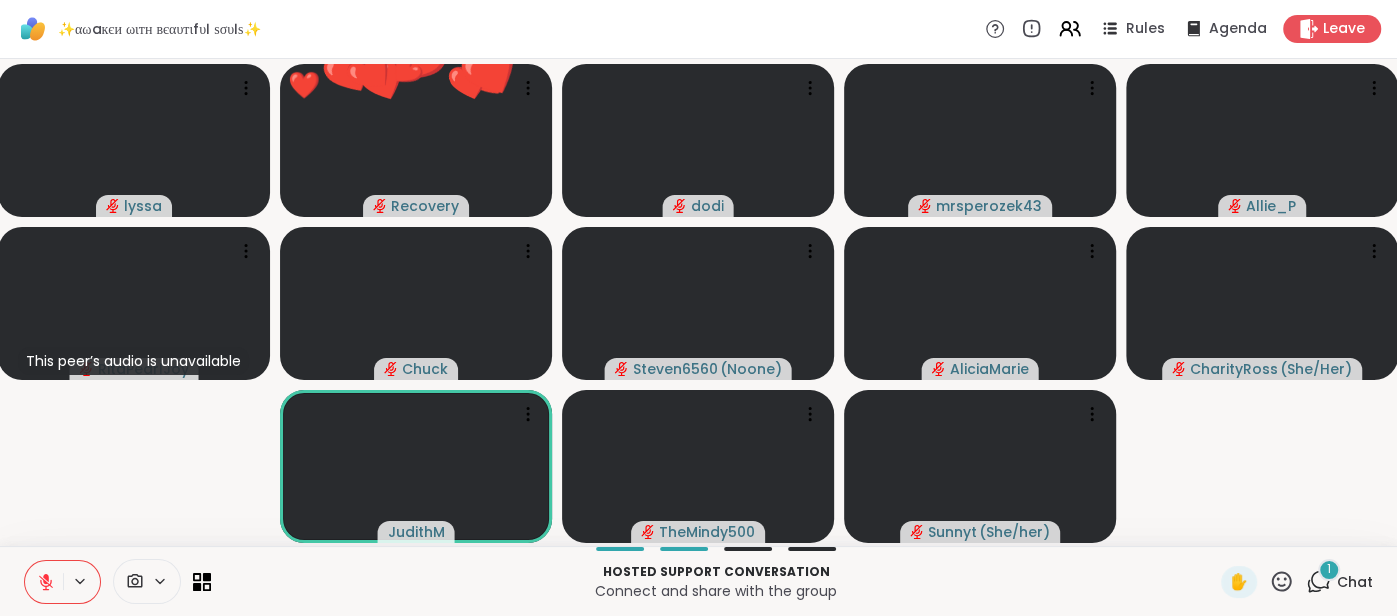 click on "1 Chat" at bounding box center [1339, 582] 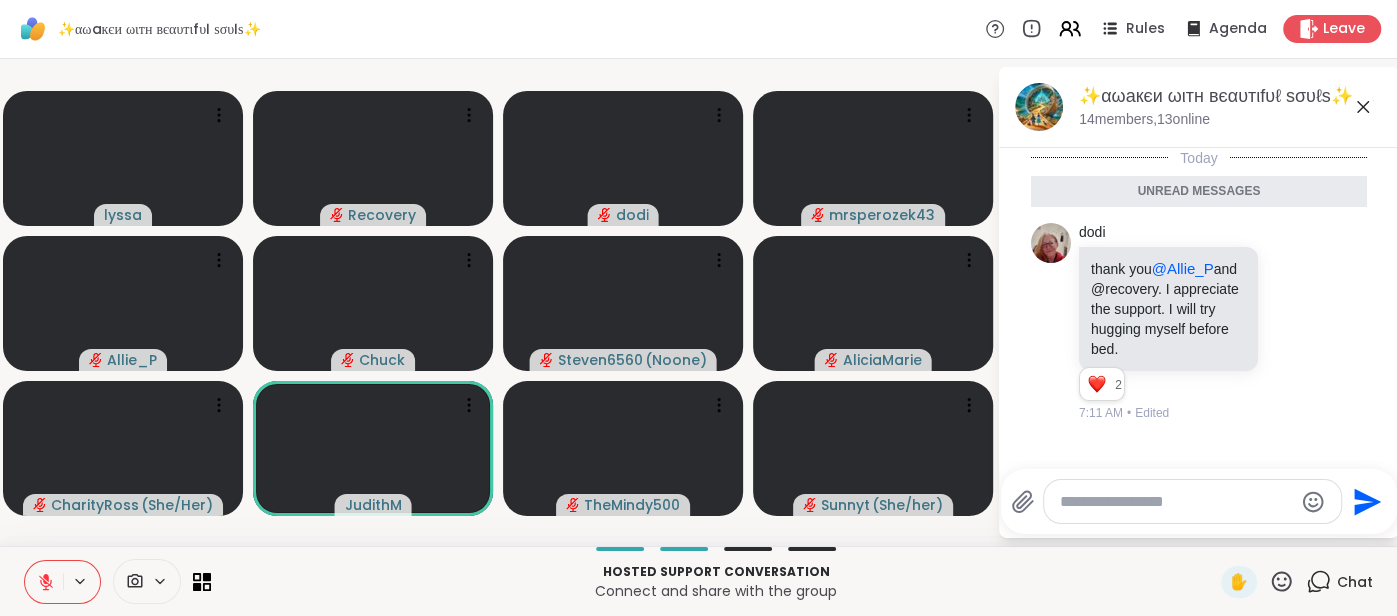 click at bounding box center (1176, 502) 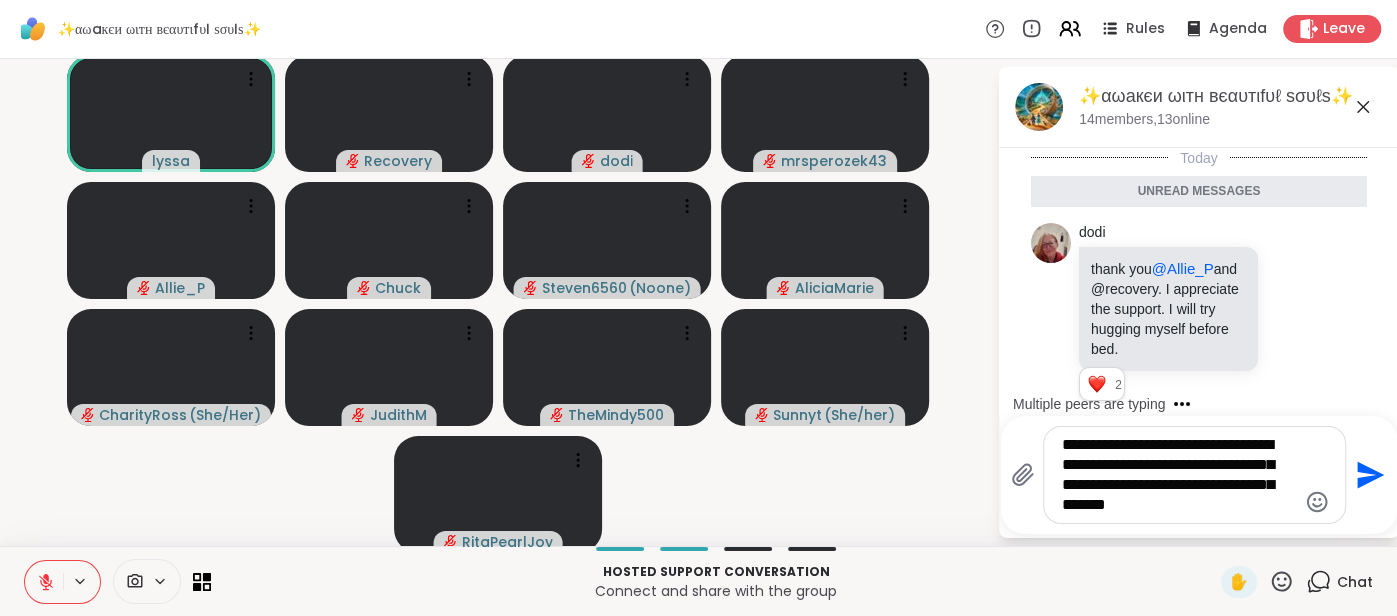 scroll, scrollTop: 81, scrollLeft: 0, axis: vertical 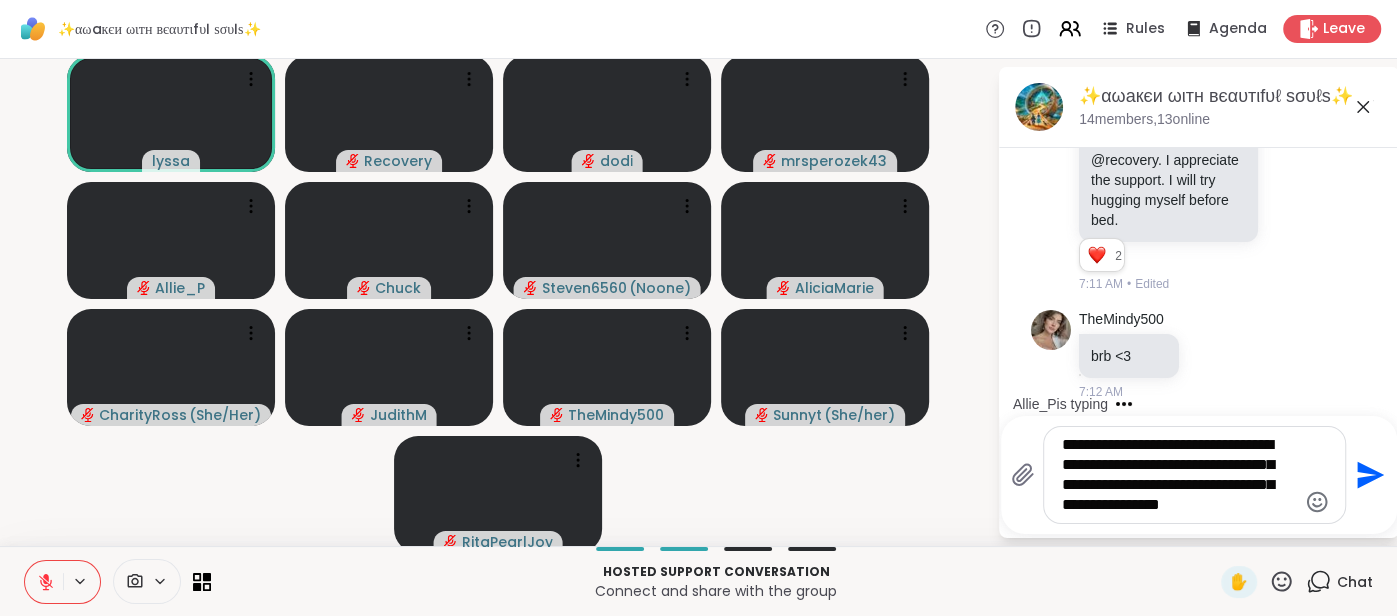 type on "**********" 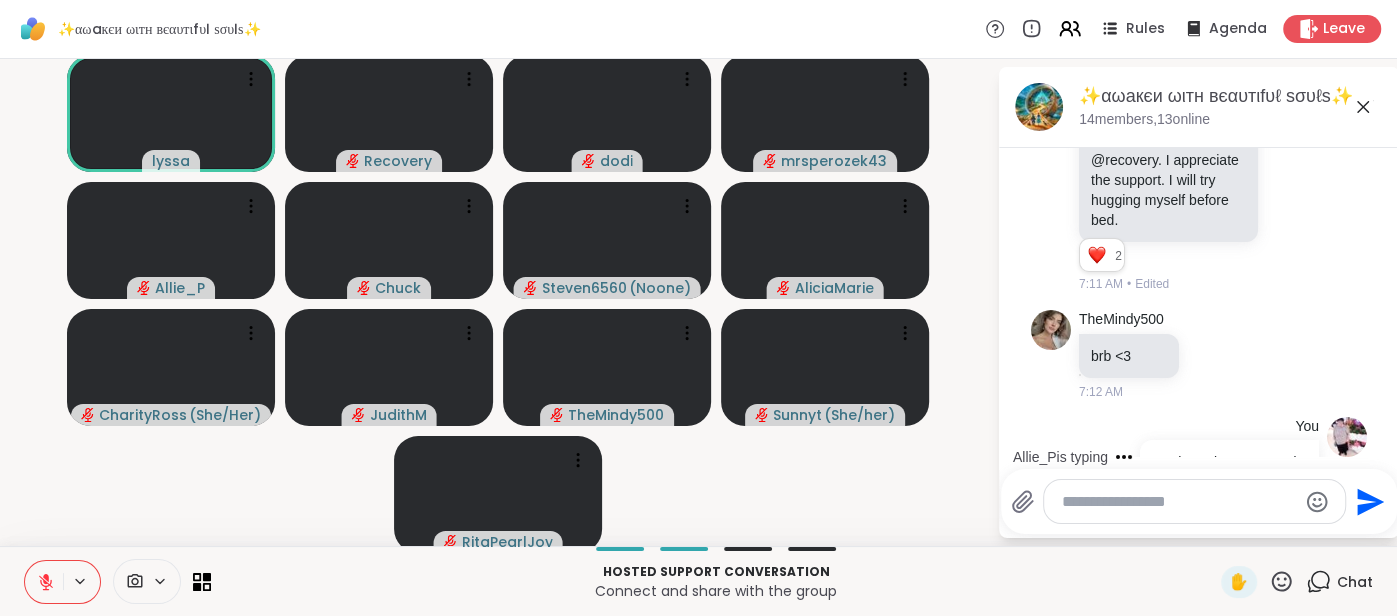 scroll, scrollTop: 235, scrollLeft: 0, axis: vertical 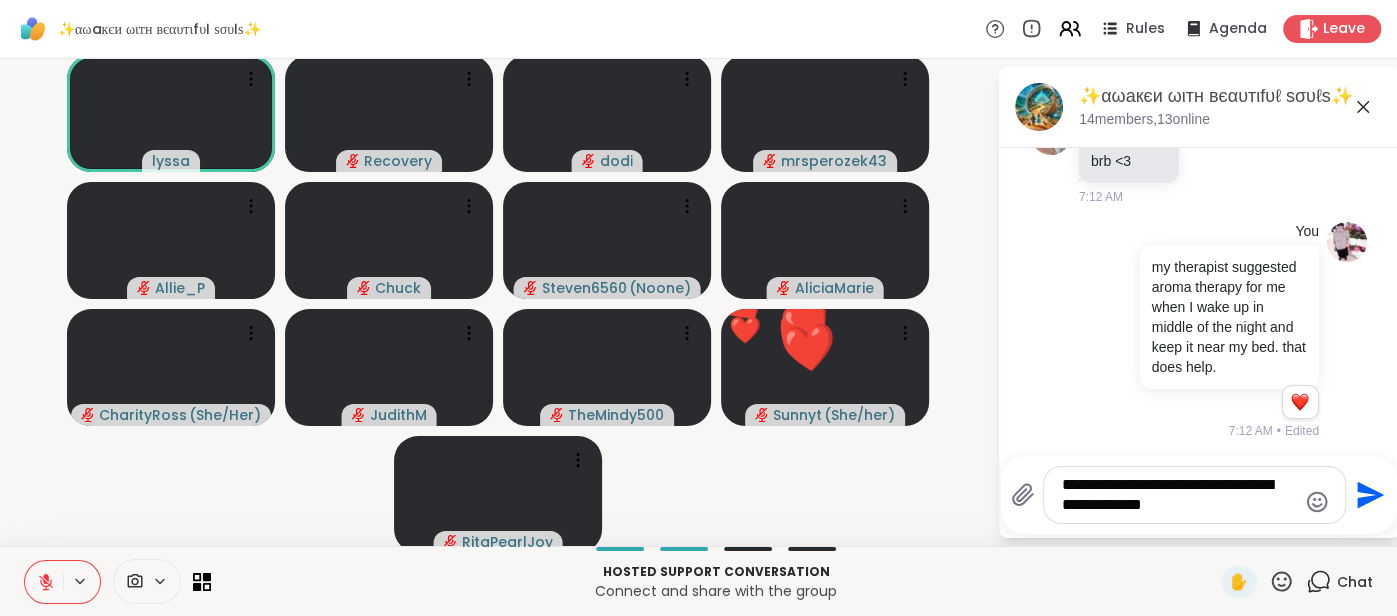 type on "**********" 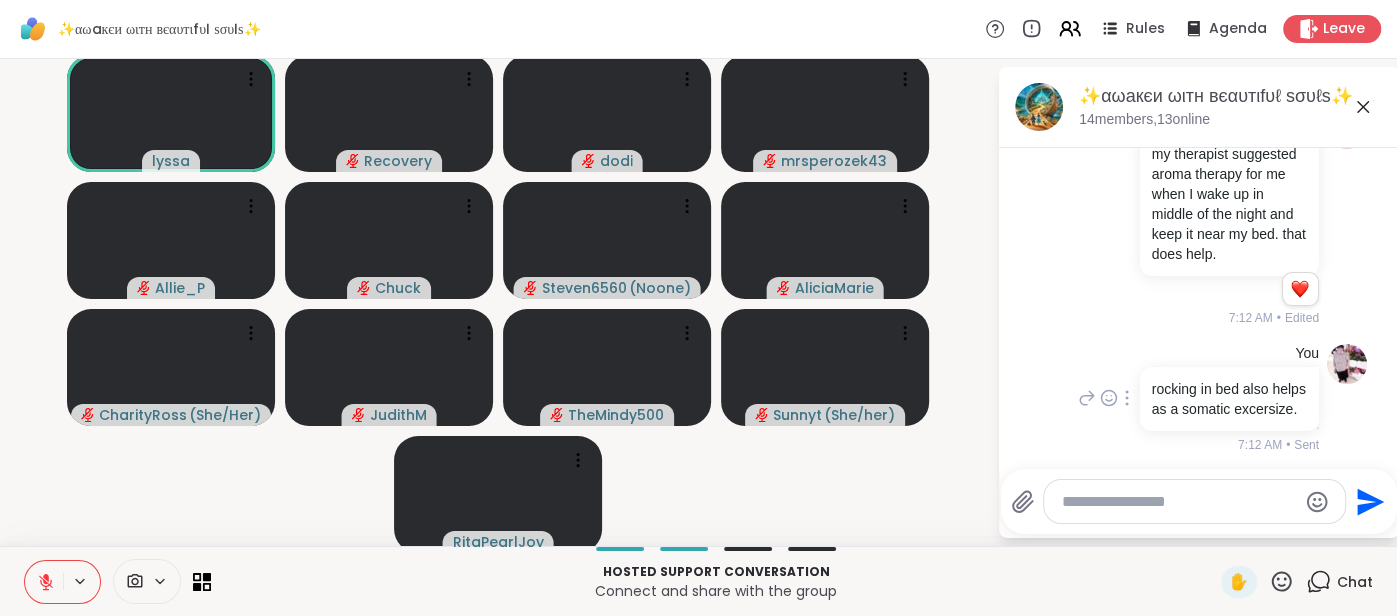 scroll, scrollTop: 535, scrollLeft: 0, axis: vertical 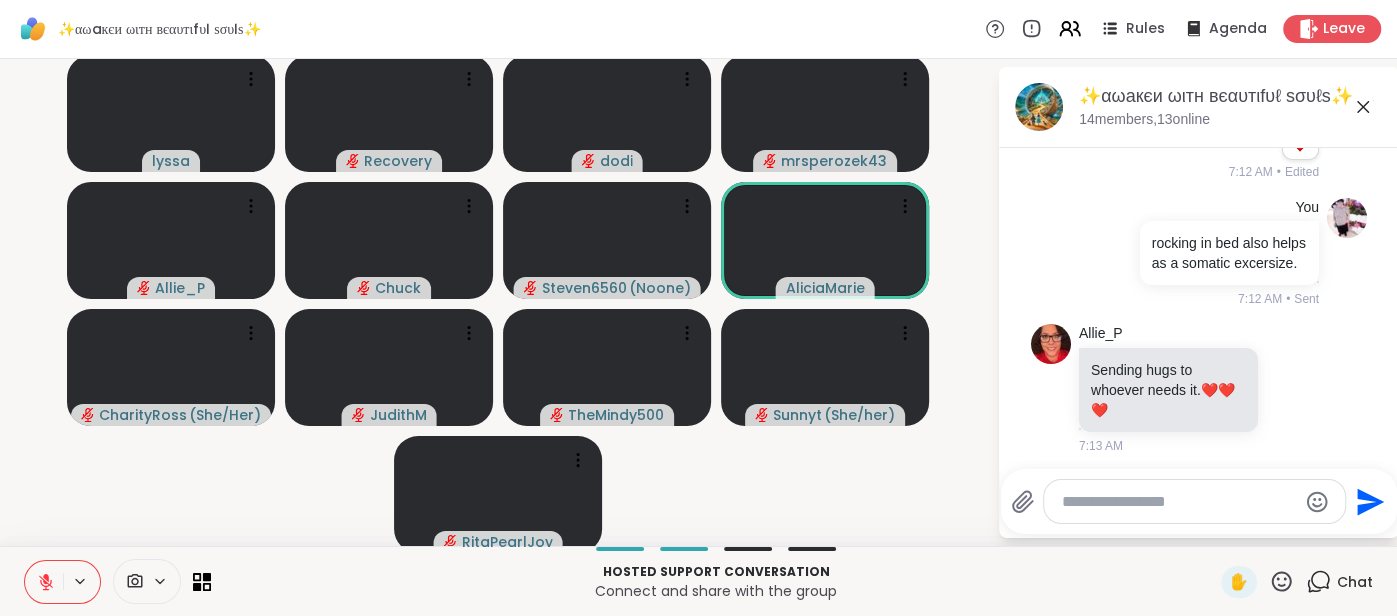 type 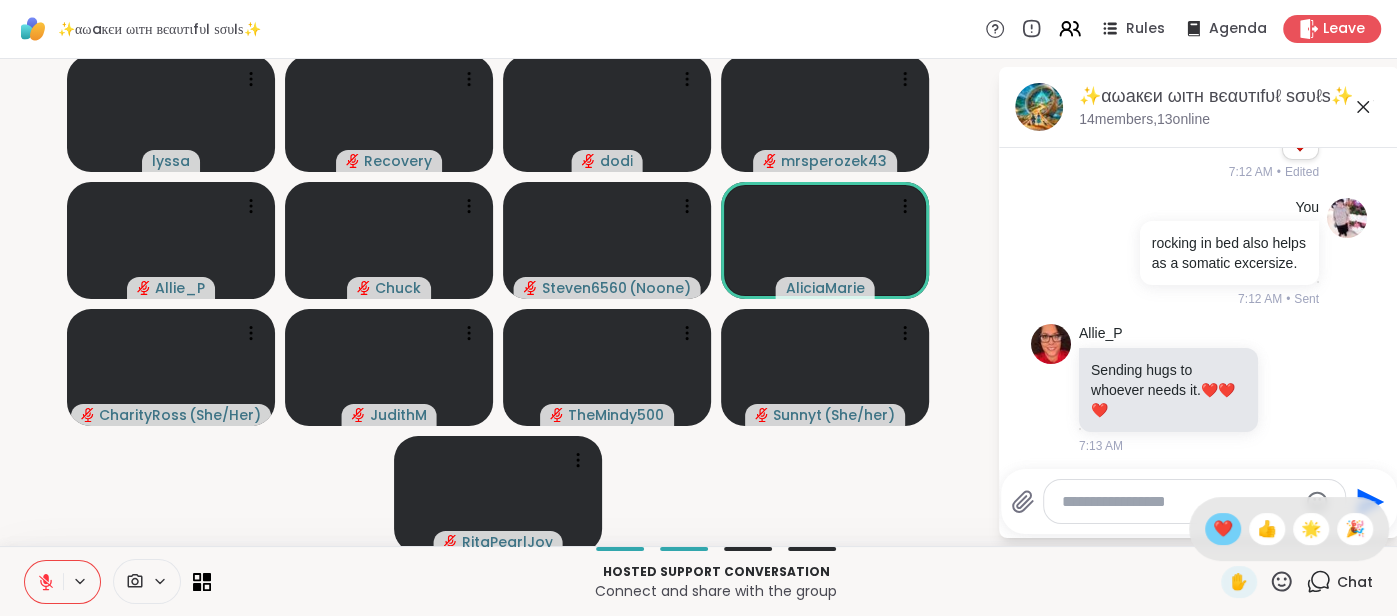 click on "❤️" at bounding box center [1223, 529] 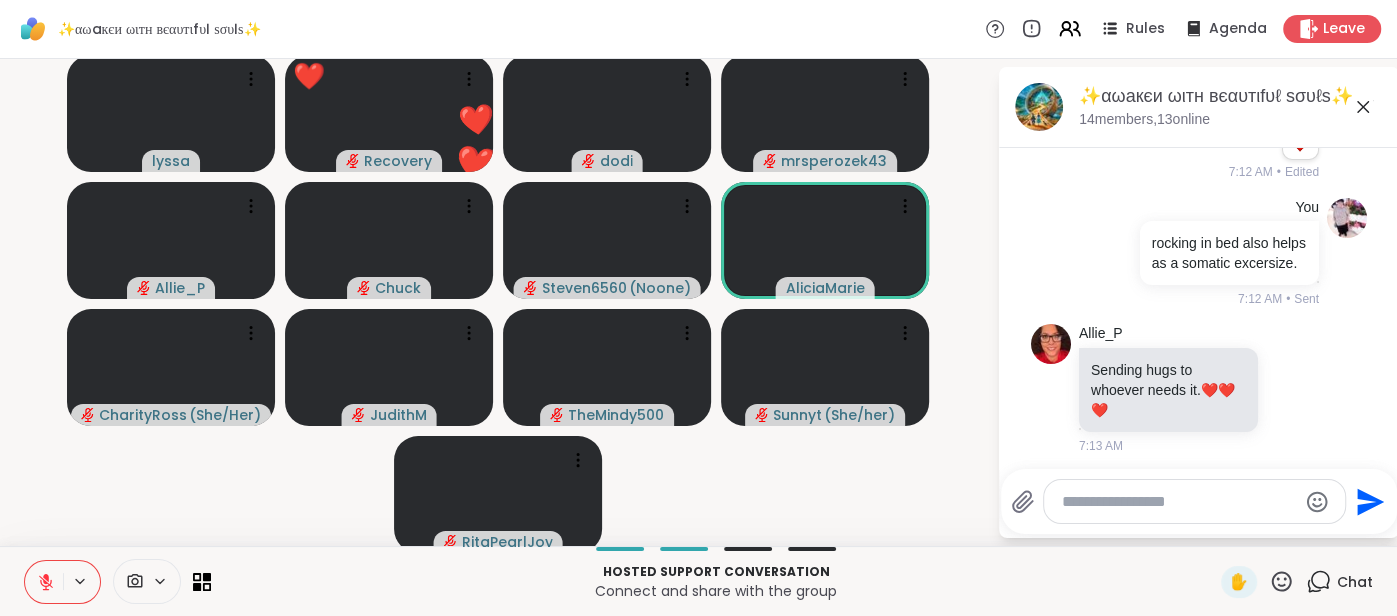click 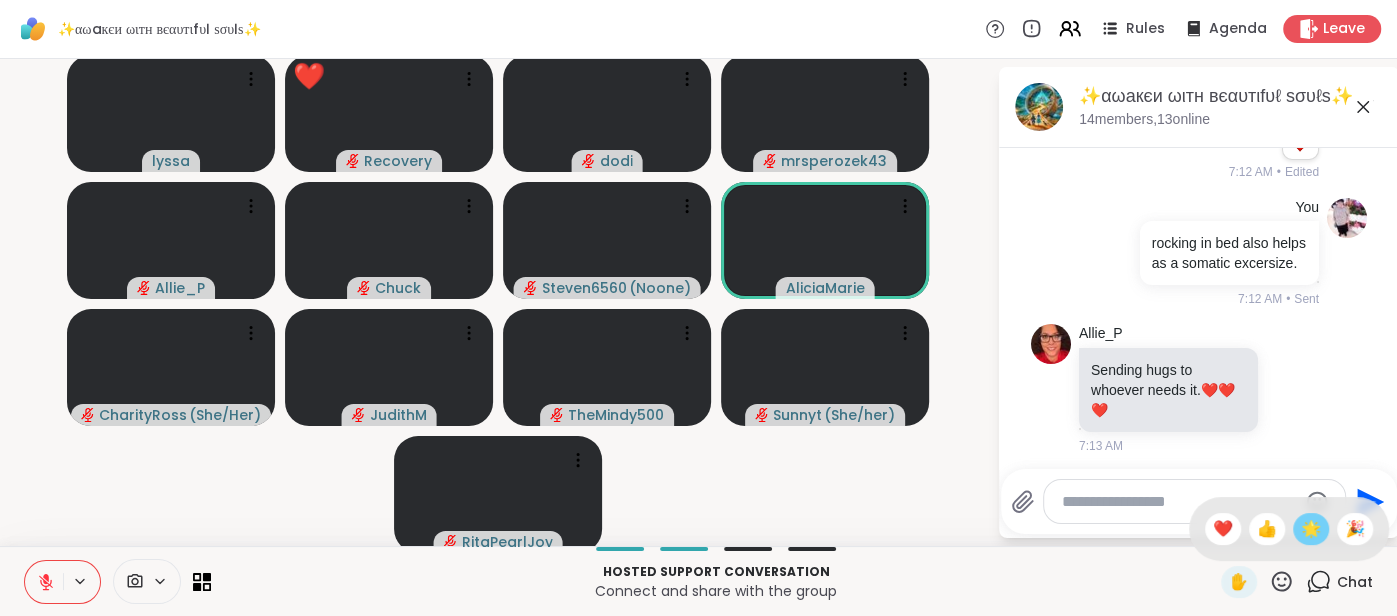 click on "🌟" at bounding box center [1311, 529] 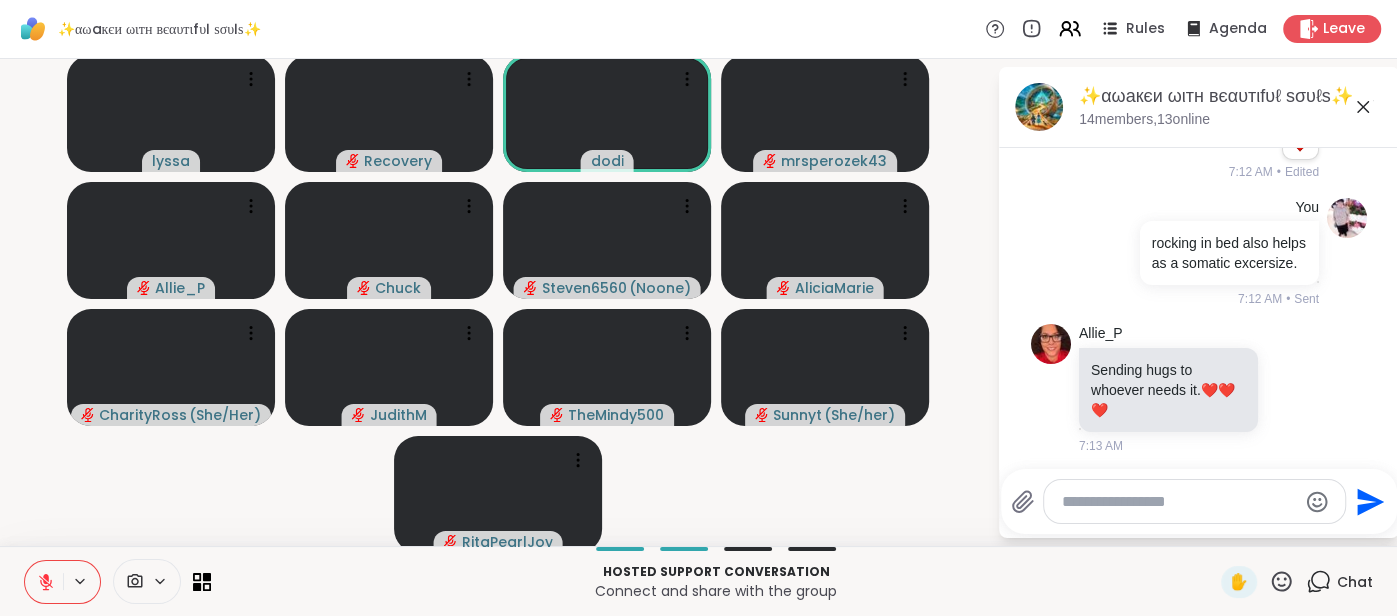 scroll, scrollTop: 564, scrollLeft: 0, axis: vertical 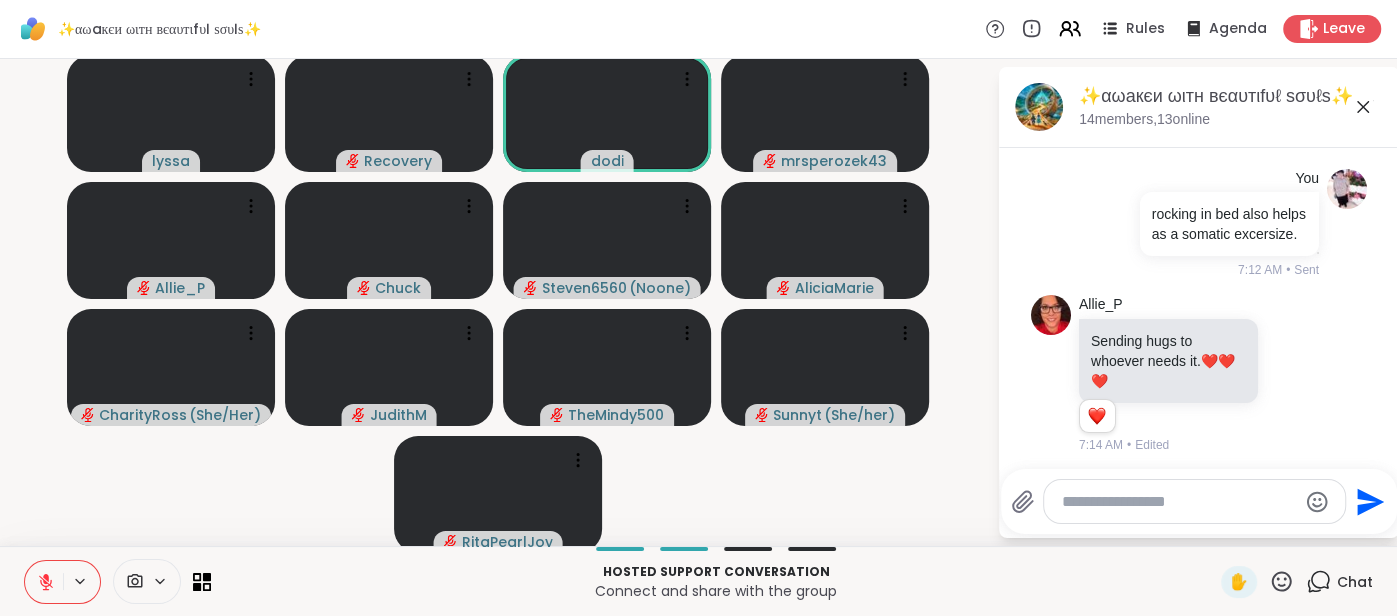 click 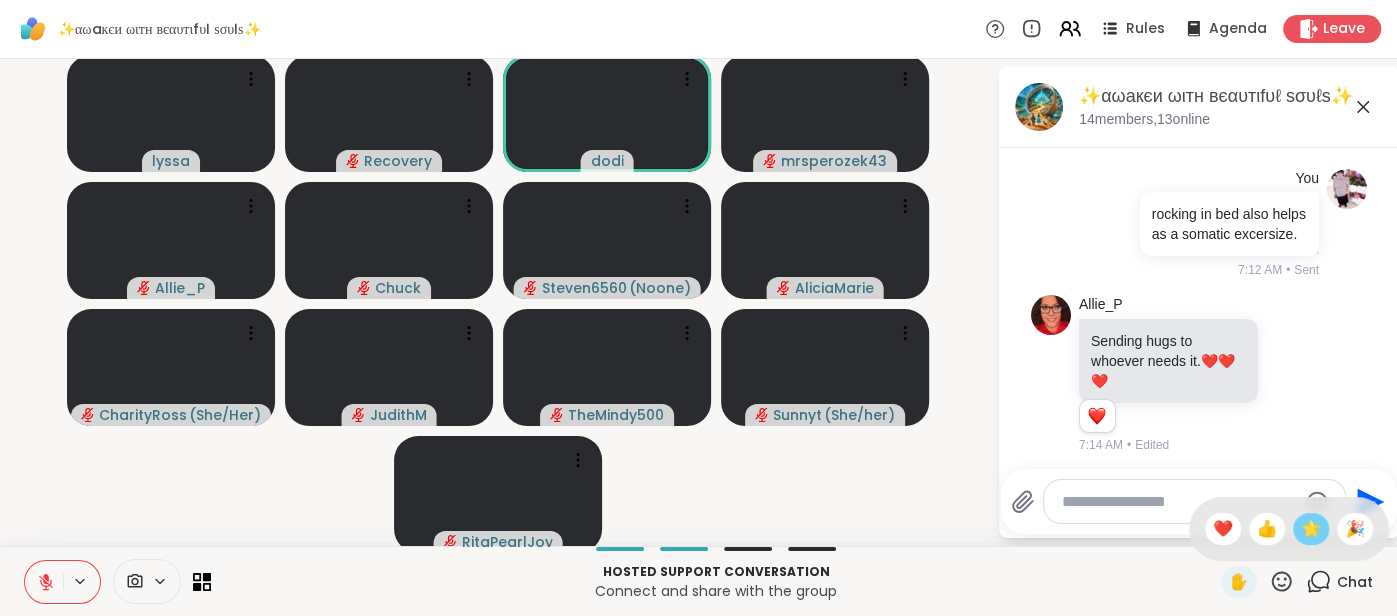 click on "🌟" at bounding box center [1311, 529] 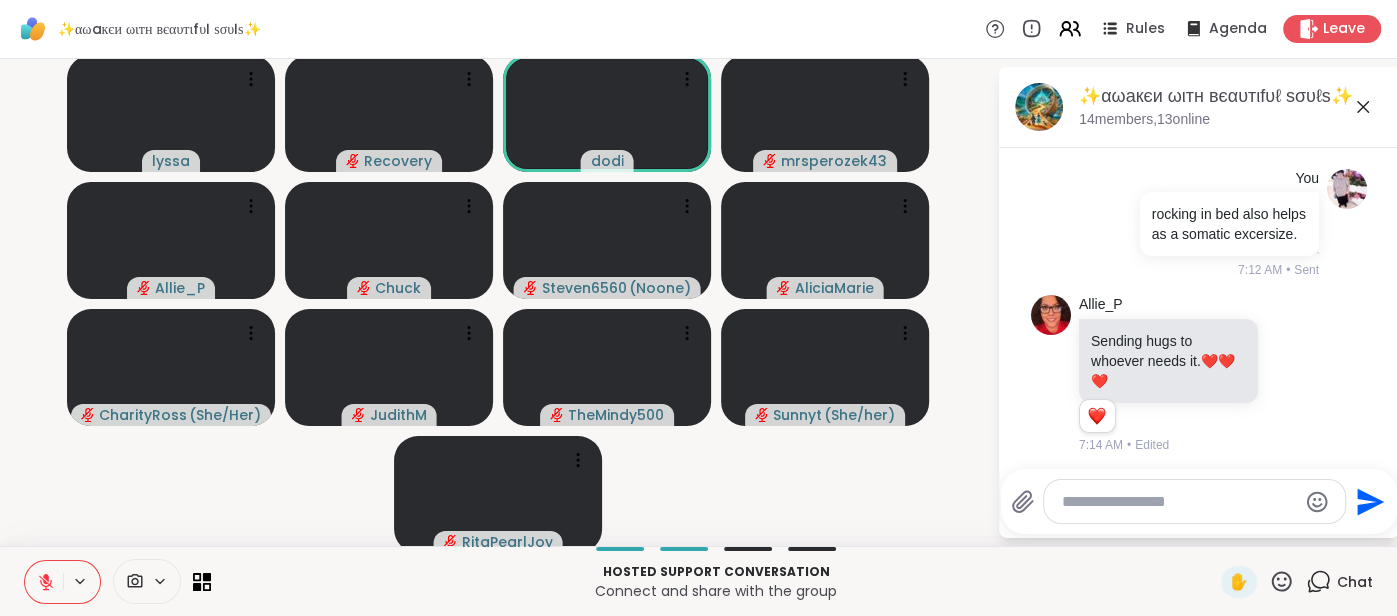 click 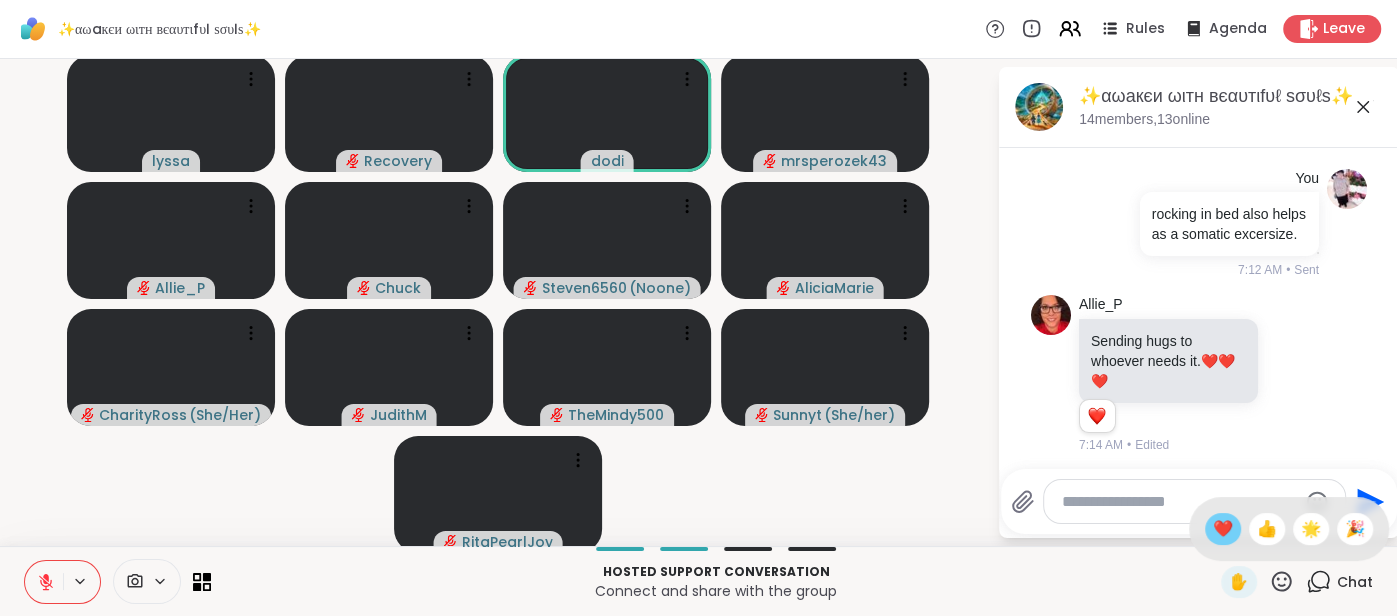 click on "❤️" at bounding box center [1223, 529] 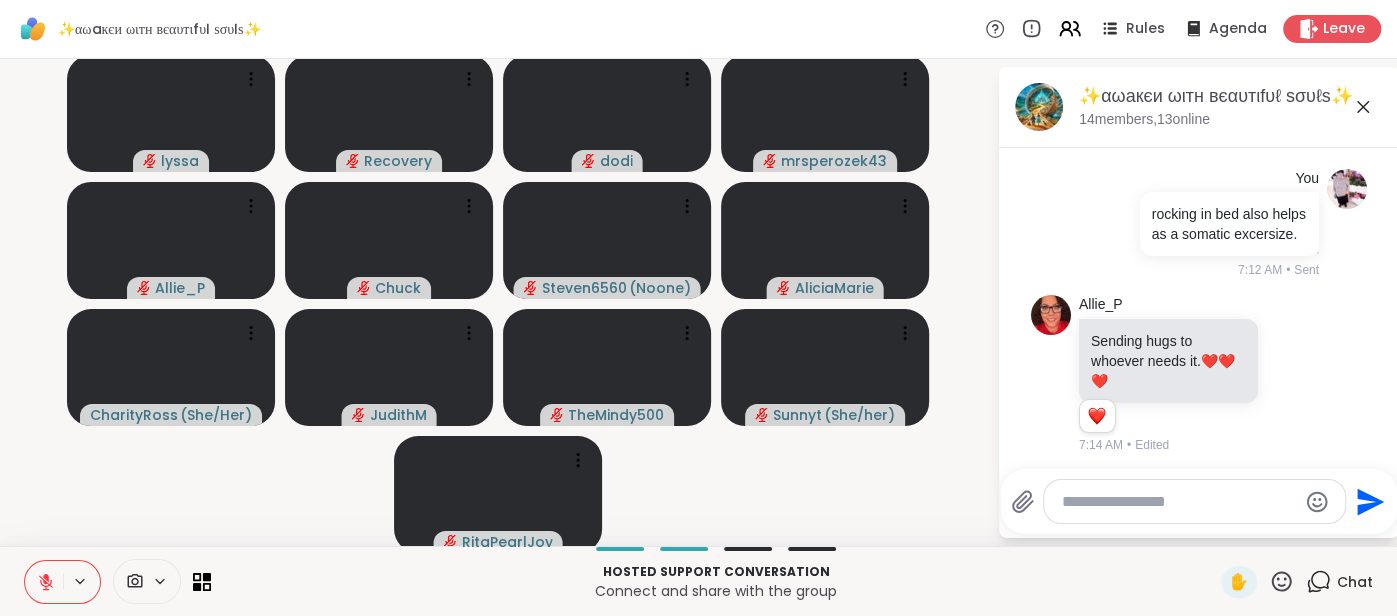 click 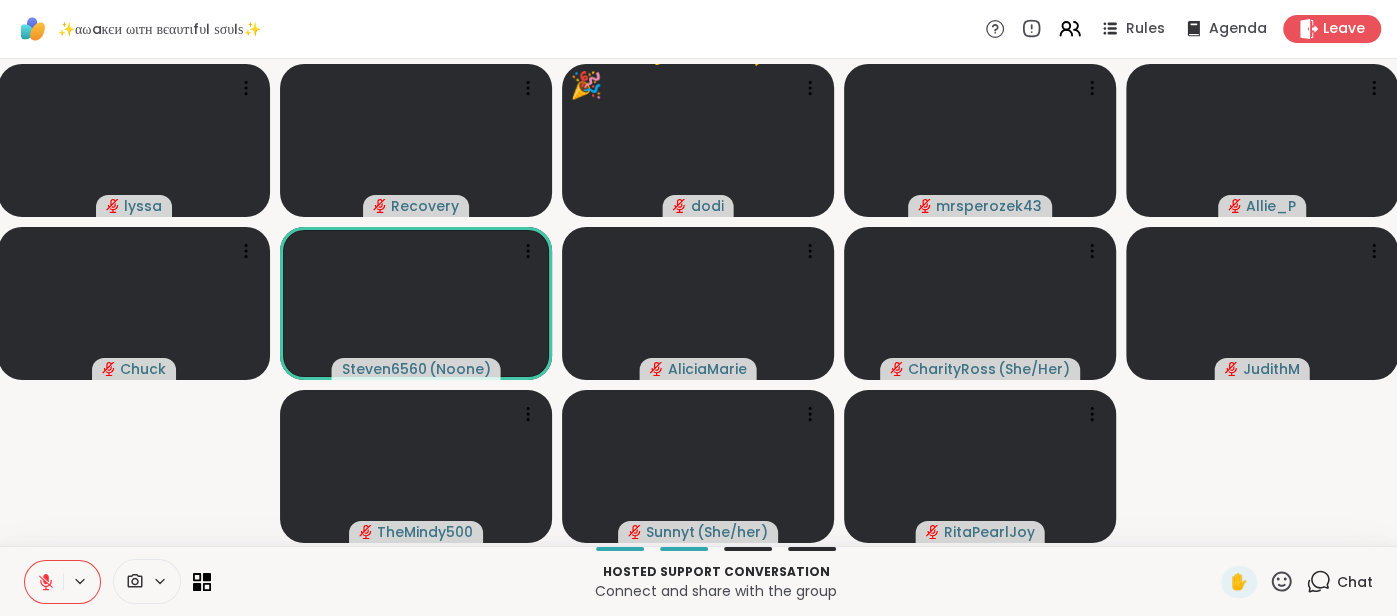 click 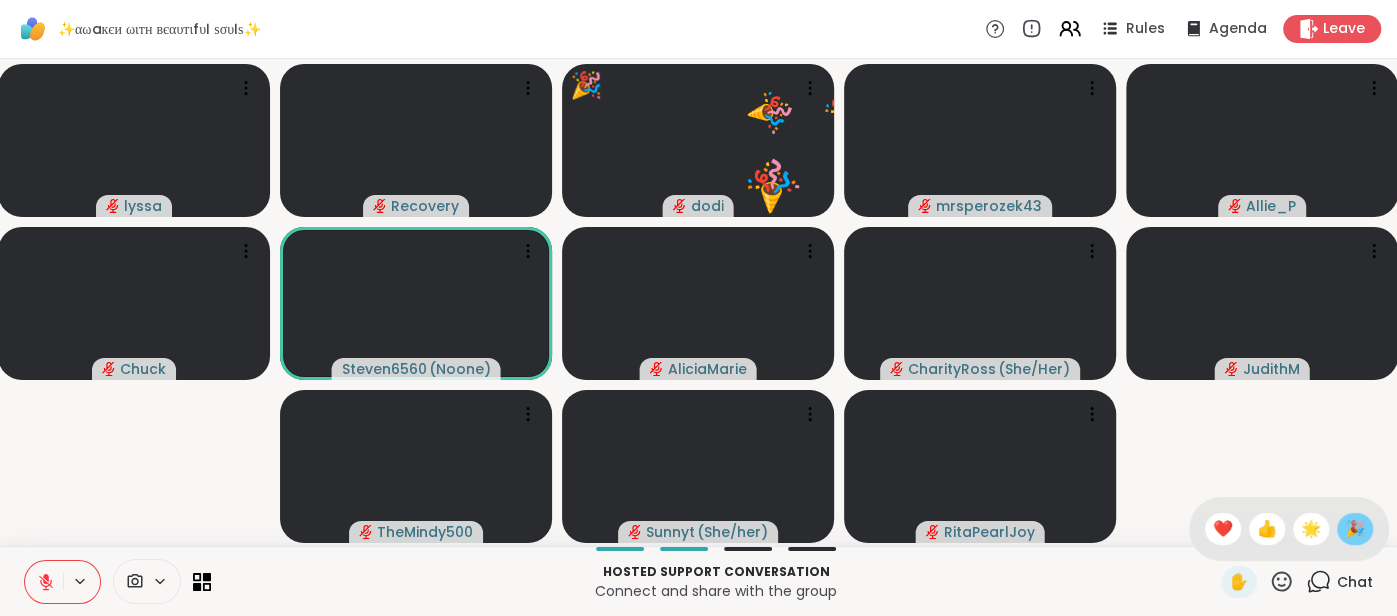 click on "🎉" at bounding box center [1355, 529] 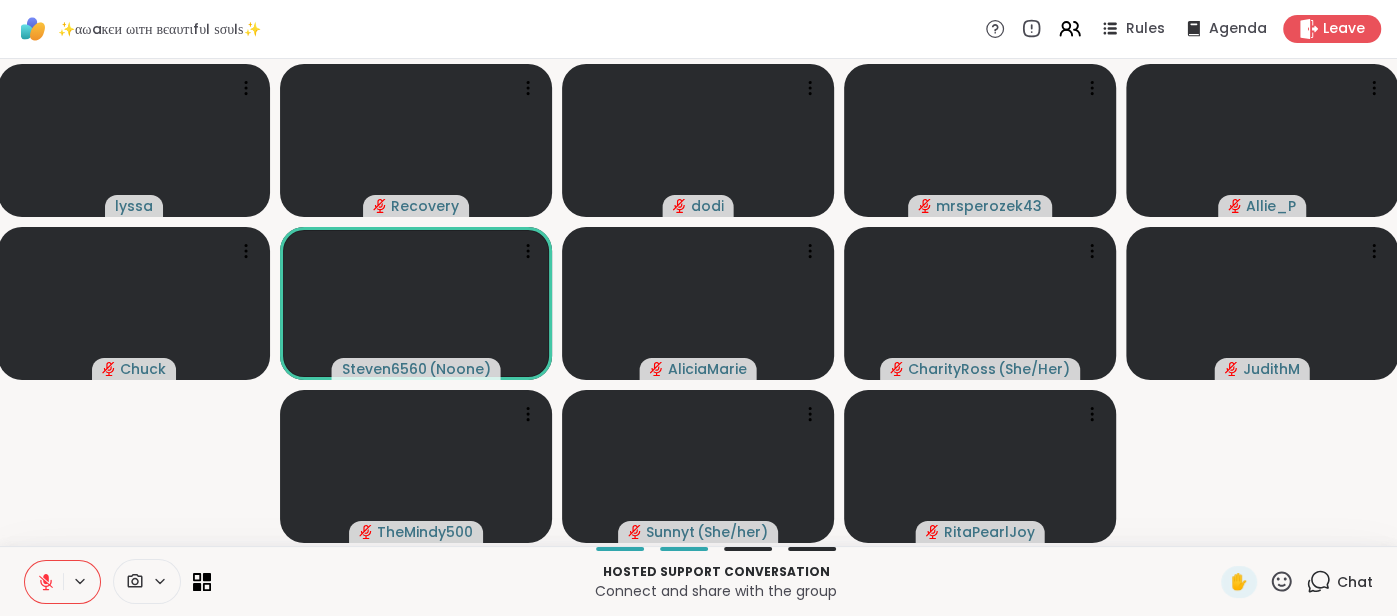 click on "Chat" at bounding box center [1355, 582] 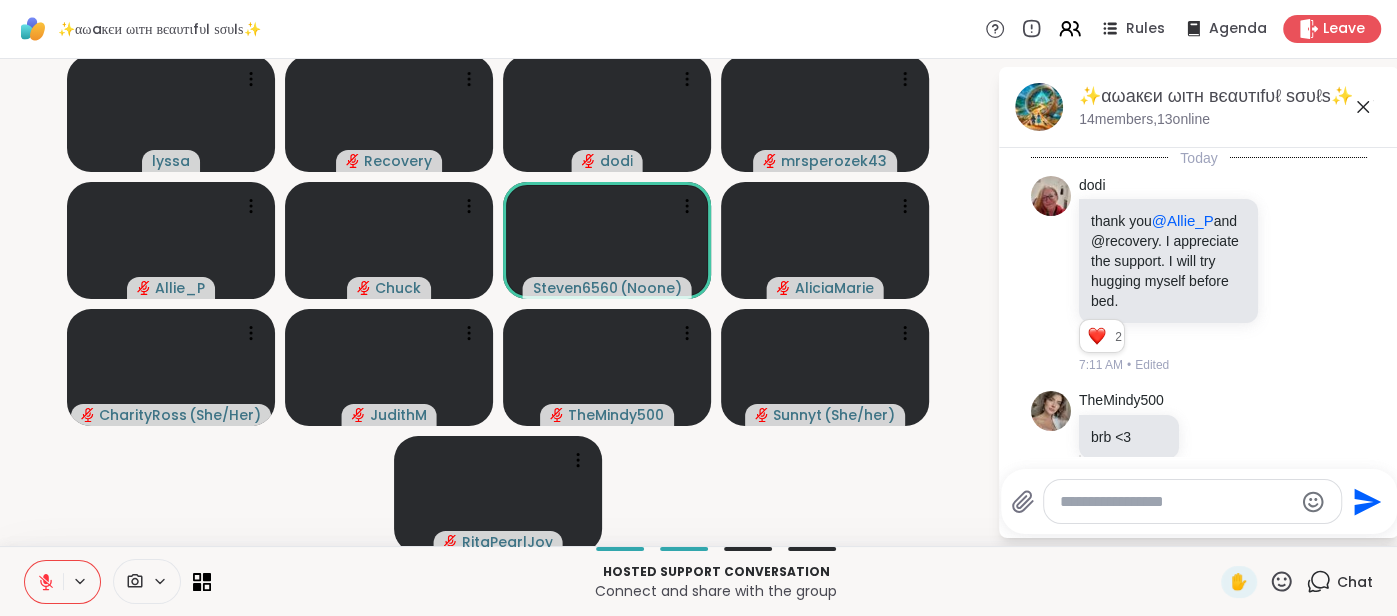 scroll, scrollTop: 564, scrollLeft: 0, axis: vertical 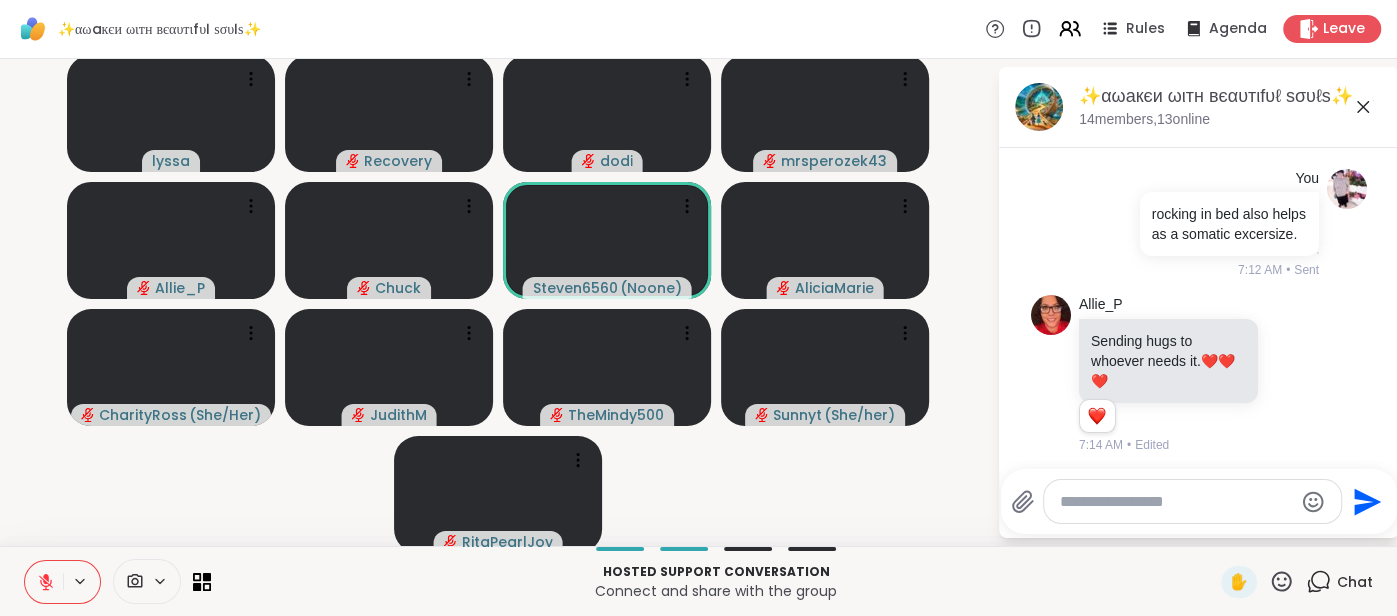 click at bounding box center [1176, 502] 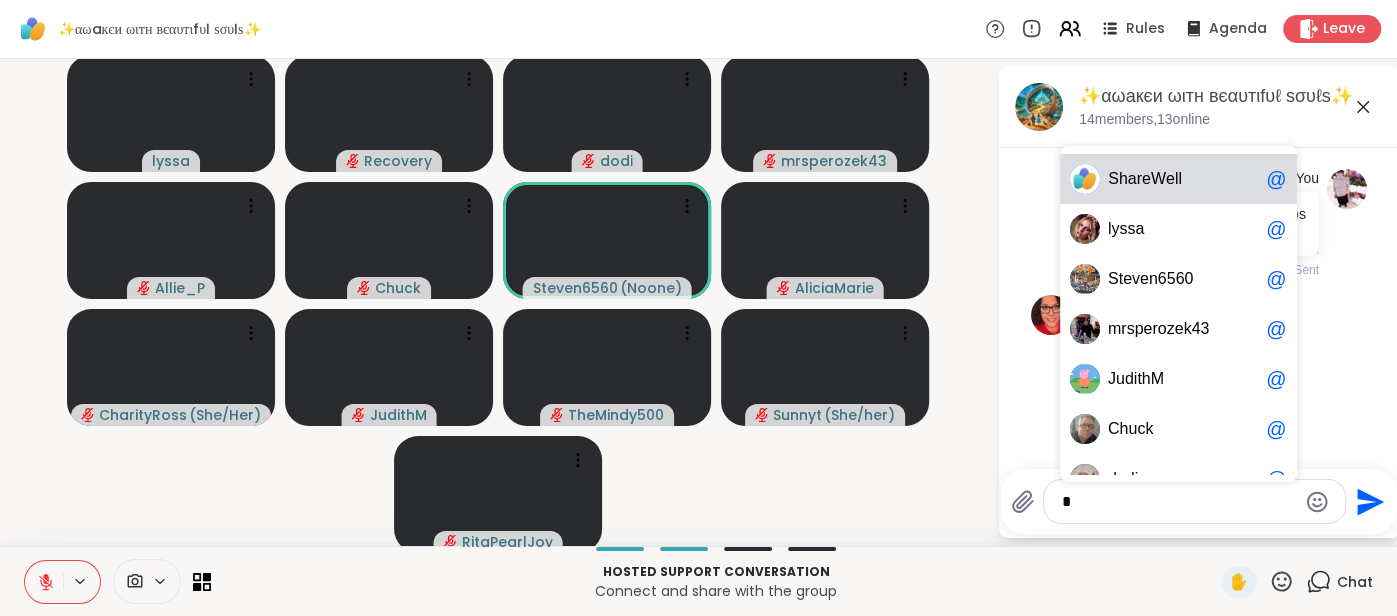 click at bounding box center [1085, 279] 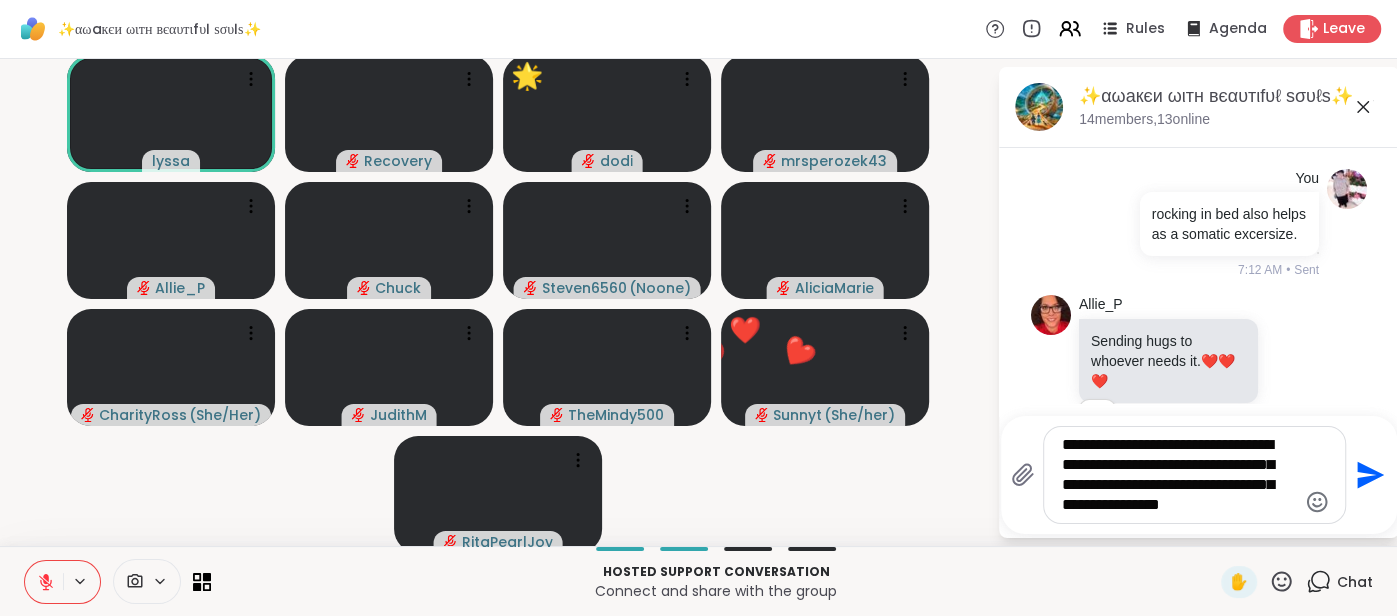 type on "**********" 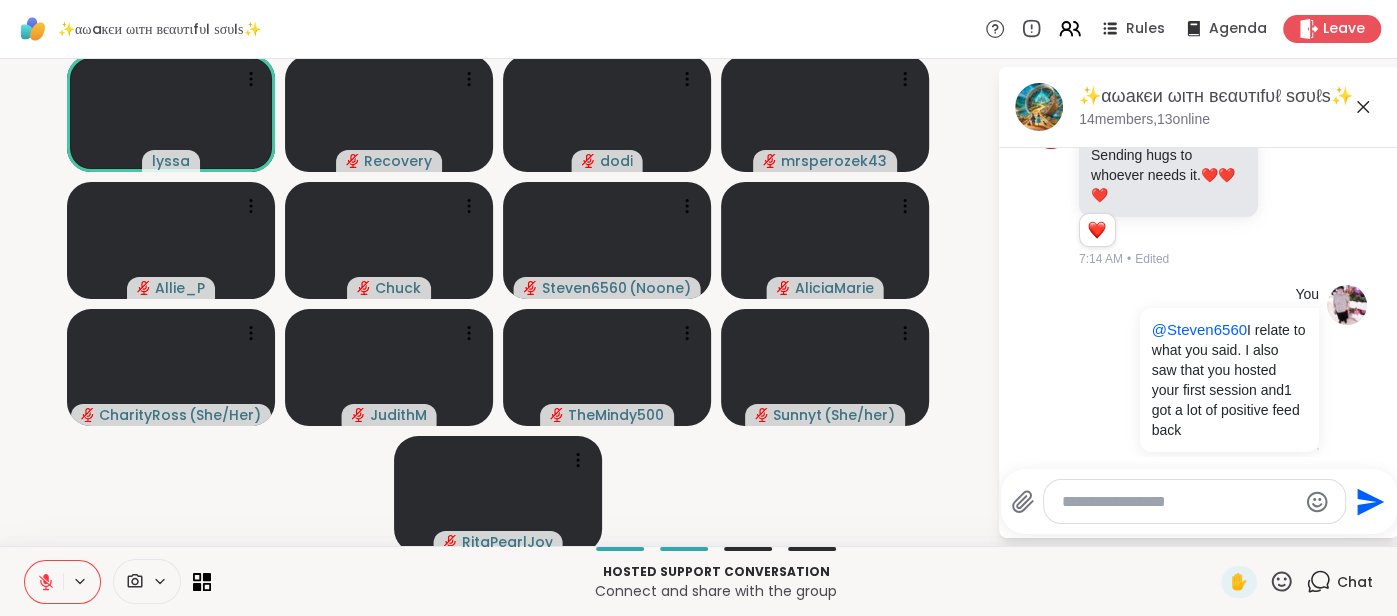 scroll, scrollTop: 779, scrollLeft: 0, axis: vertical 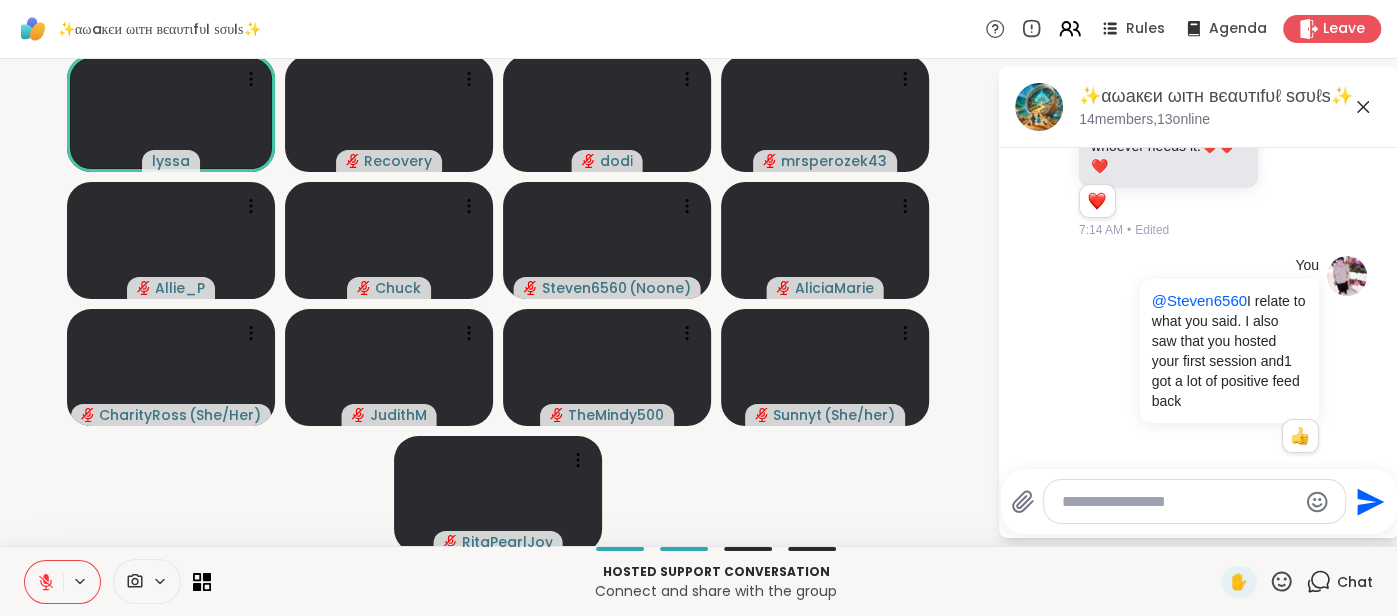 type 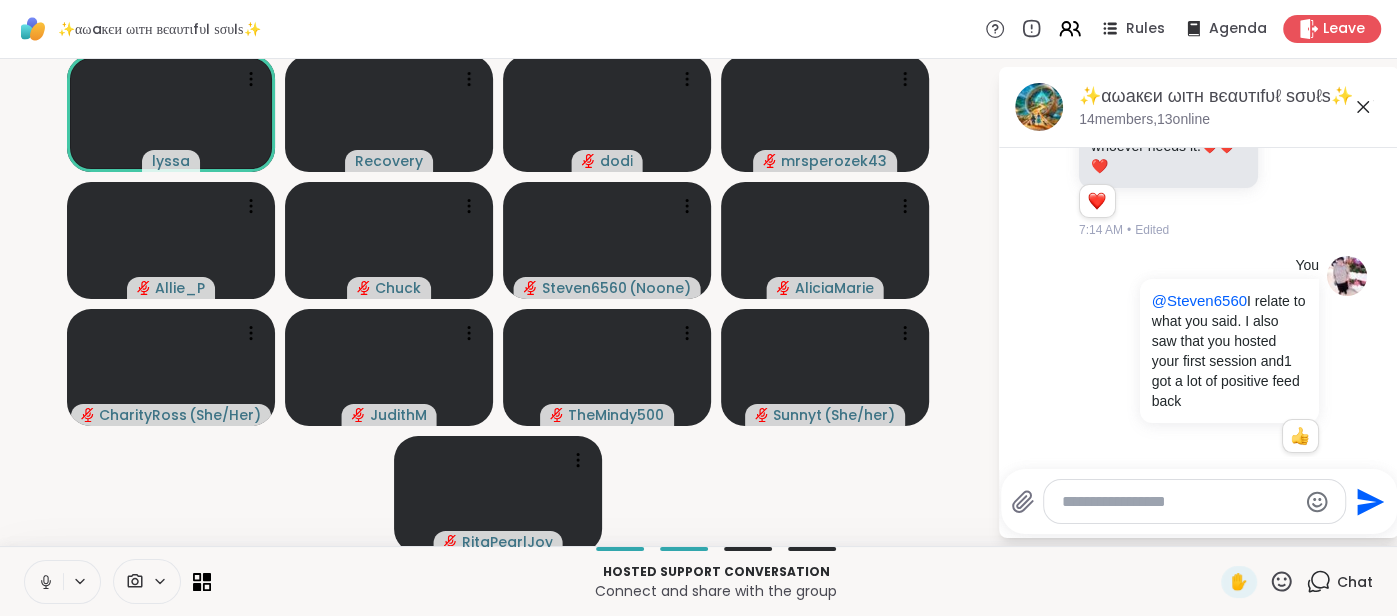 click at bounding box center (44, 582) 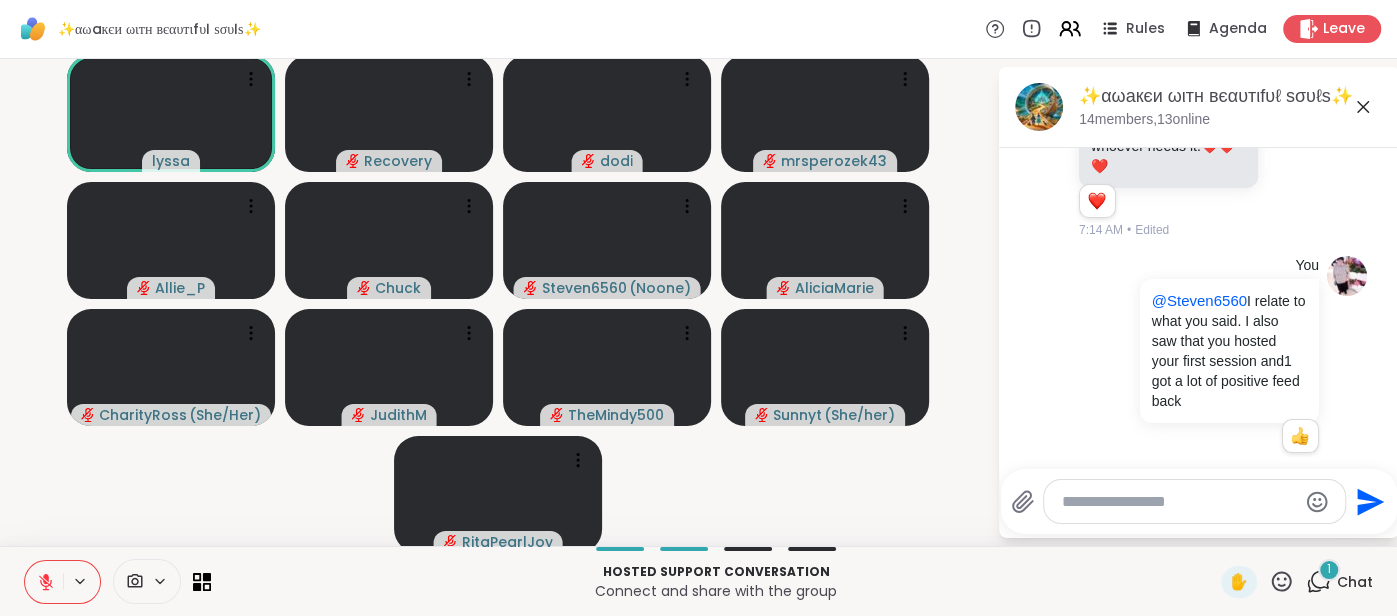 scroll, scrollTop: 945, scrollLeft: 0, axis: vertical 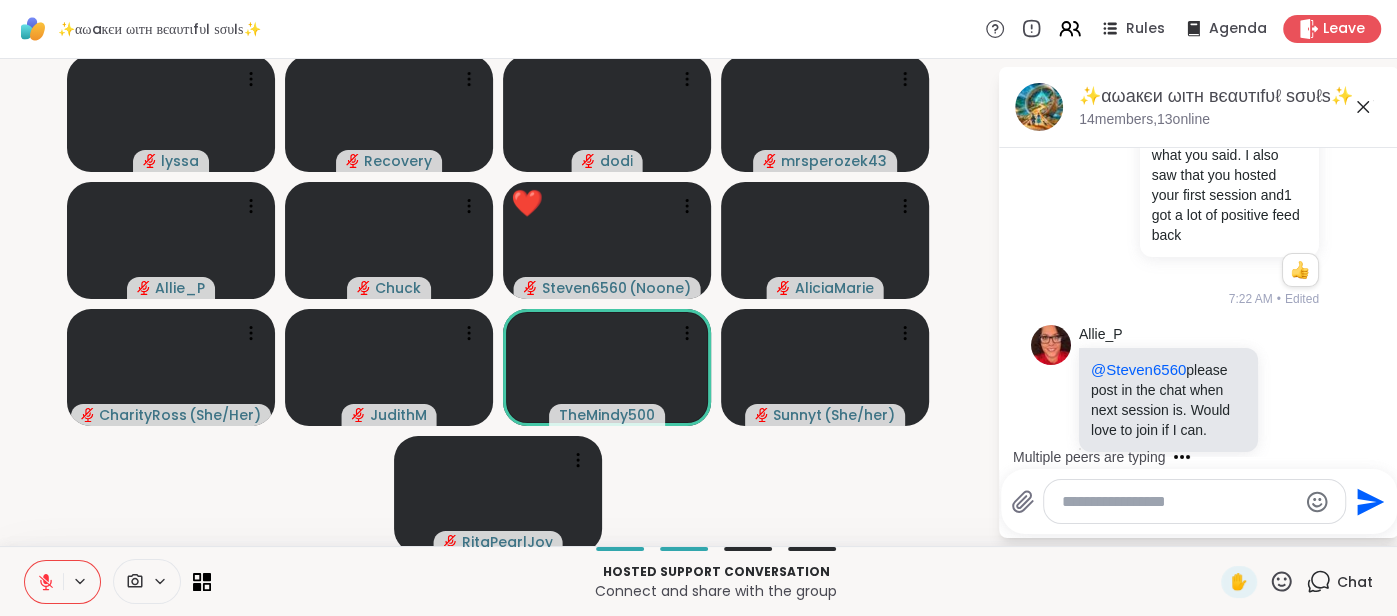 click 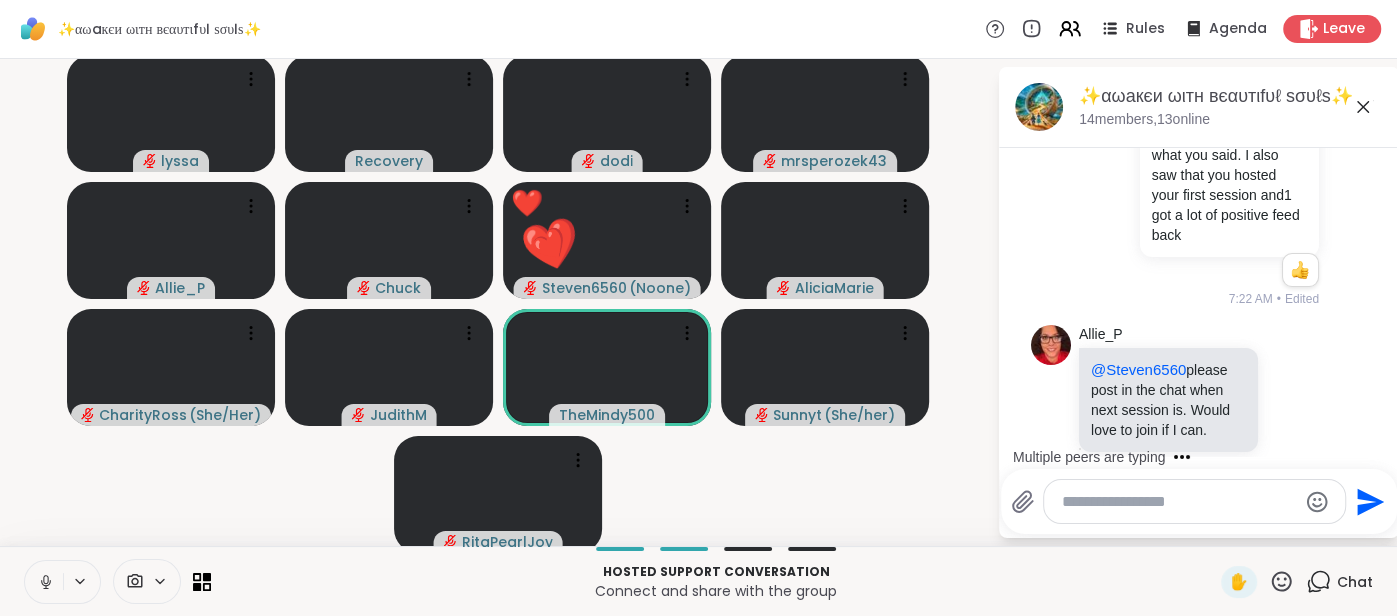 click 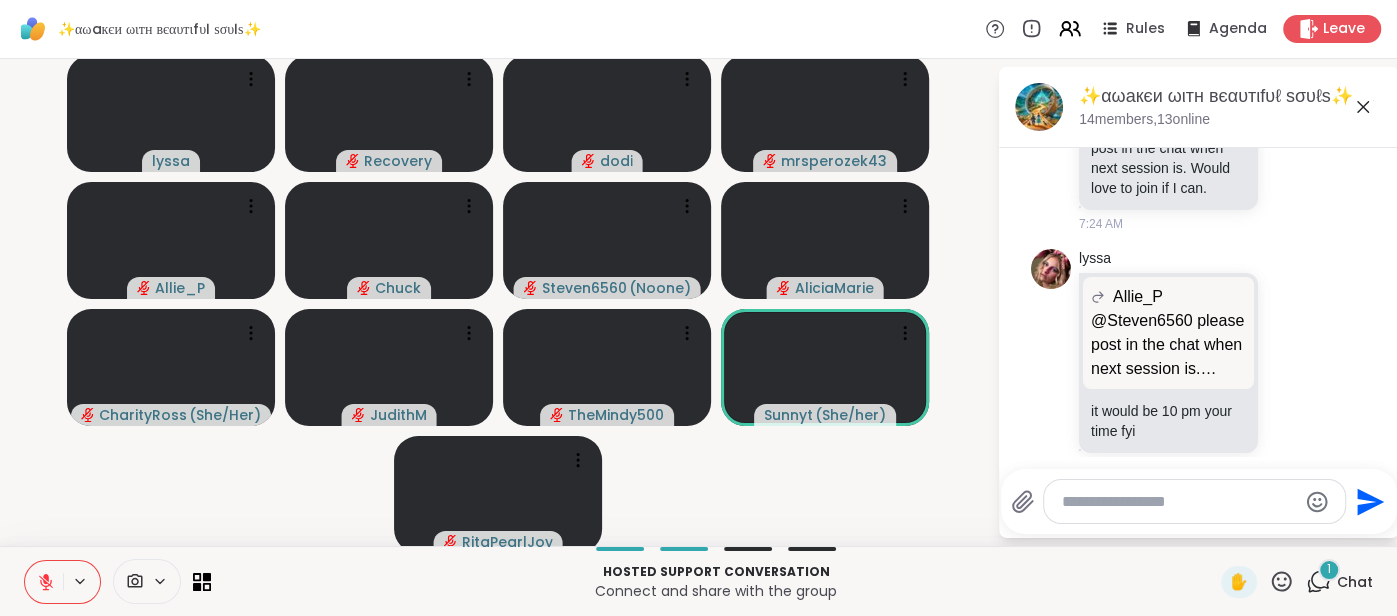 scroll, scrollTop: 1393, scrollLeft: 0, axis: vertical 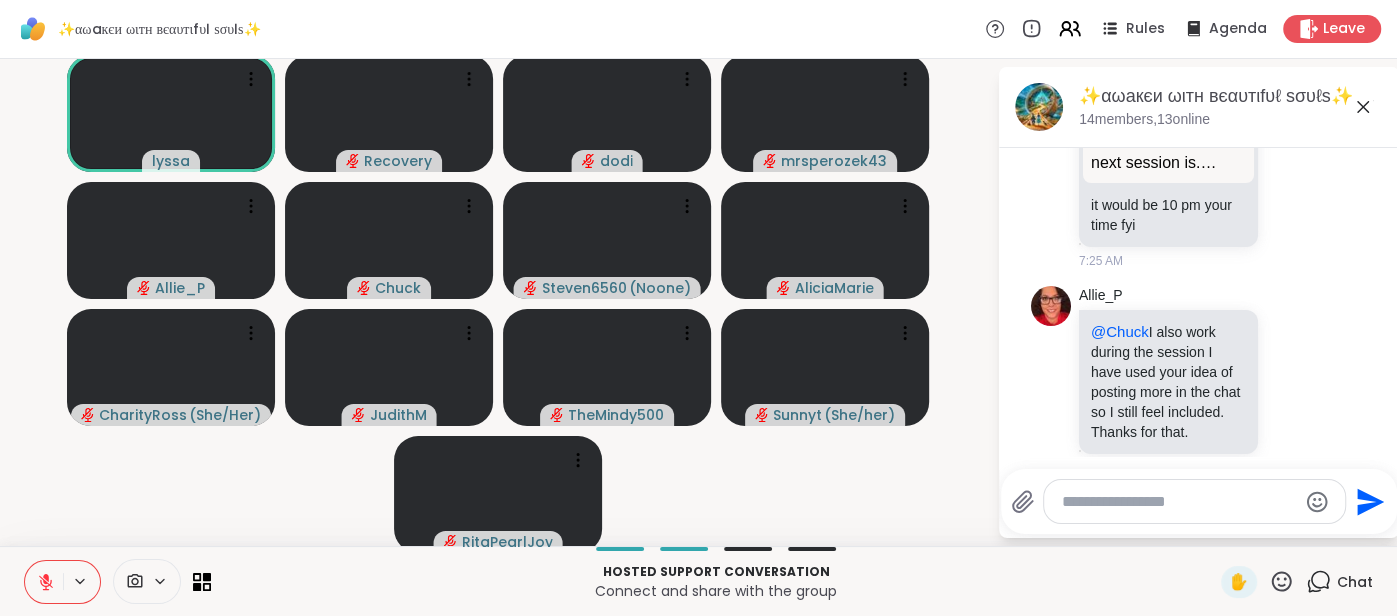click 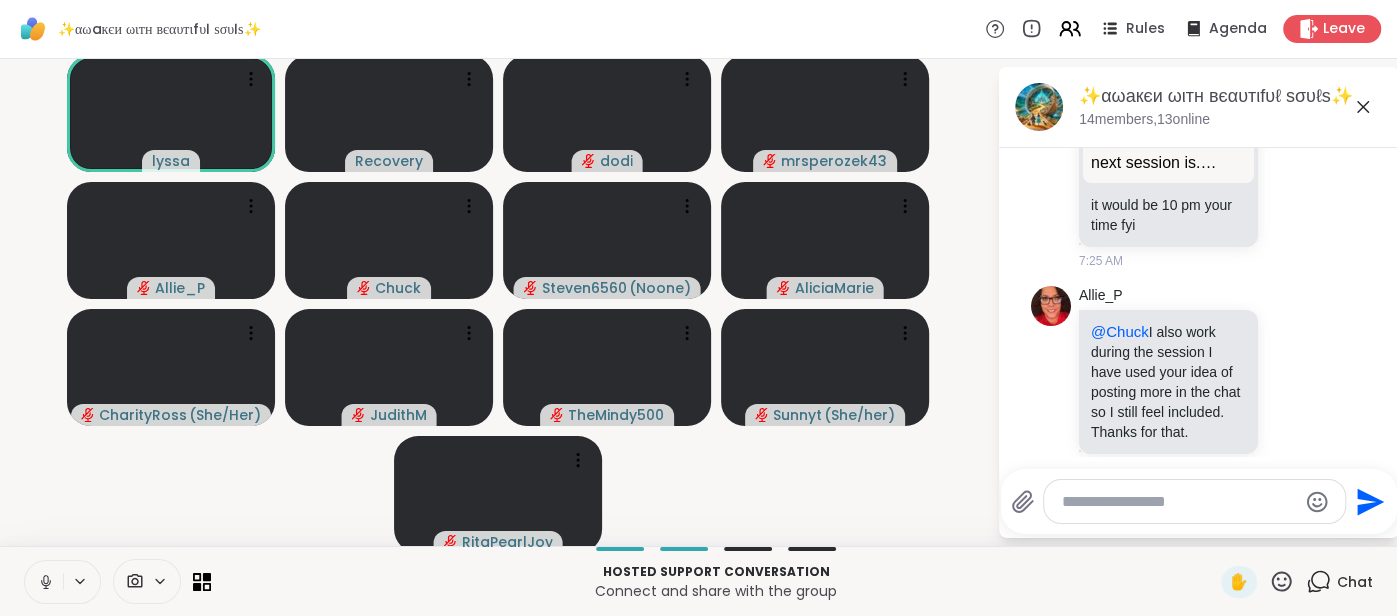 click 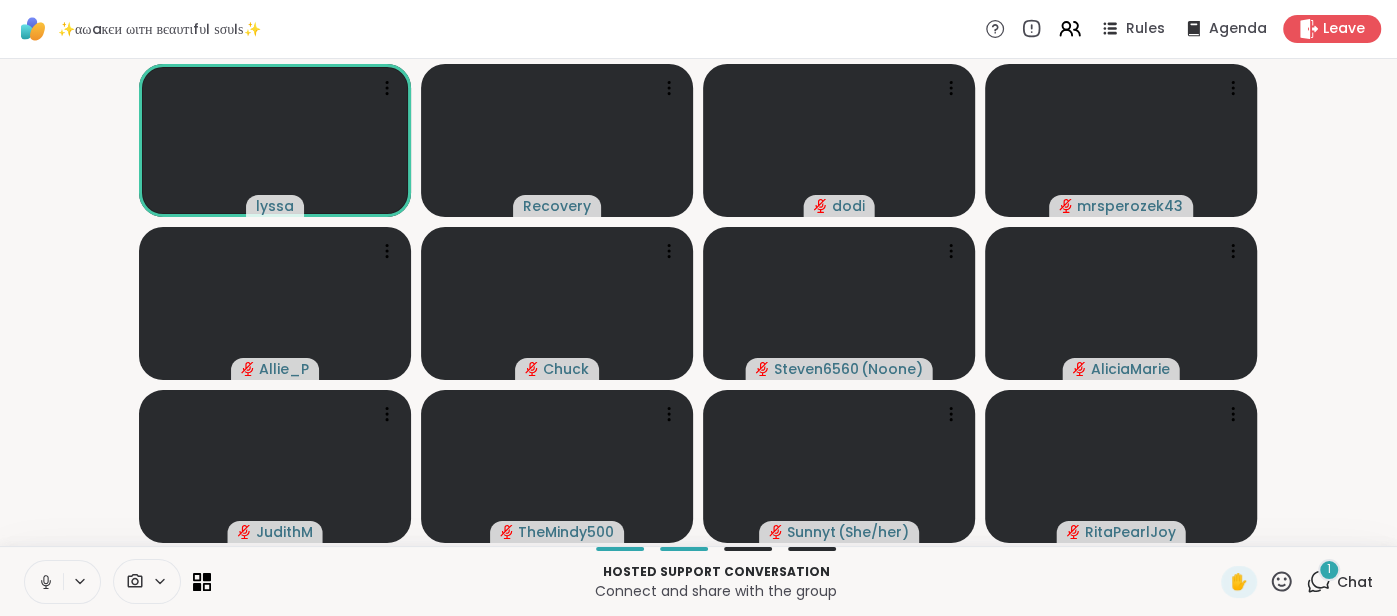click at bounding box center [44, 582] 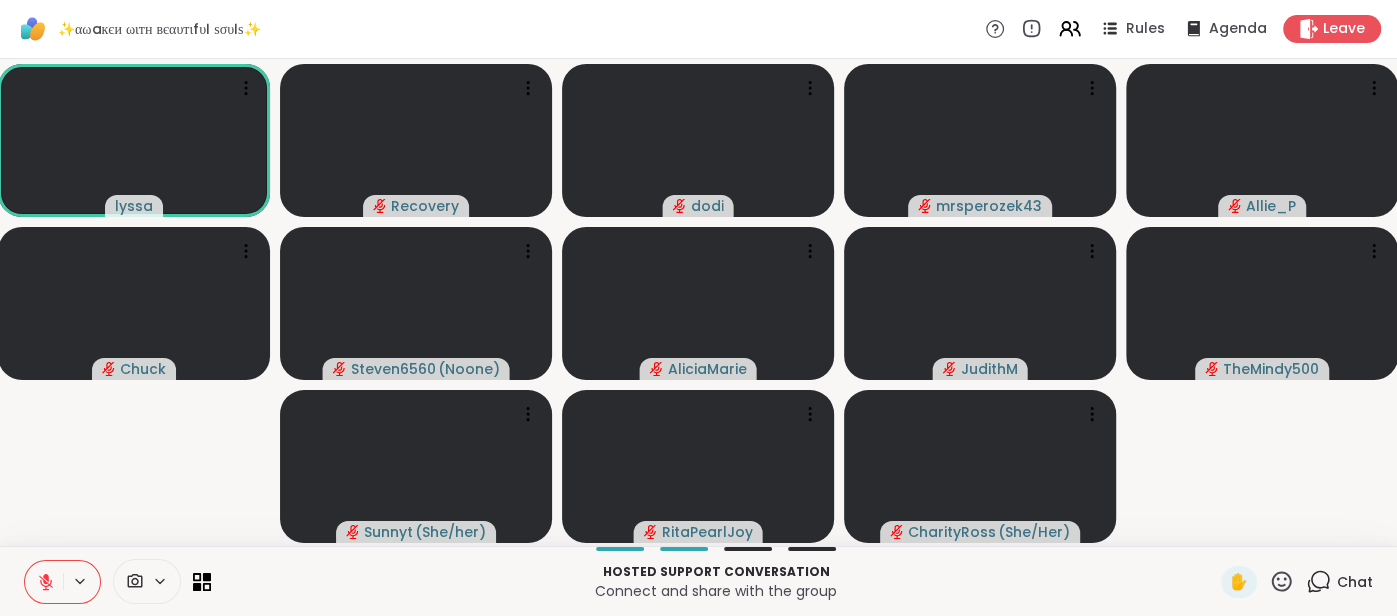 click on "Chat" at bounding box center [1355, 582] 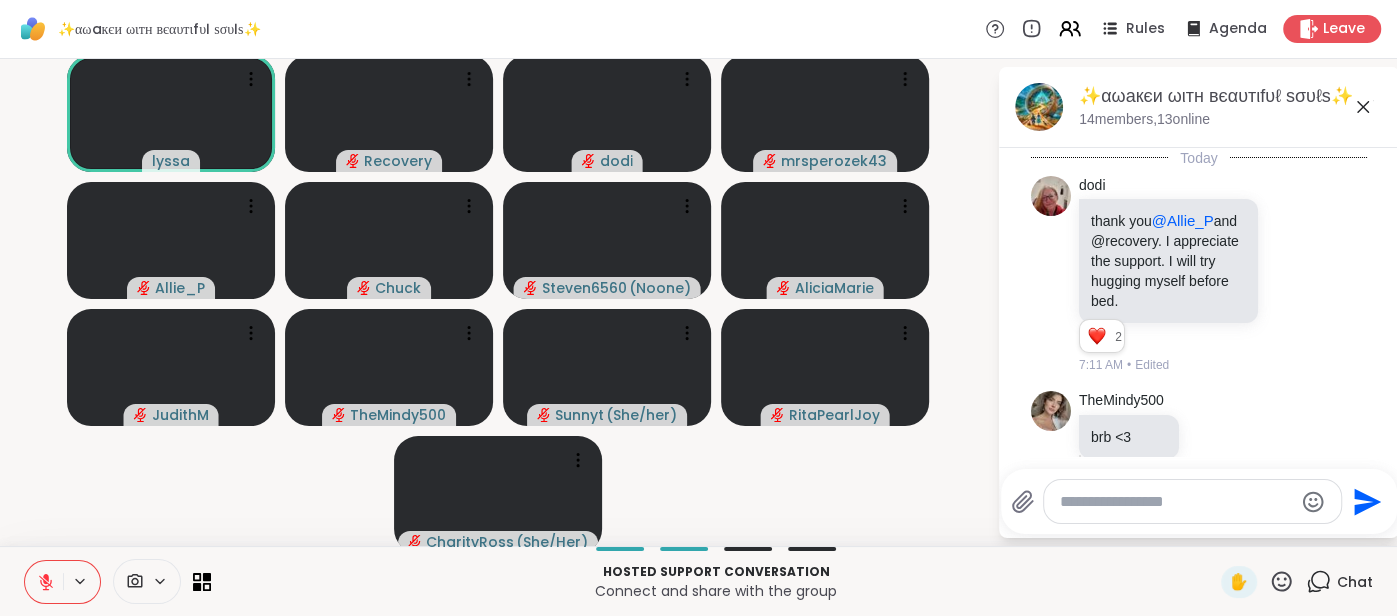 scroll, scrollTop: 2693, scrollLeft: 0, axis: vertical 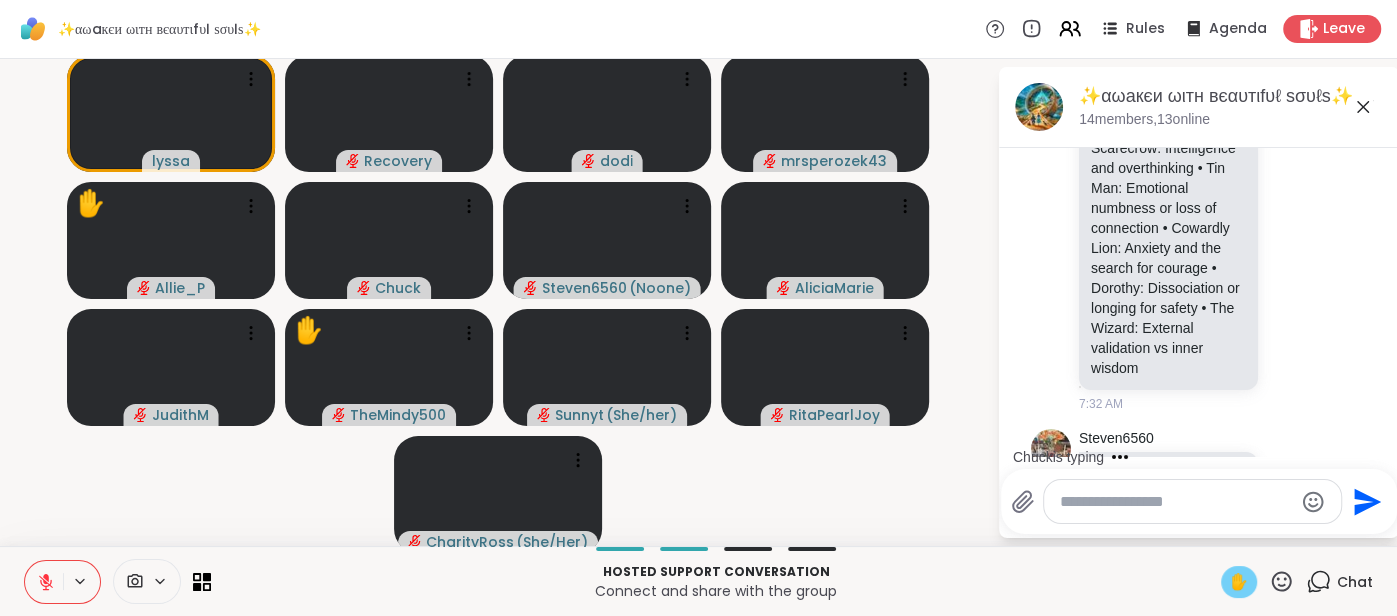 click on "✋" at bounding box center (1239, 582) 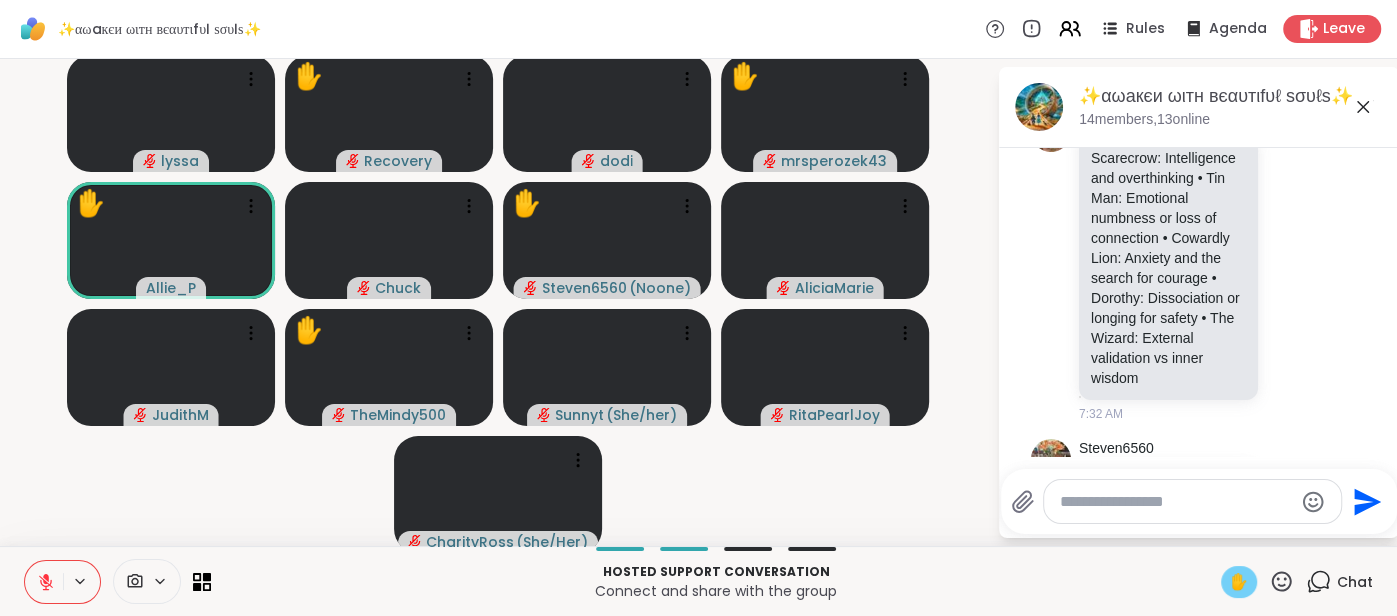 scroll, scrollTop: 3159, scrollLeft: 0, axis: vertical 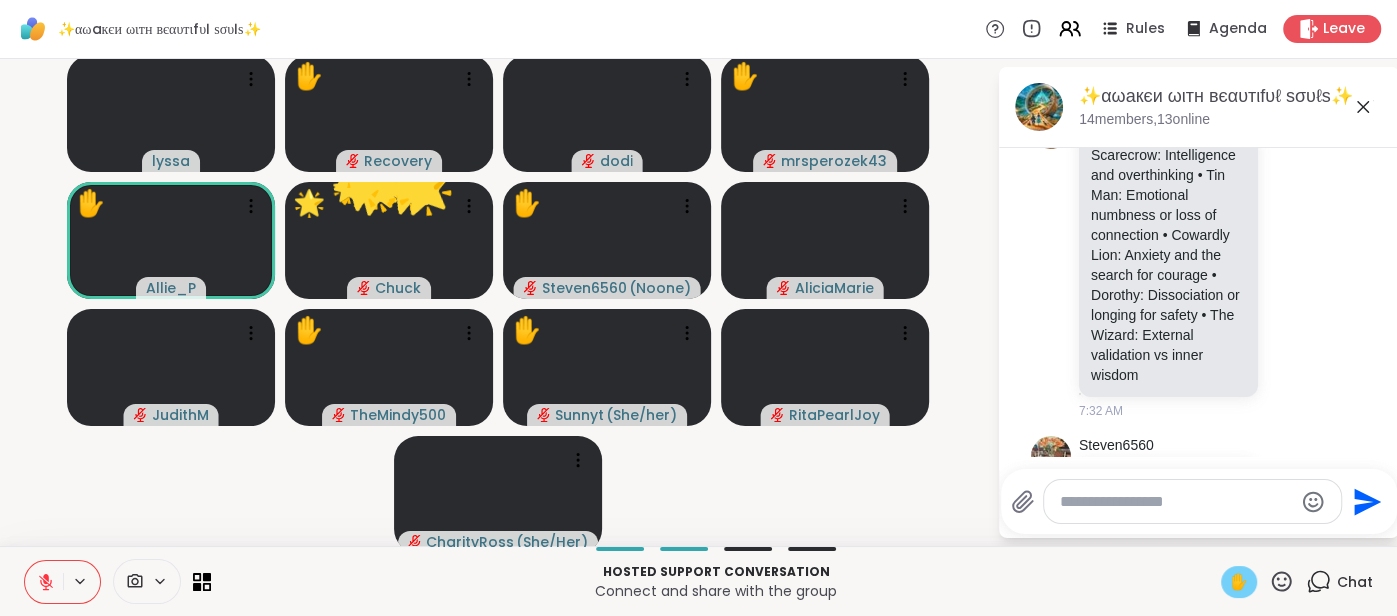 click 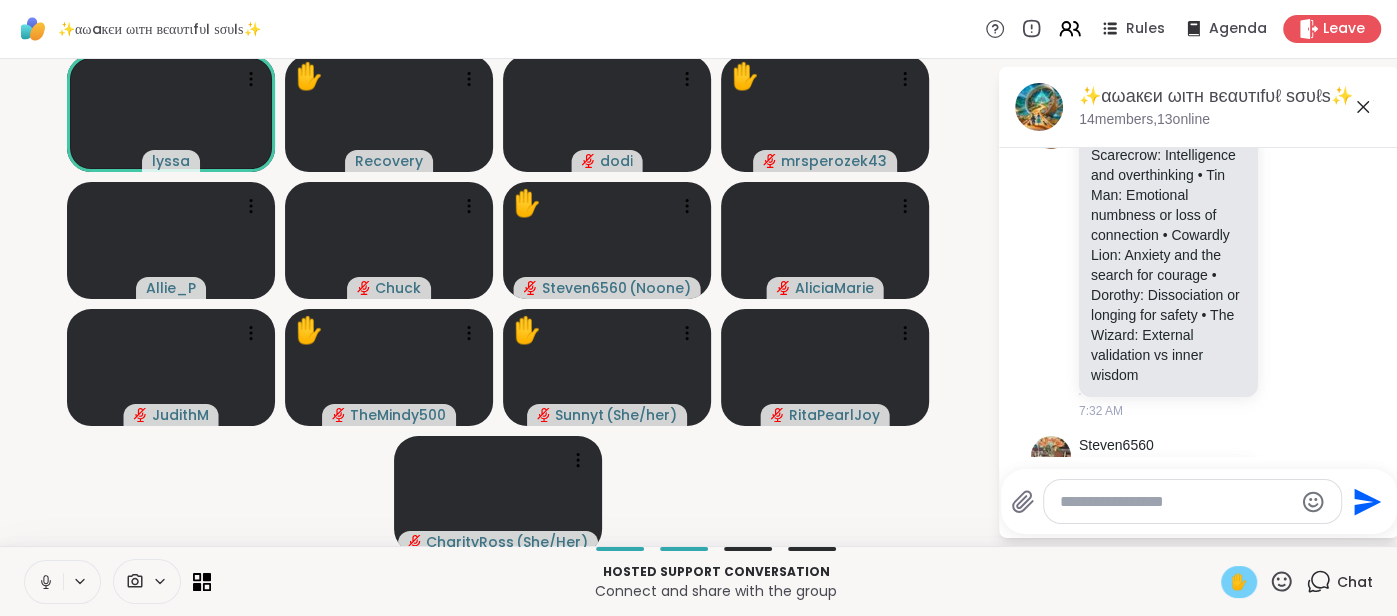 click 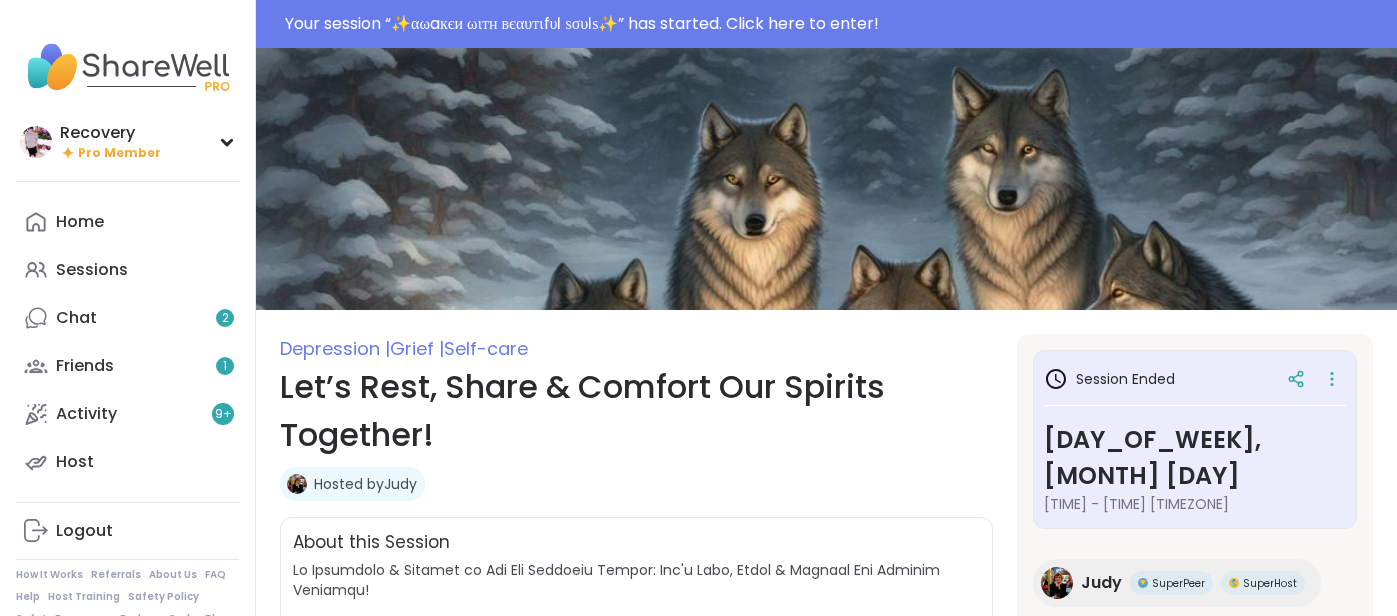 scroll, scrollTop: 0, scrollLeft: 0, axis: both 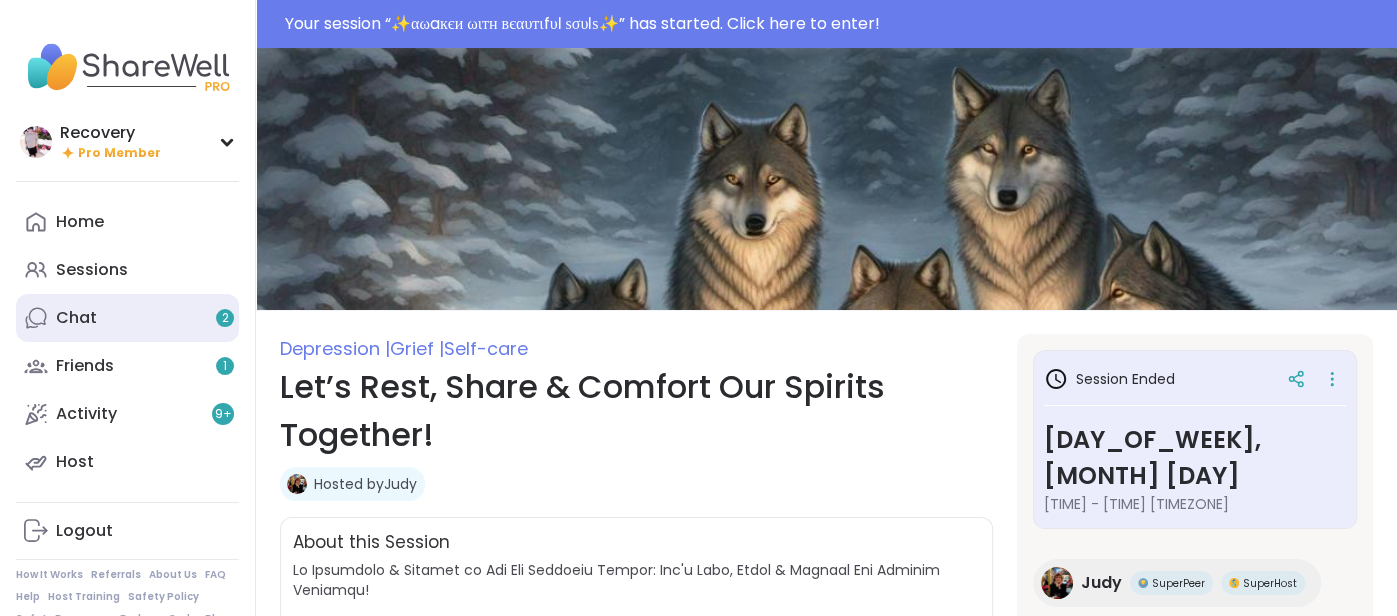 click on "Chat 2" at bounding box center (127, 318) 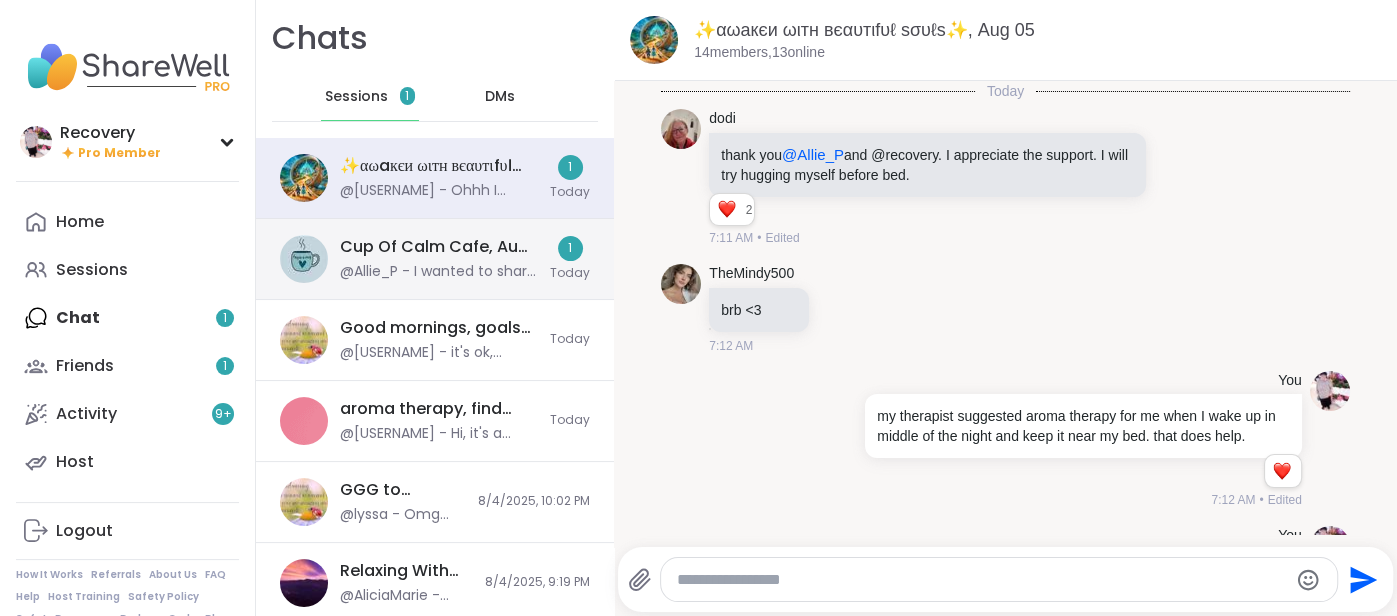 scroll, scrollTop: 1124, scrollLeft: 0, axis: vertical 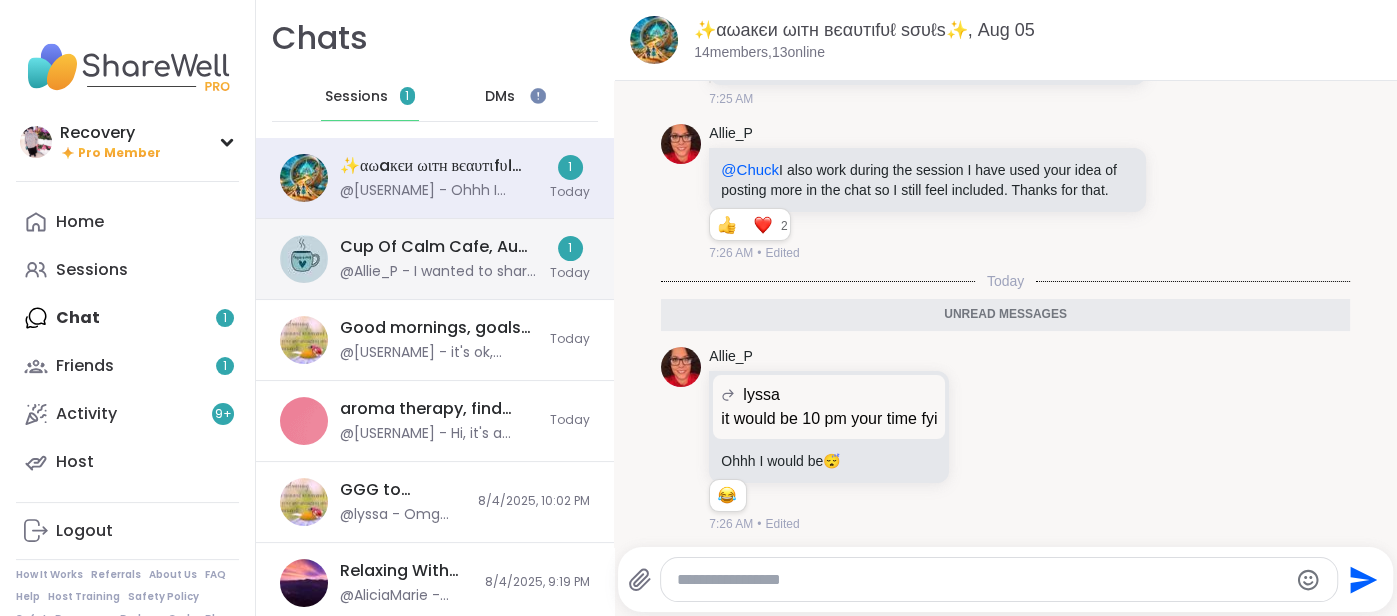 click on "@Allie_P - I wanted to share the affirmations I used in this session. Perhaps you would like to use them on your own. Motivational Affirmations:
I am strong and resilient.
I am capable of greatness.
I believe in myself.
I am allowed to have a bad day.
I am enough.
I am proud of who I am." at bounding box center [439, 272] 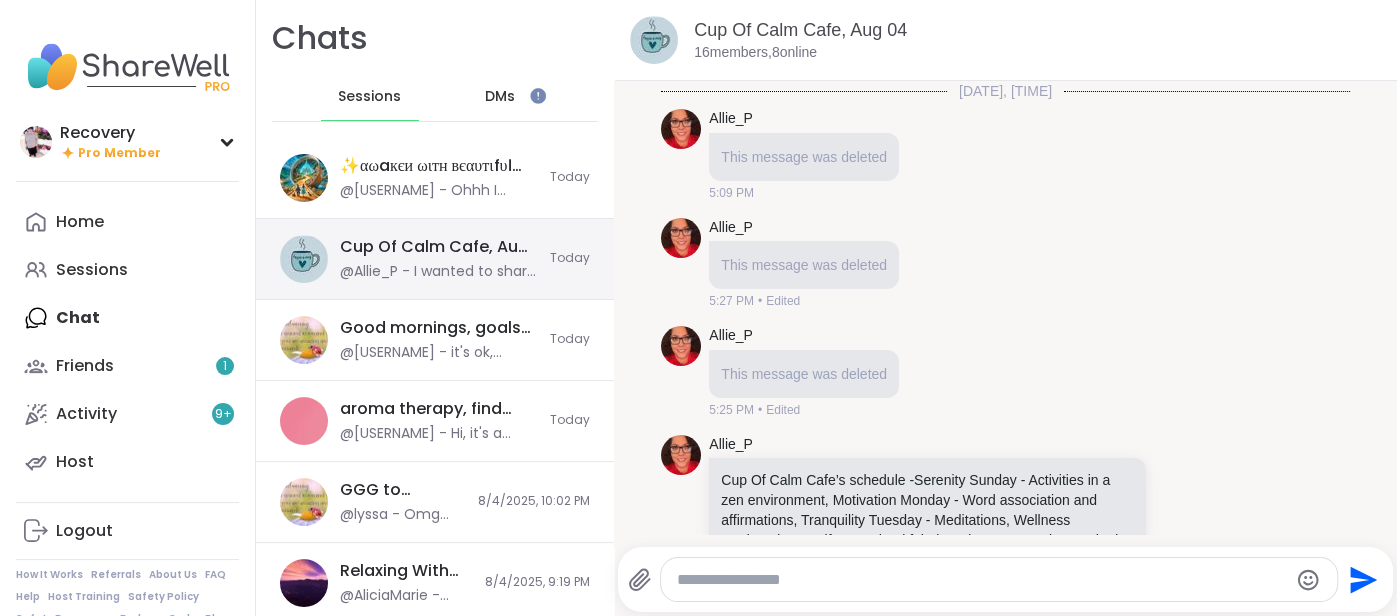 scroll, scrollTop: 4656, scrollLeft: 0, axis: vertical 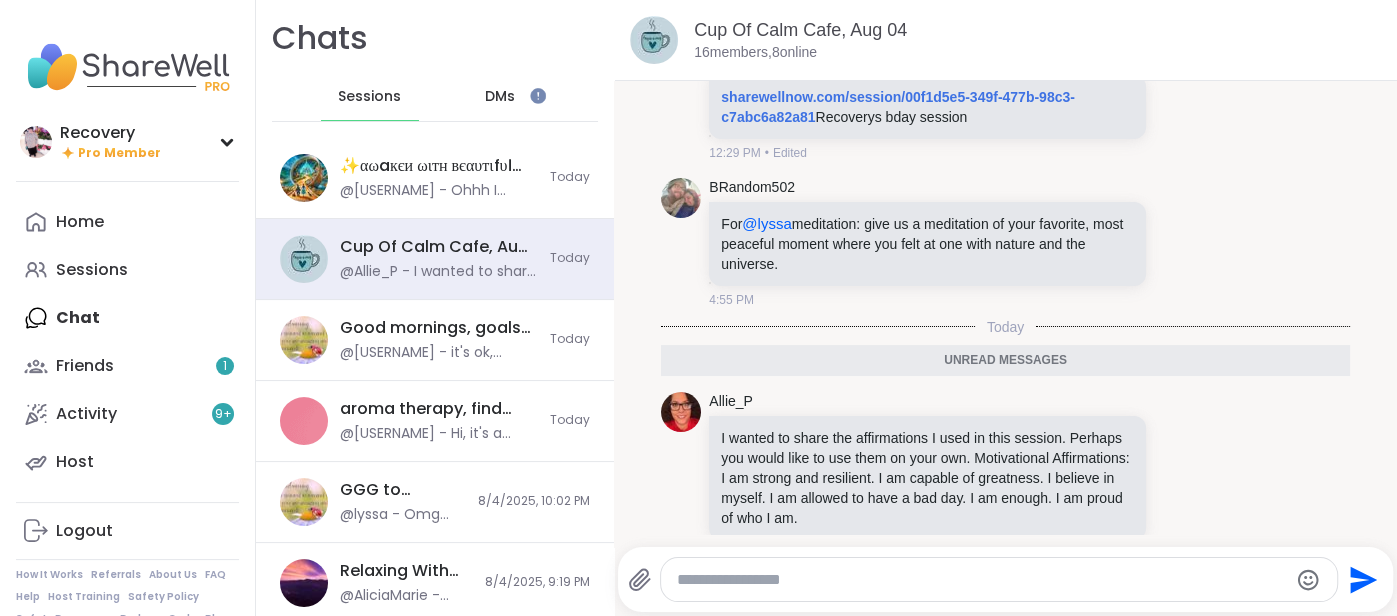 click on "DMs" at bounding box center [501, 97] 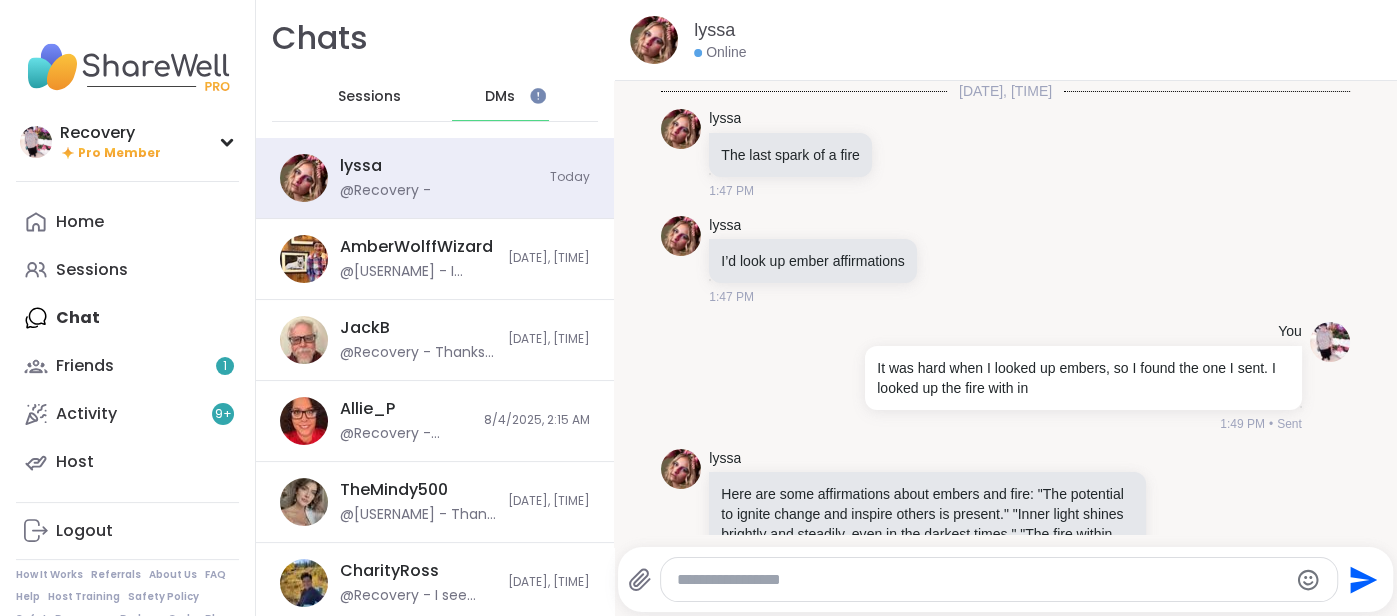 scroll, scrollTop: 25978, scrollLeft: 0, axis: vertical 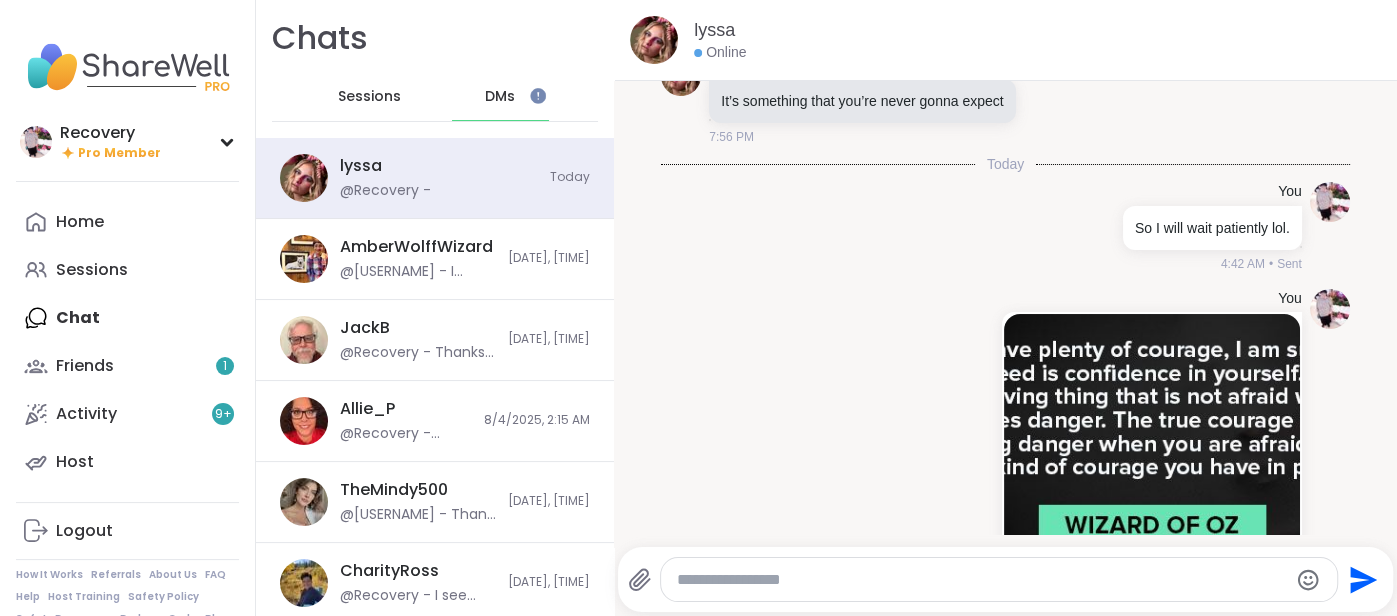 click on "Sessions" at bounding box center [369, 97] 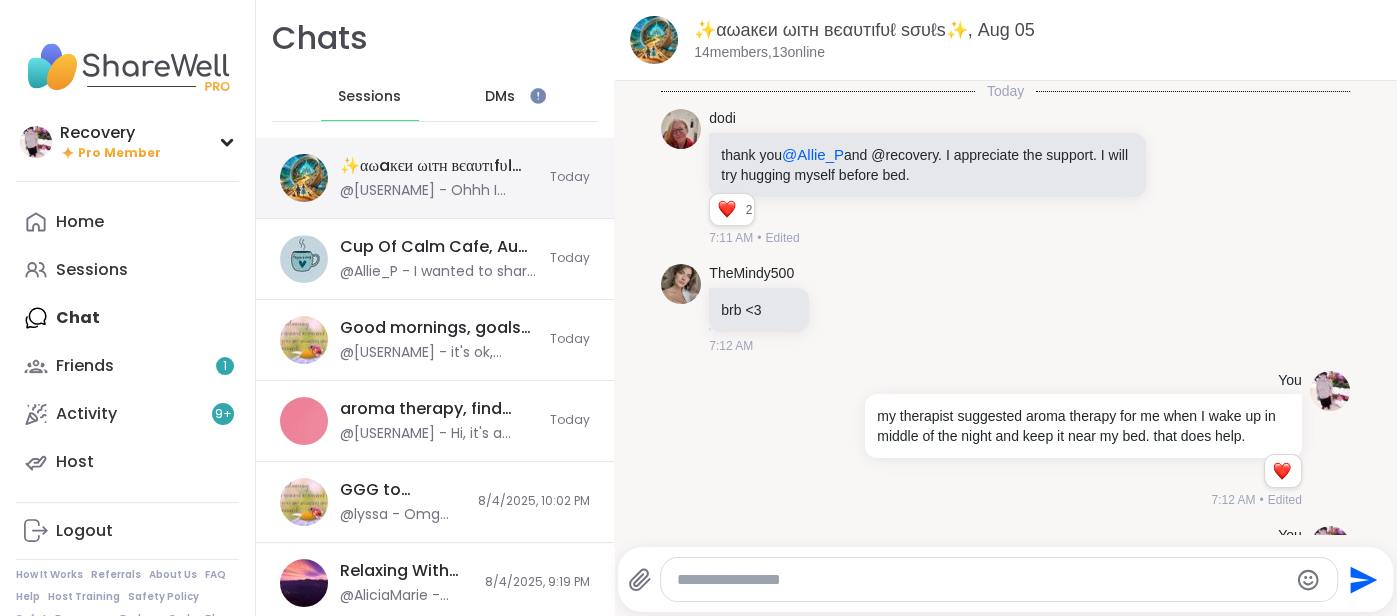 scroll, scrollTop: 1056, scrollLeft: 0, axis: vertical 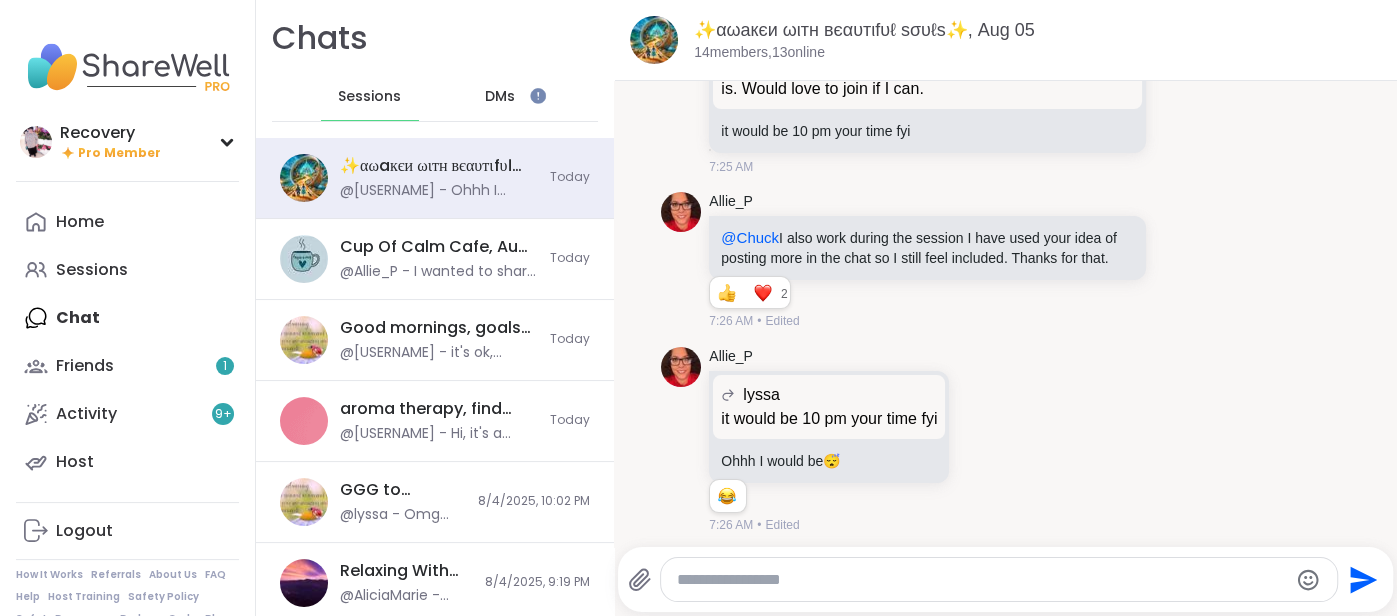 click at bounding box center [982, 580] 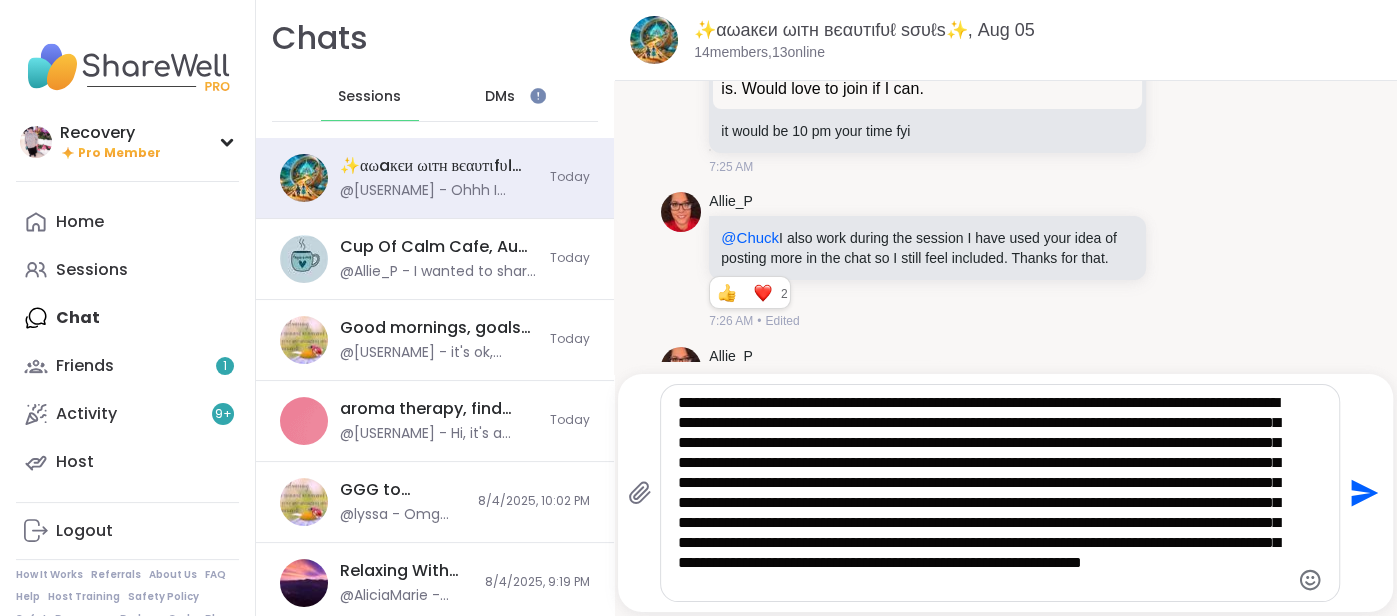 type 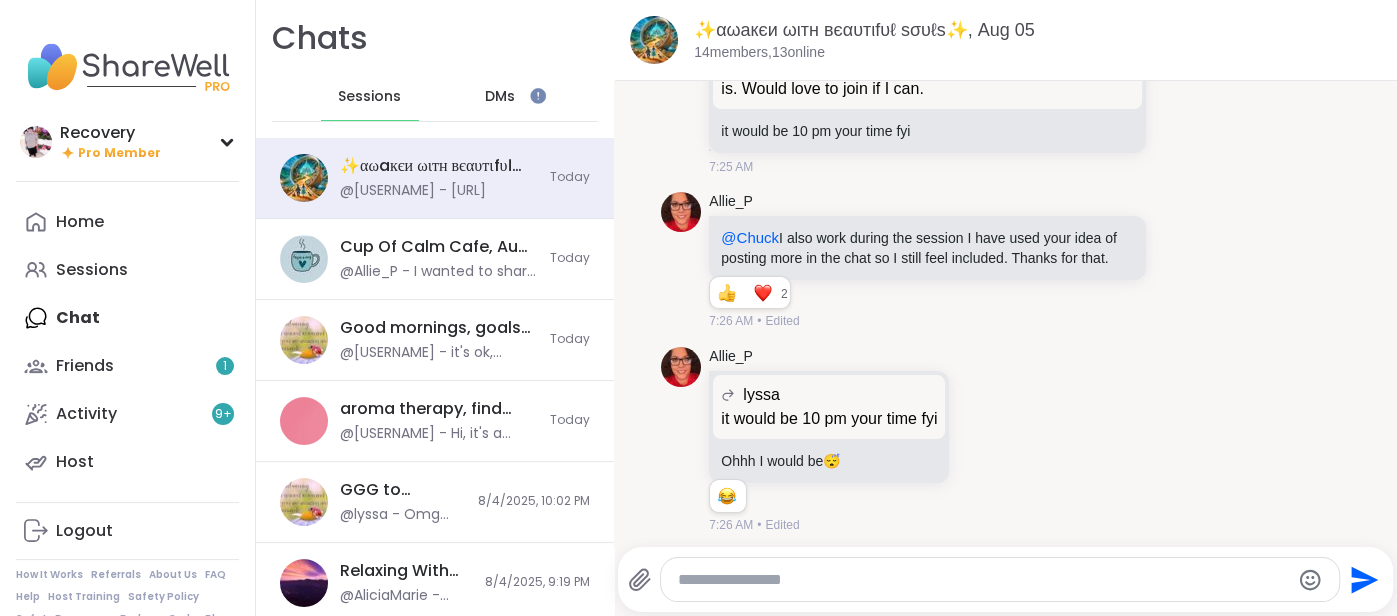scroll, scrollTop: 1522, scrollLeft: 0, axis: vertical 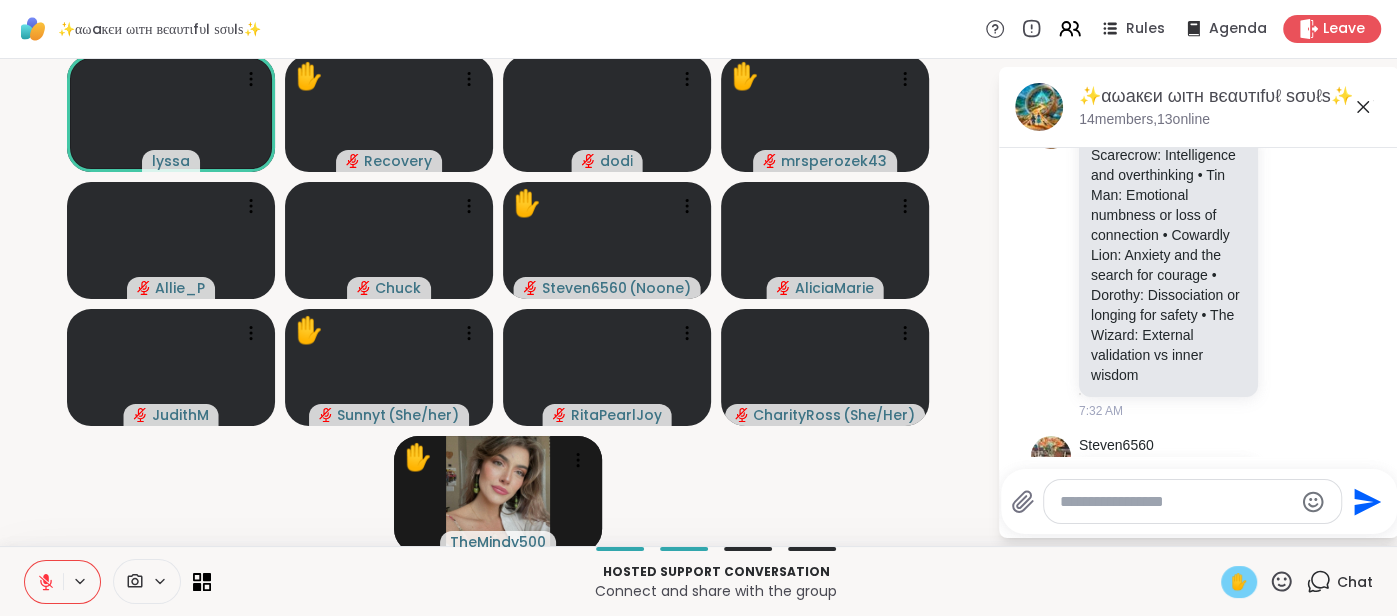 click at bounding box center [44, 582] 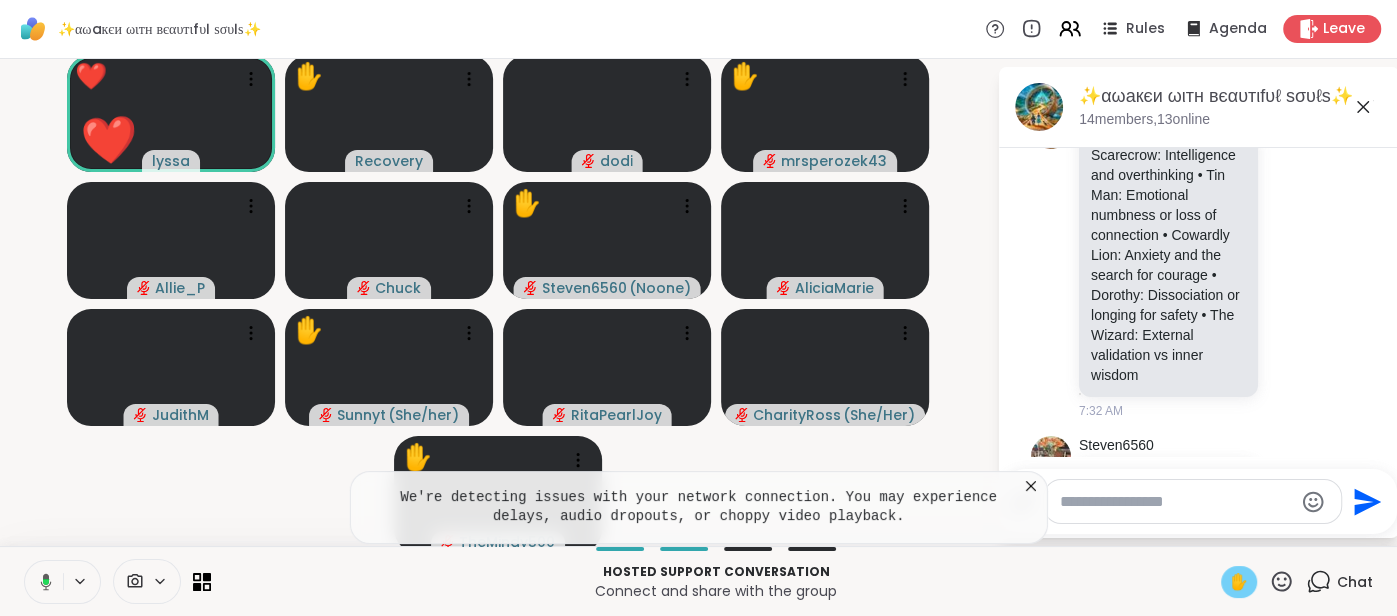 scroll, scrollTop: 3194, scrollLeft: 0, axis: vertical 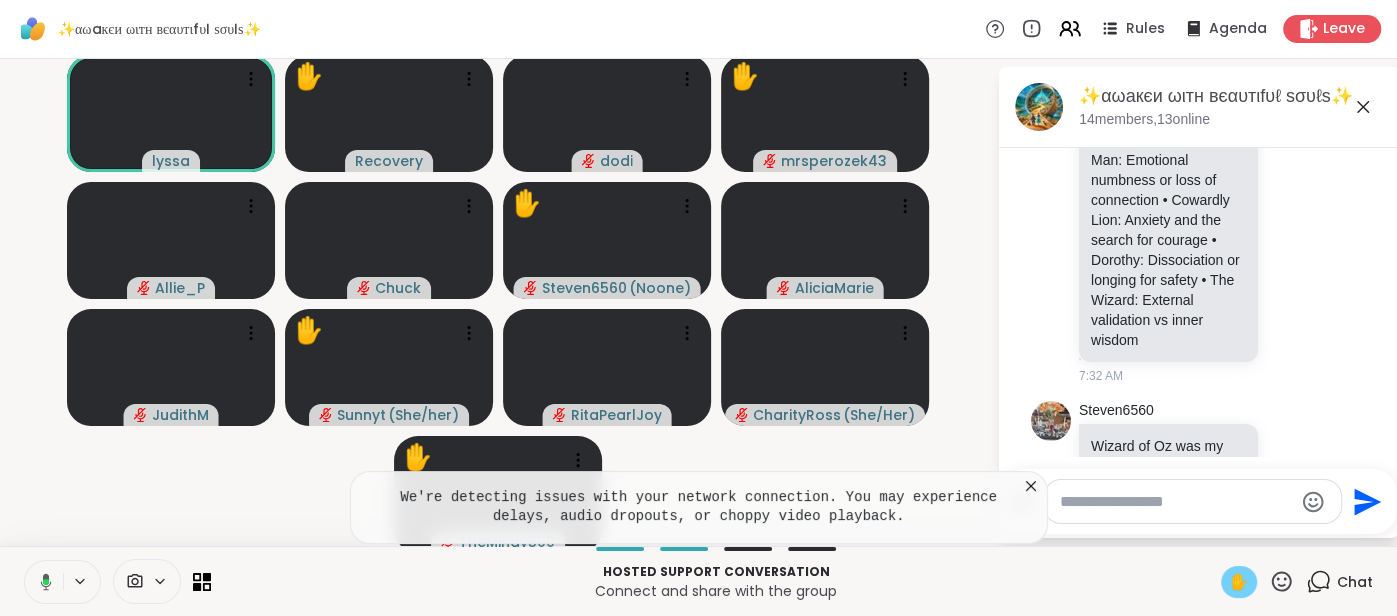 click 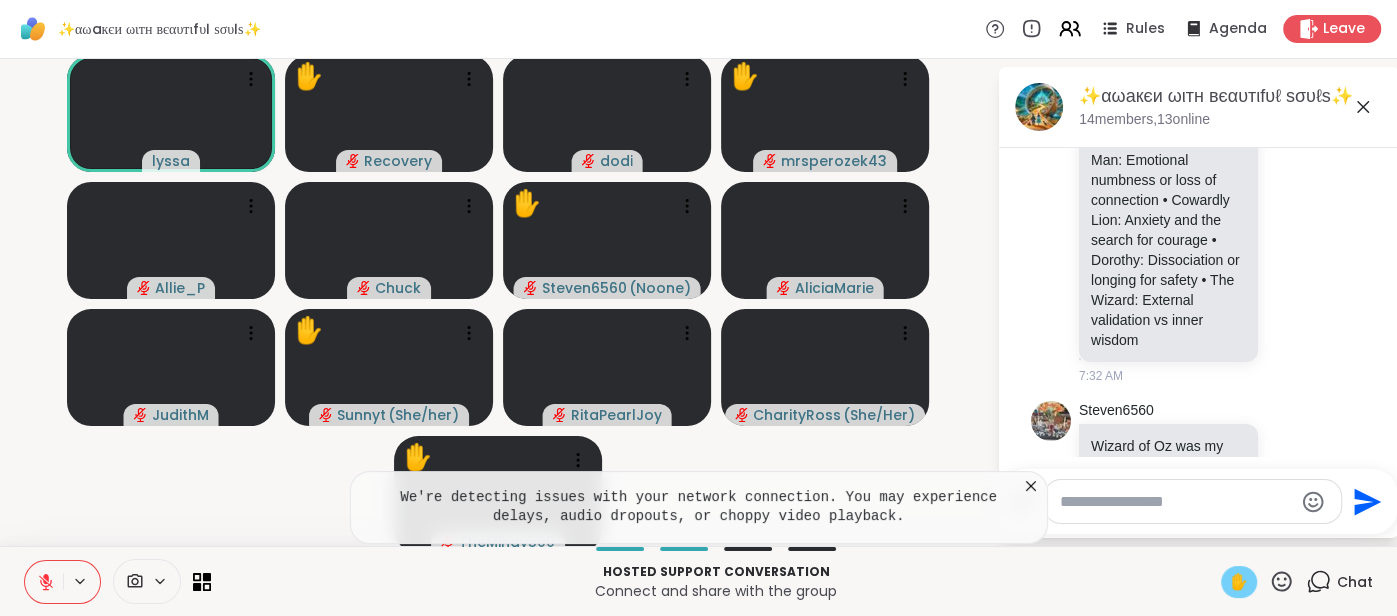 click on "✋" at bounding box center (1239, 582) 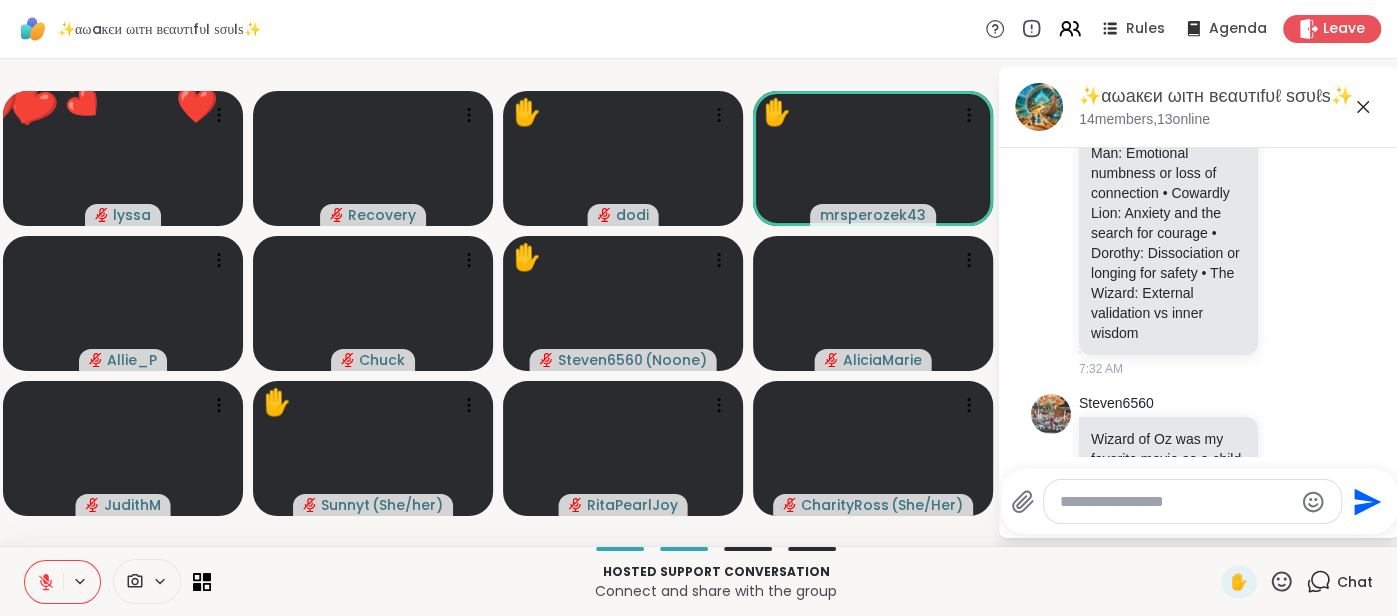 scroll, scrollTop: 3300, scrollLeft: 0, axis: vertical 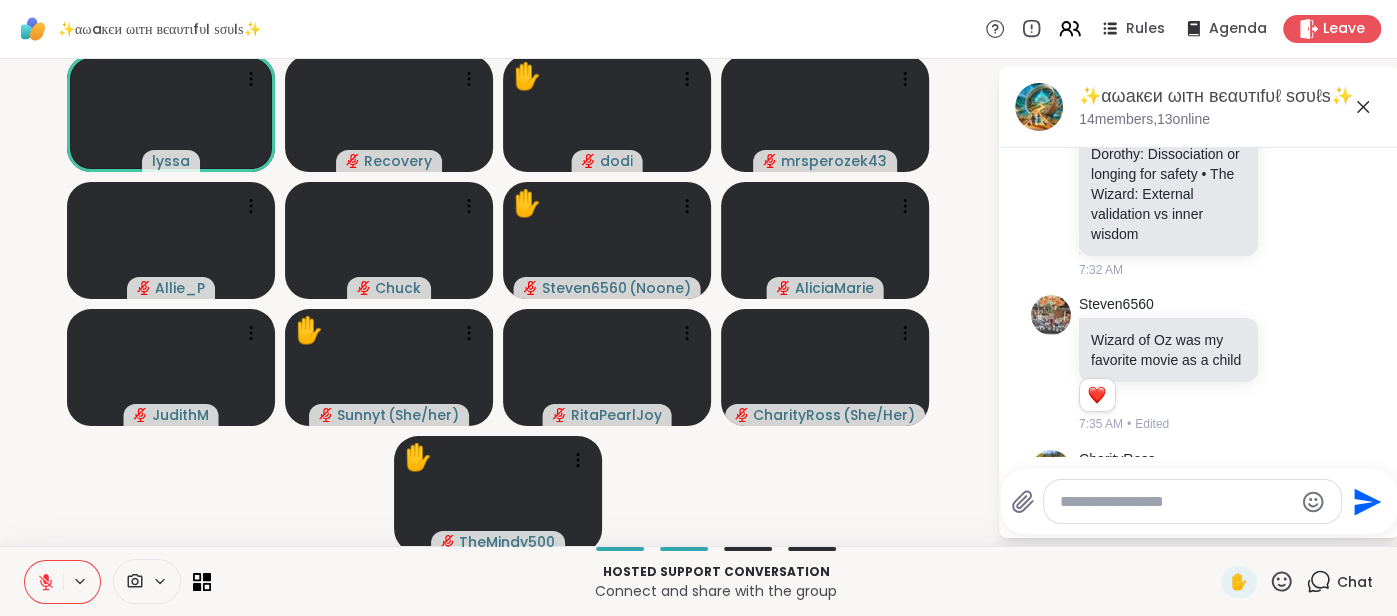 click at bounding box center (1176, 502) 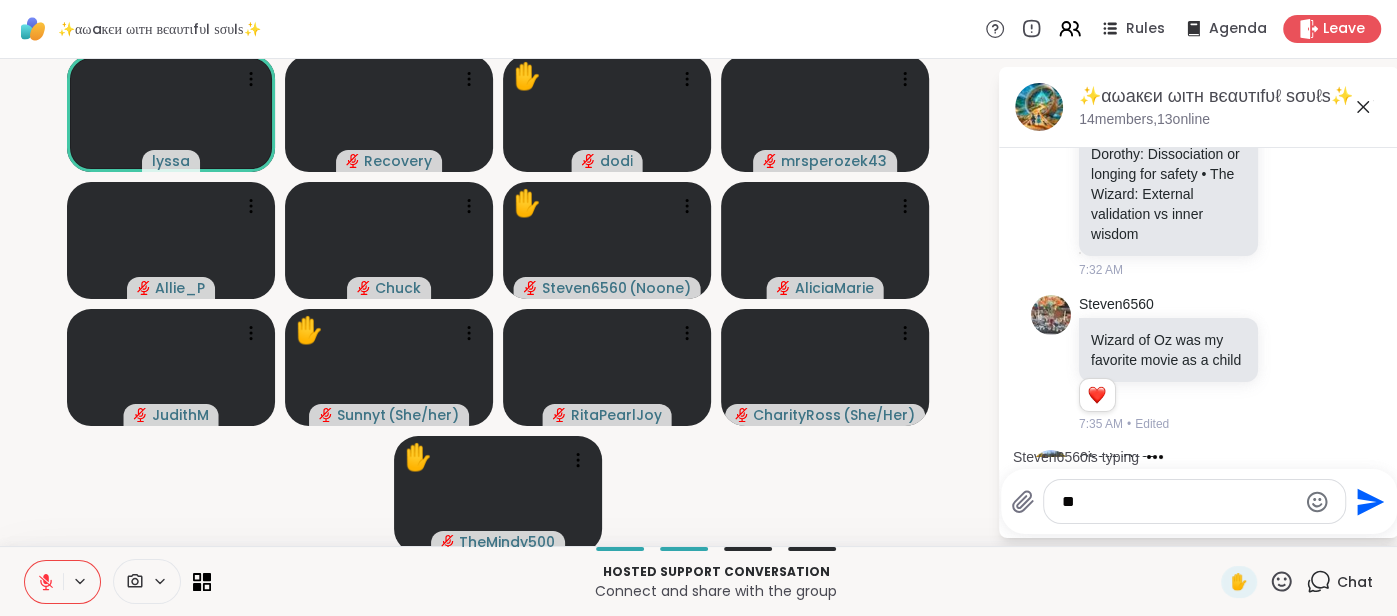 type on "***" 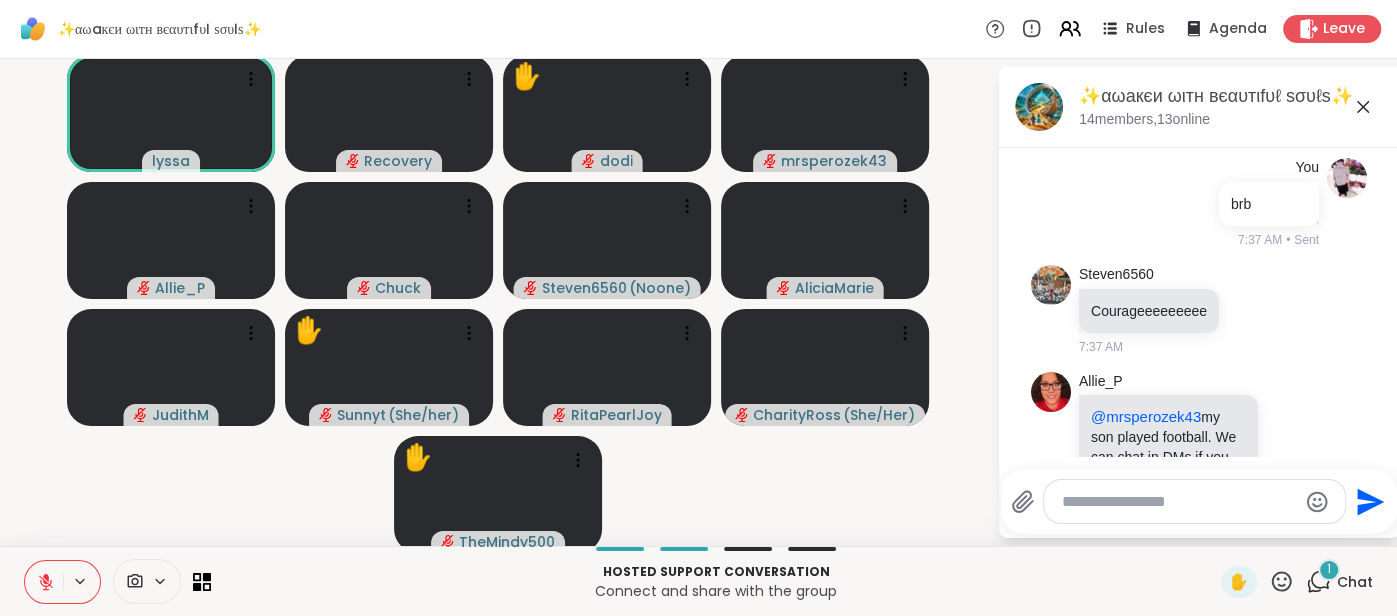 scroll, scrollTop: 3961, scrollLeft: 0, axis: vertical 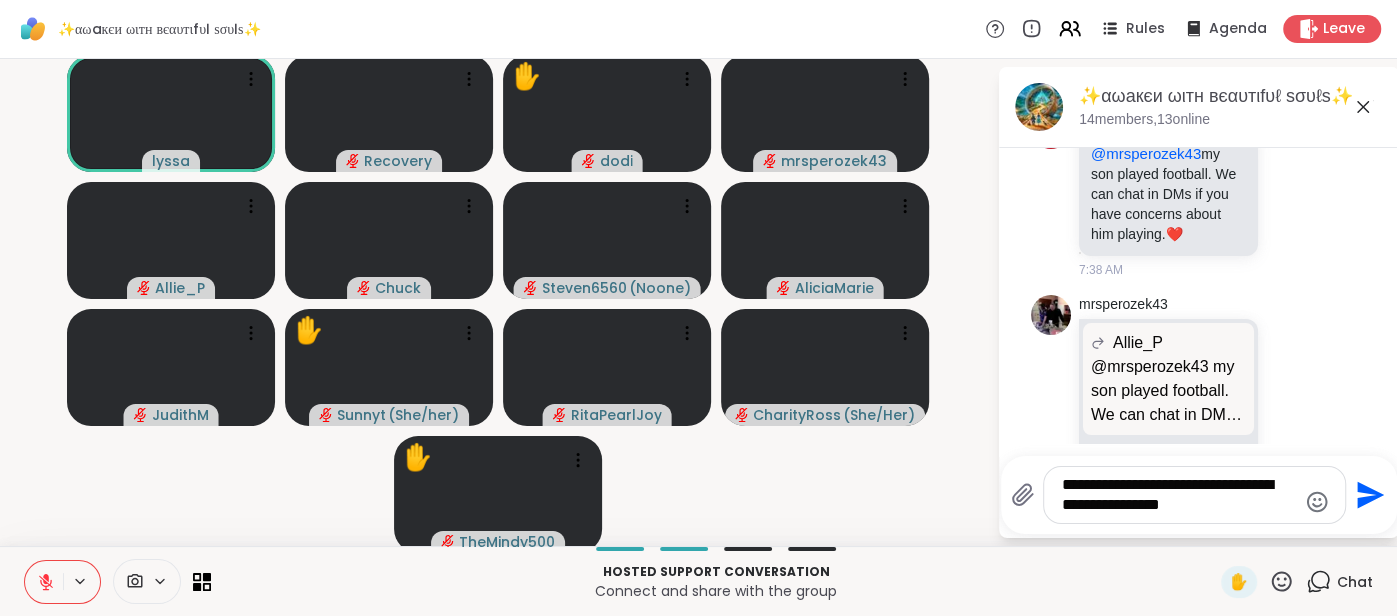 type on "**********" 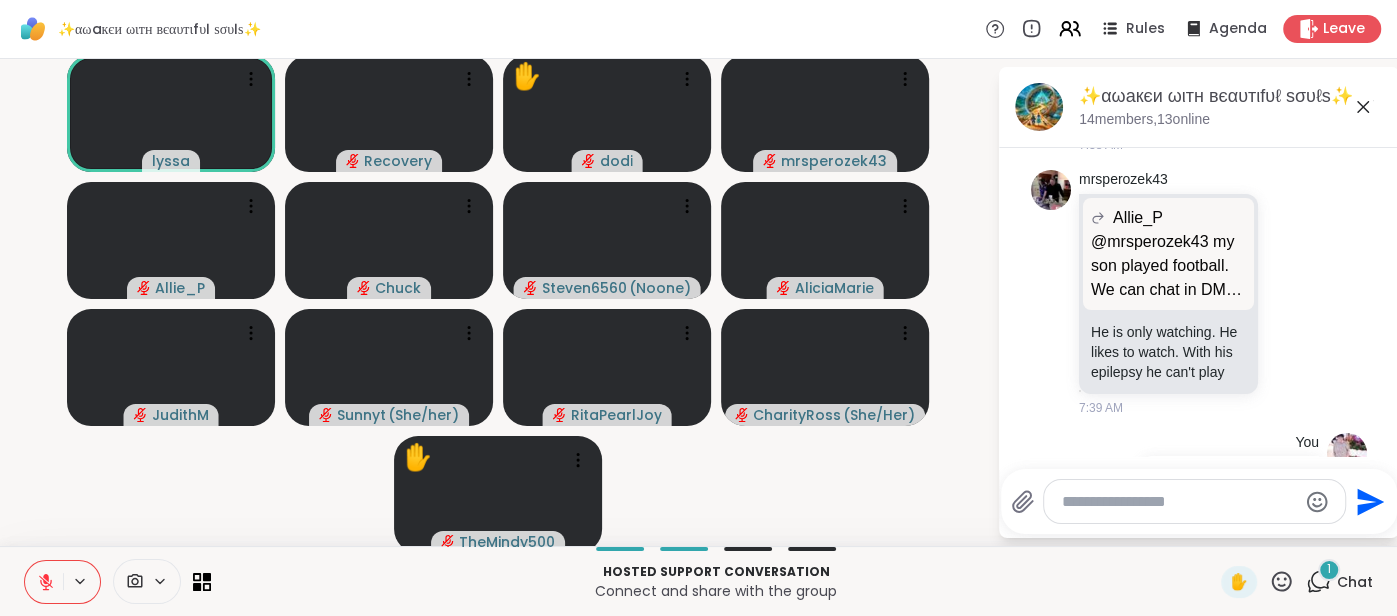 scroll, scrollTop: 4308, scrollLeft: 0, axis: vertical 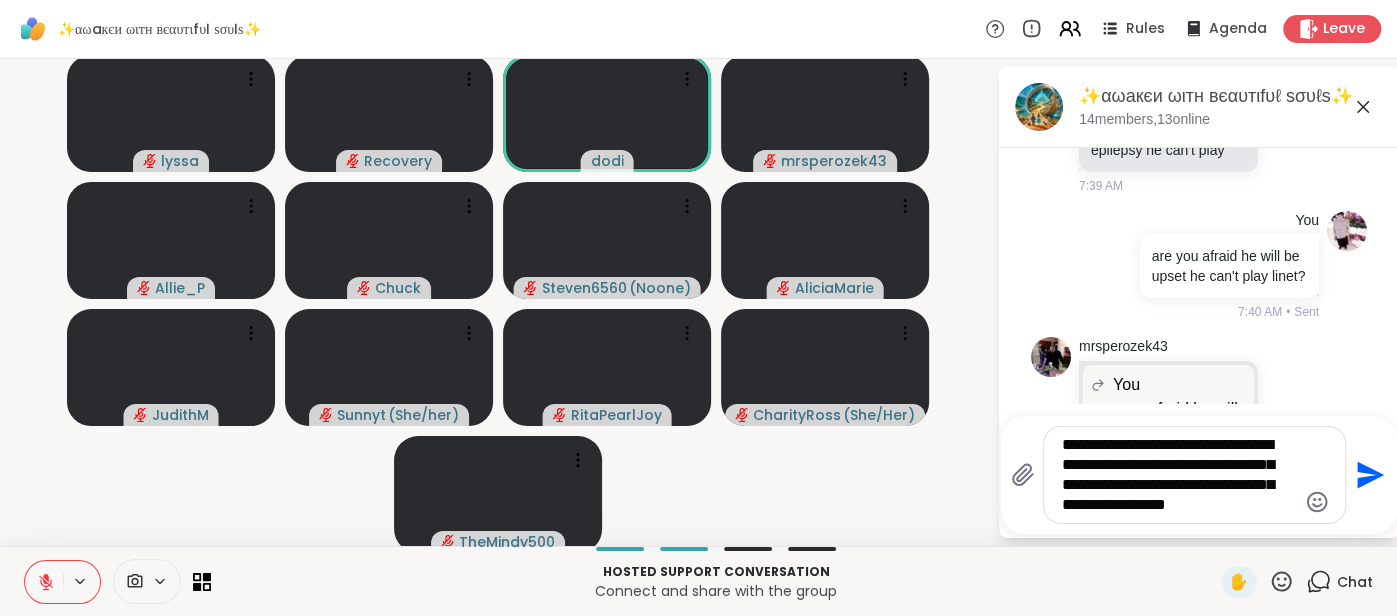 type on "**********" 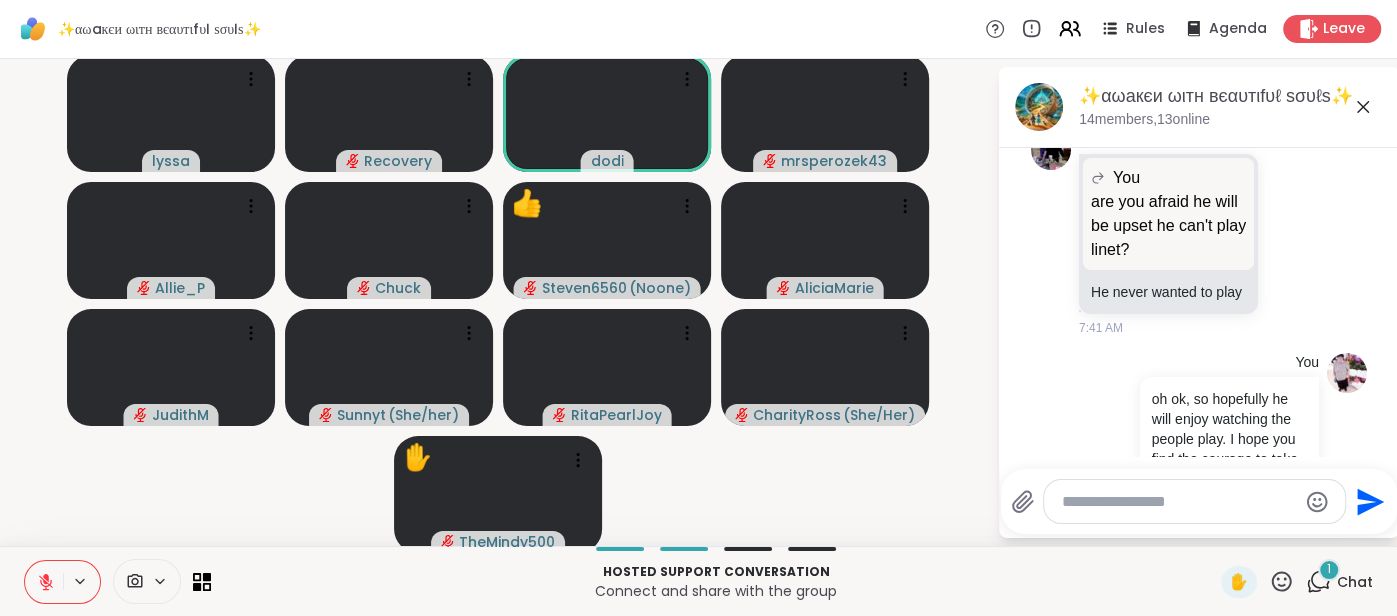scroll, scrollTop: 4660, scrollLeft: 0, axis: vertical 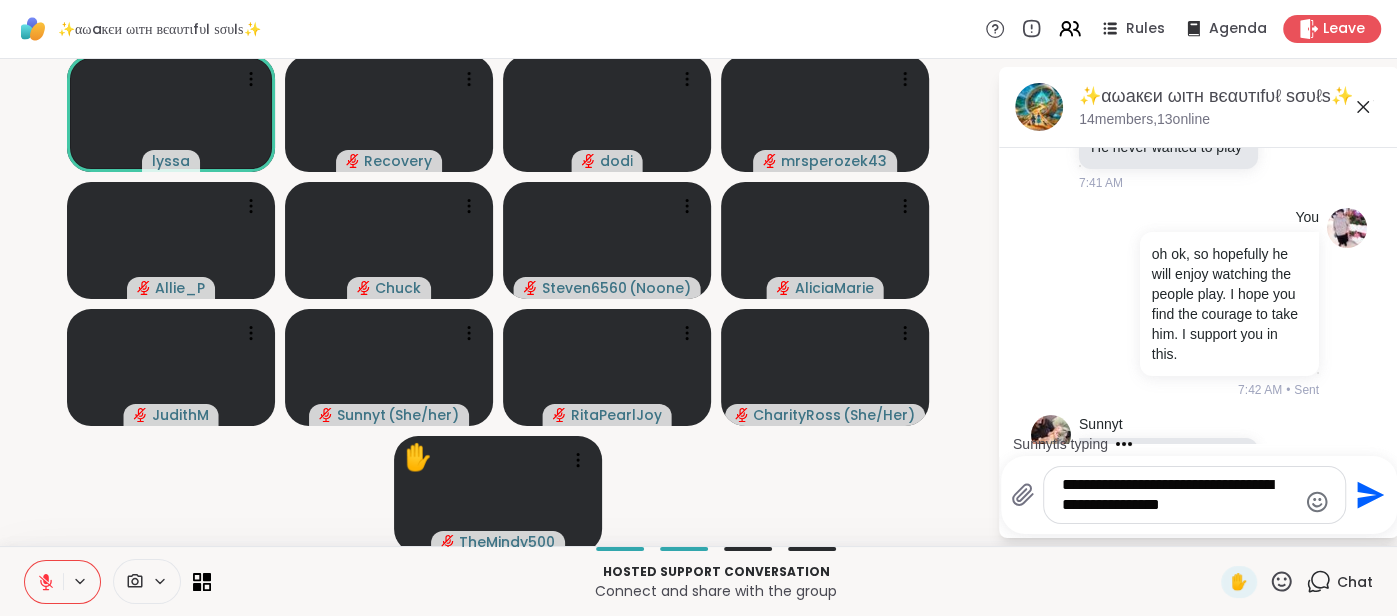 type on "**********" 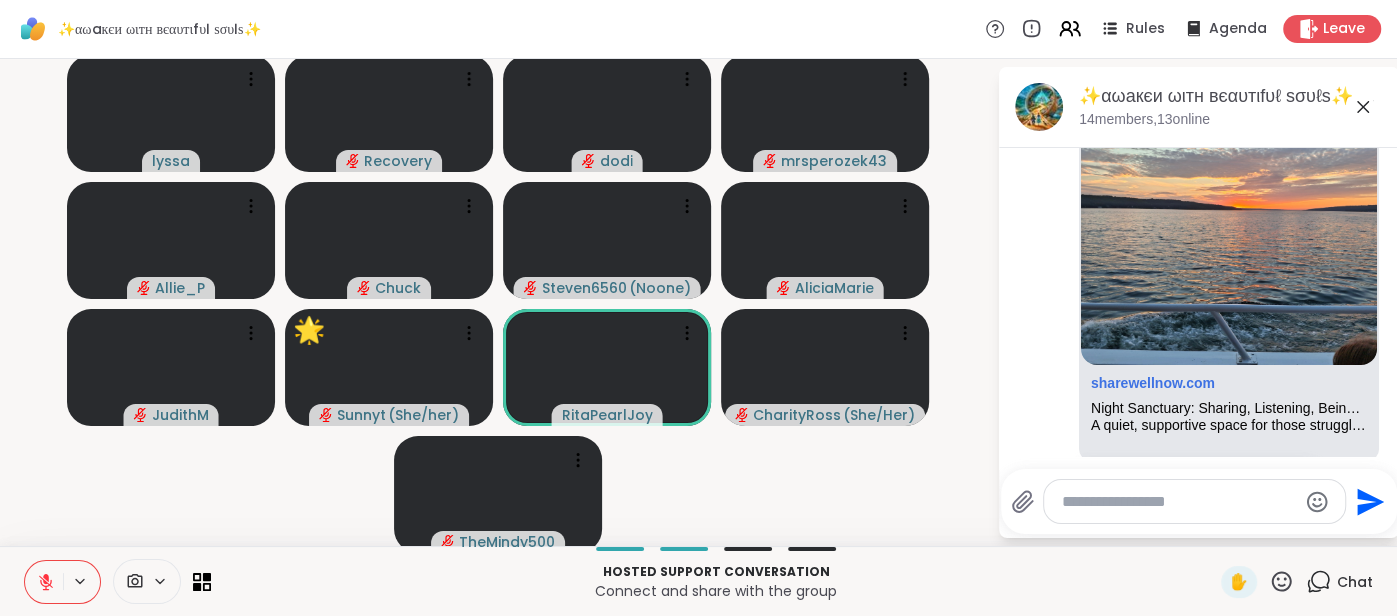 scroll, scrollTop: 5938, scrollLeft: 0, axis: vertical 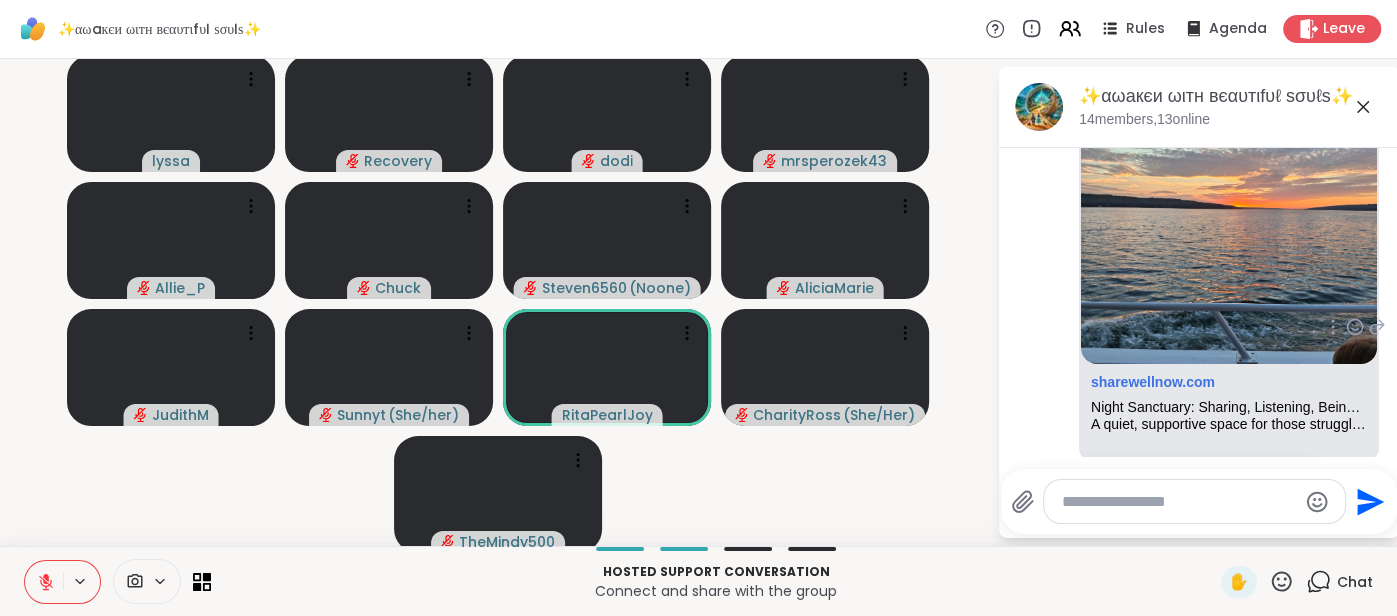click on "sharewellnow.com/series/22e99ec7-cd7d-40c8-862f-62c7dc93947d" at bounding box center [1196, 502] 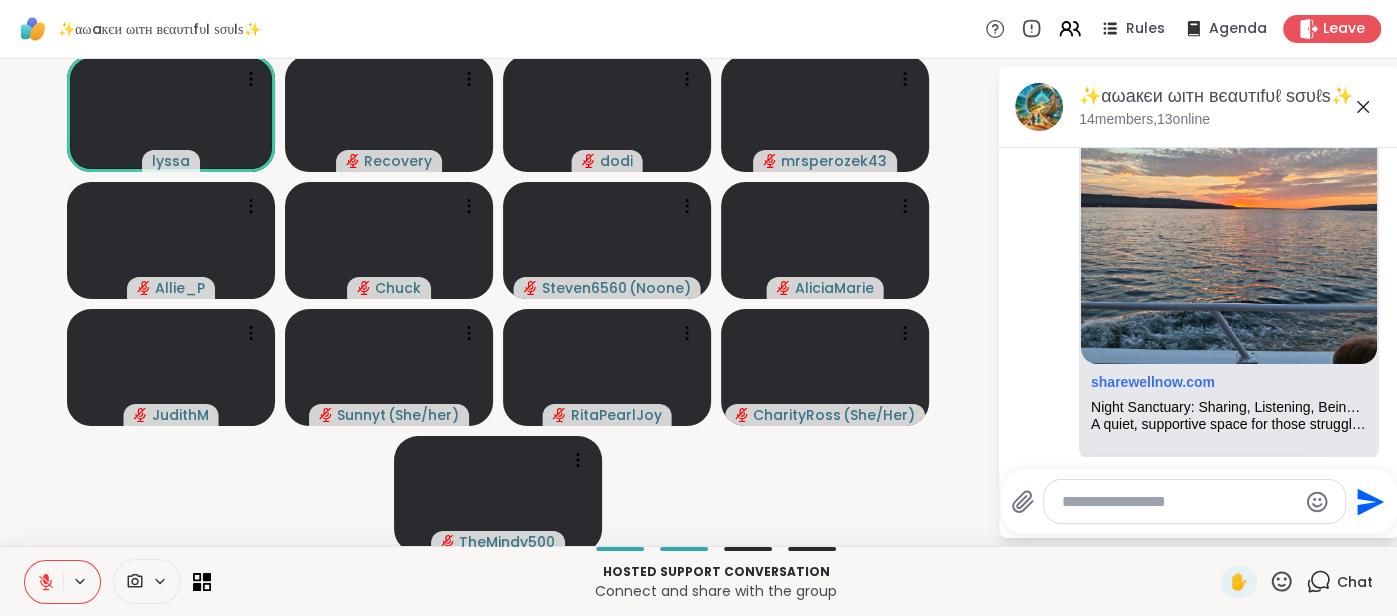 click at bounding box center [1179, 502] 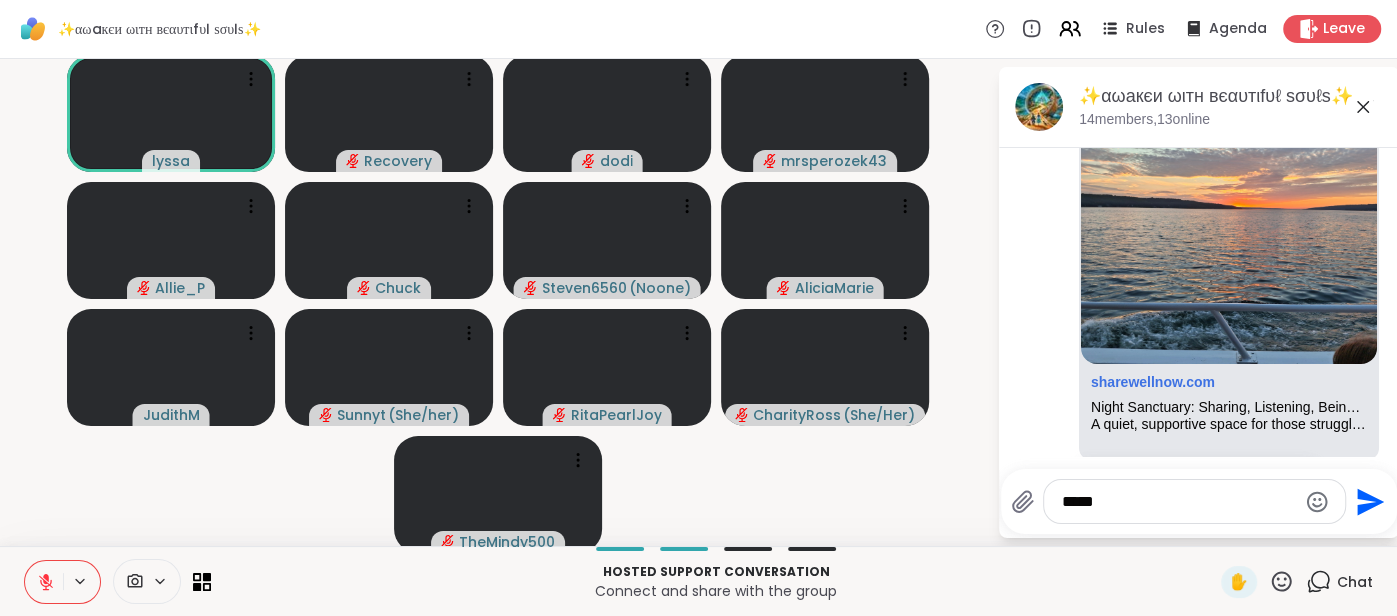 type on "******" 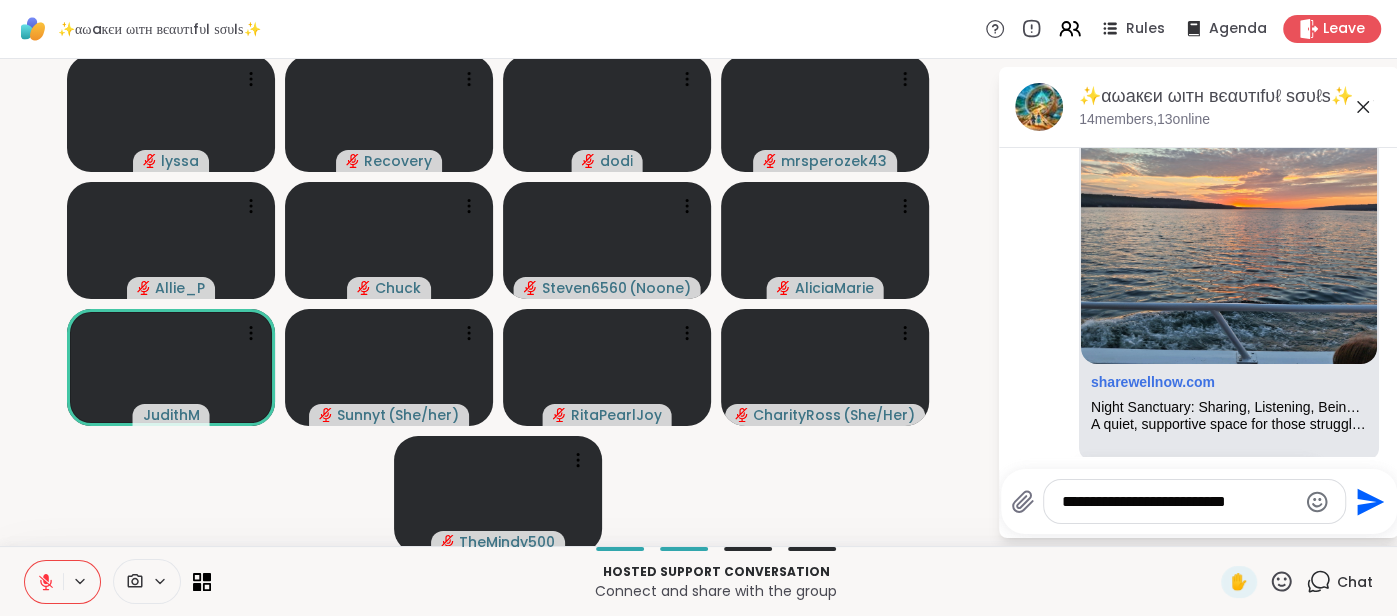 type on "**********" 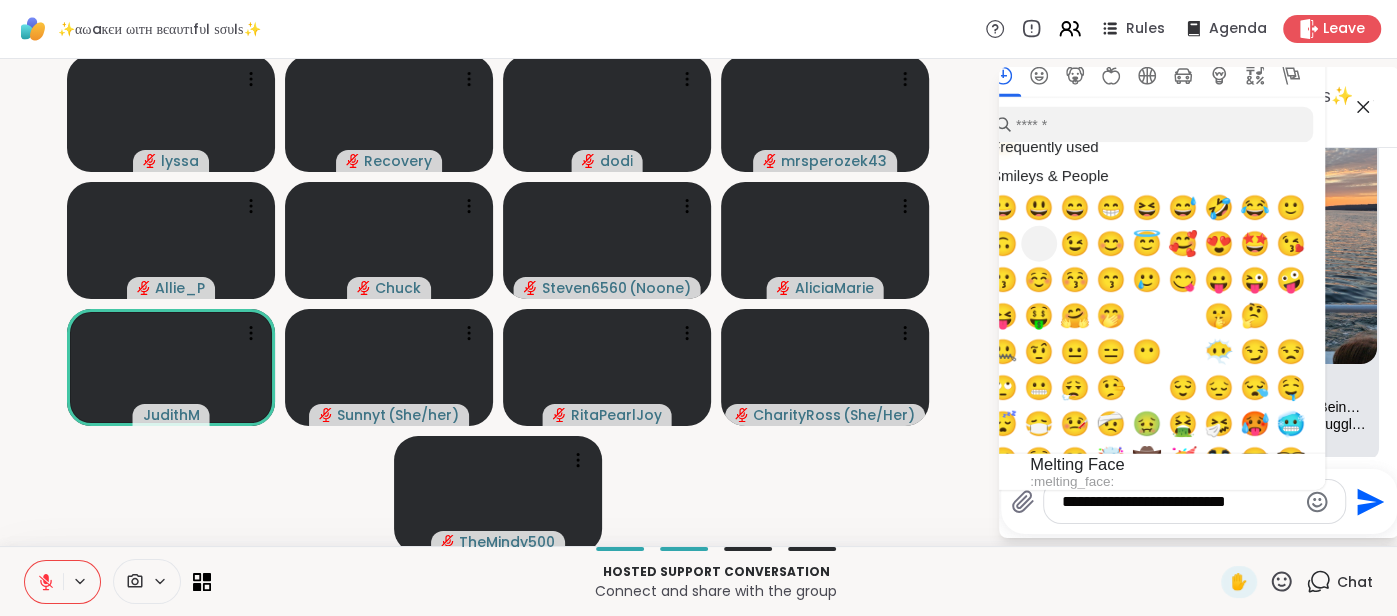scroll, scrollTop: 84, scrollLeft: 0, axis: vertical 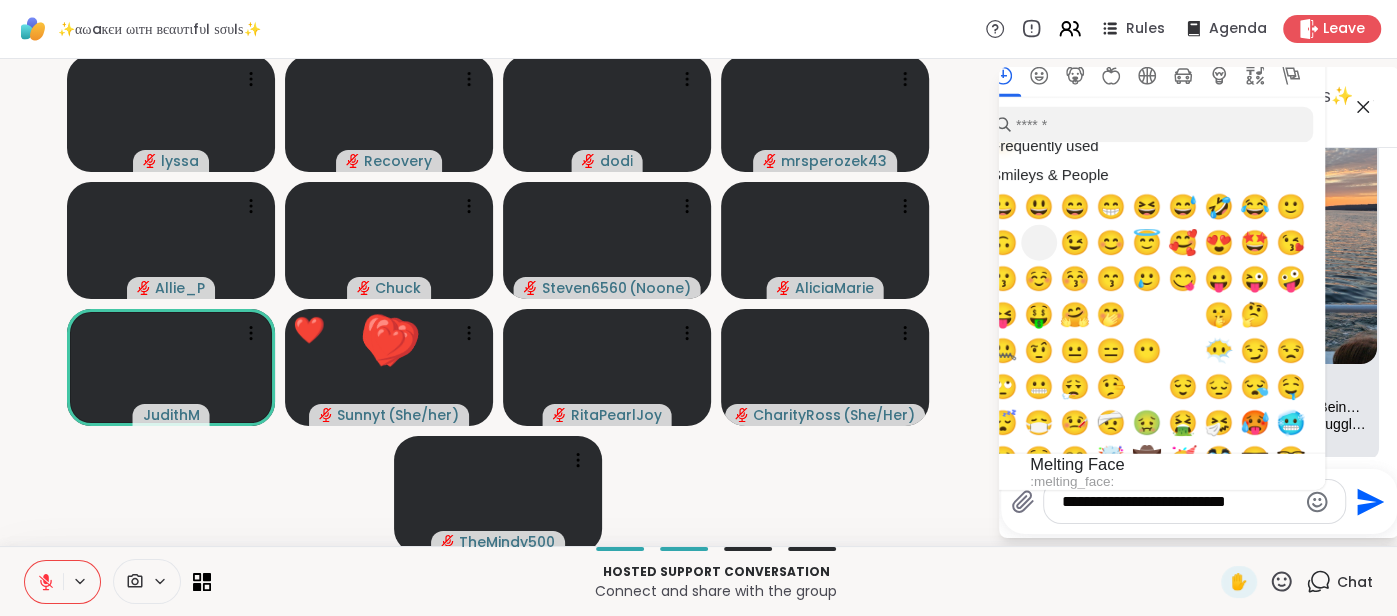 click on "🤔" at bounding box center (1255, 315) 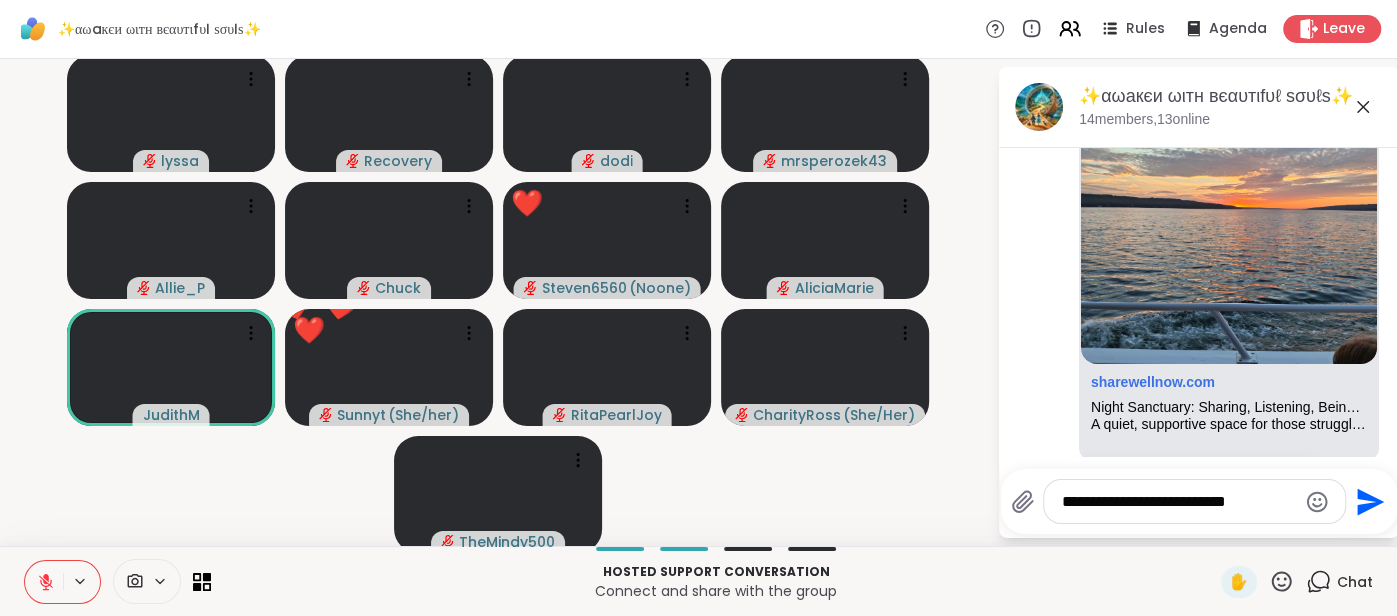 click on "Send" 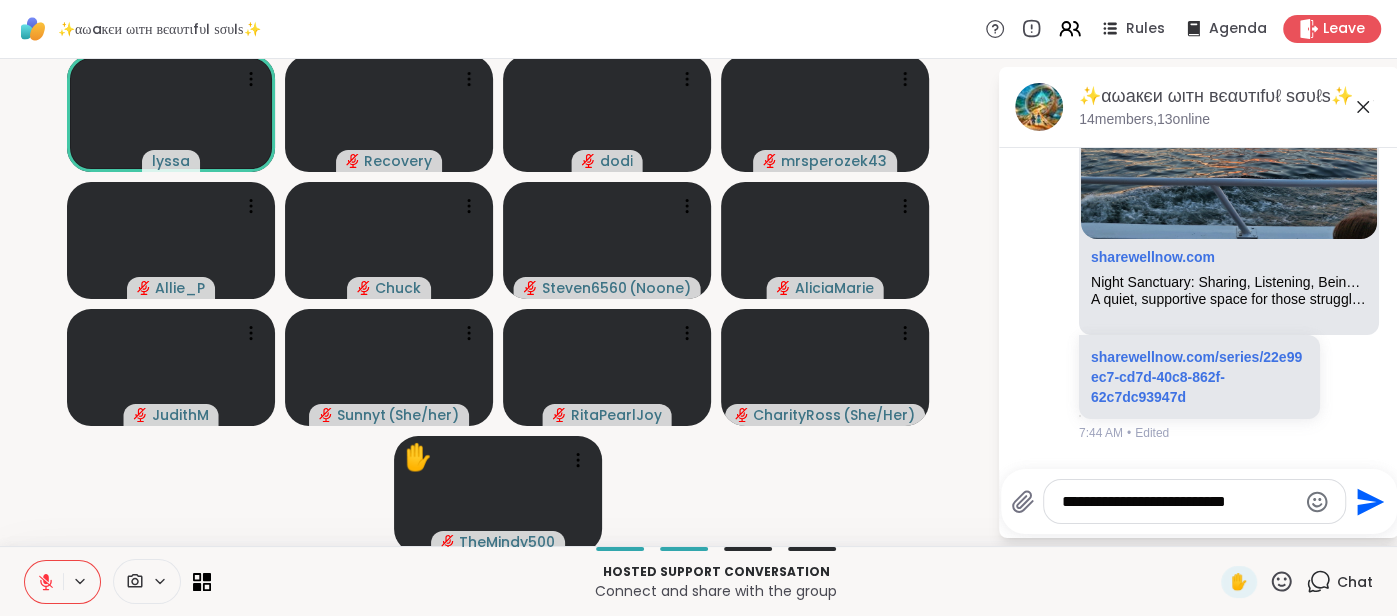 scroll, scrollTop: 6170, scrollLeft: 0, axis: vertical 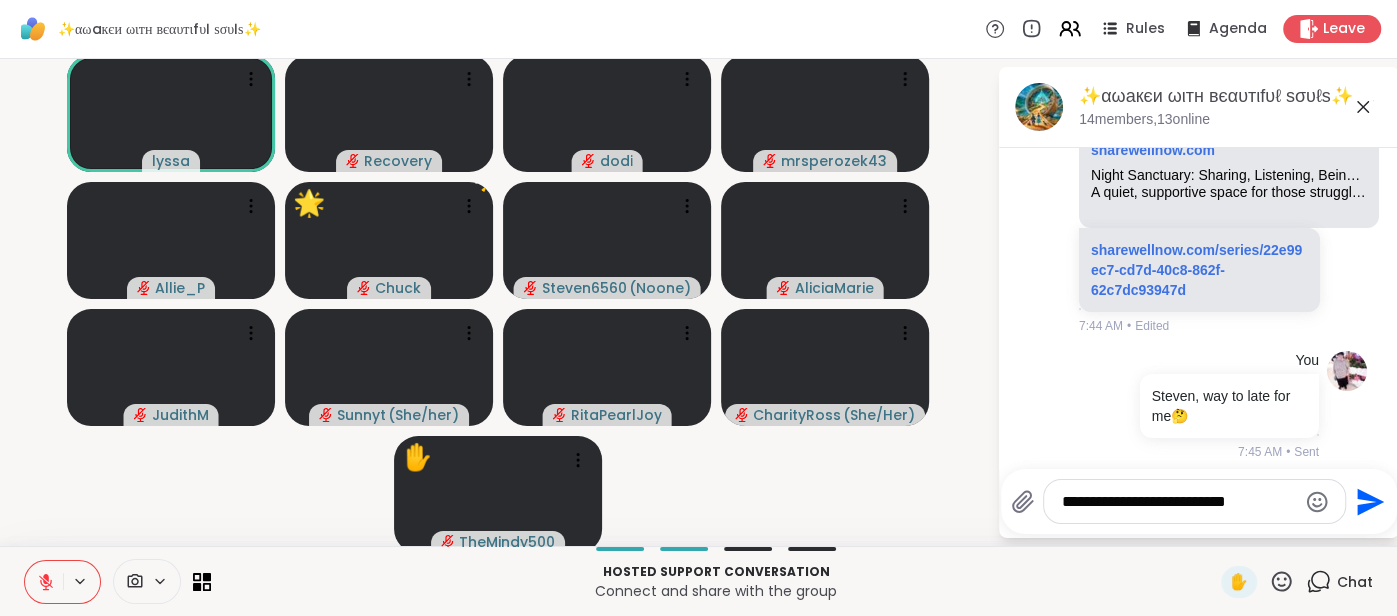 click on "**********" at bounding box center (1179, 502) 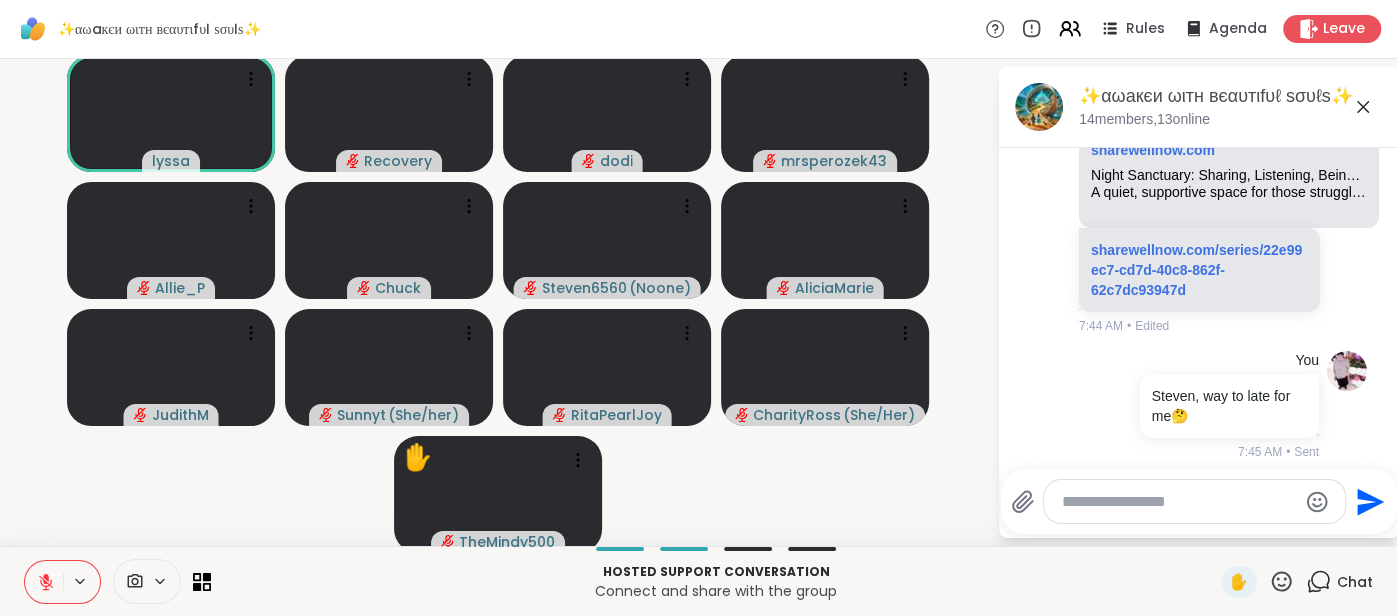 type on "*" 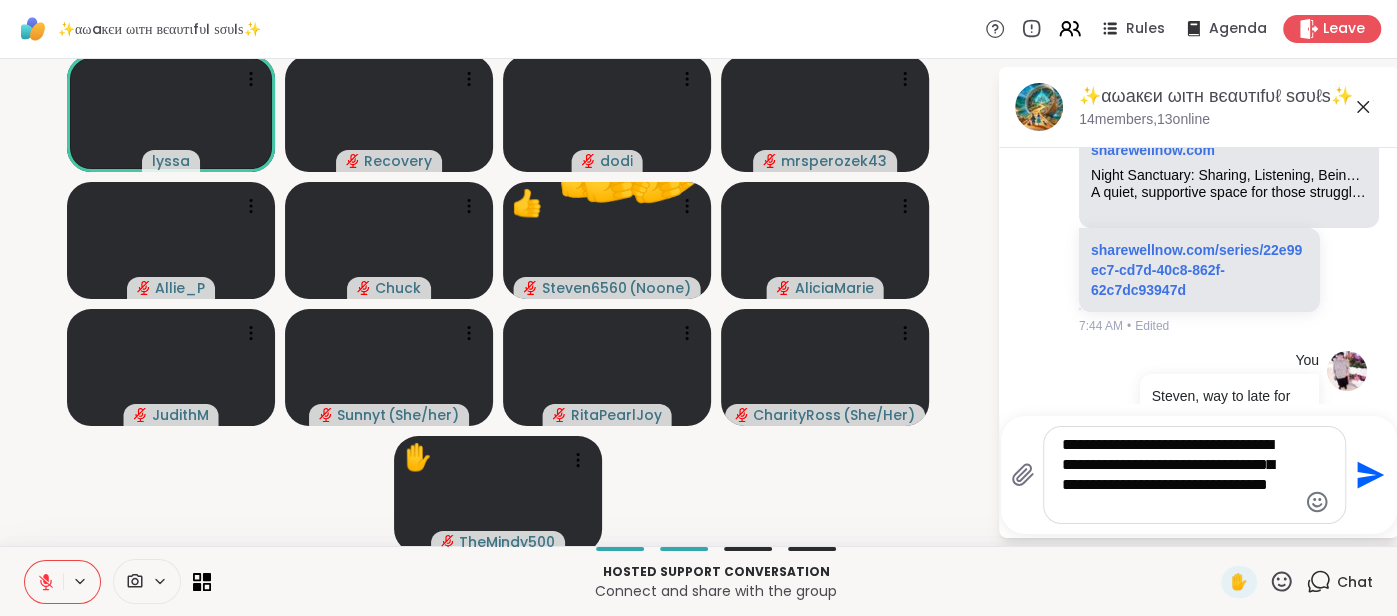 type on "**********" 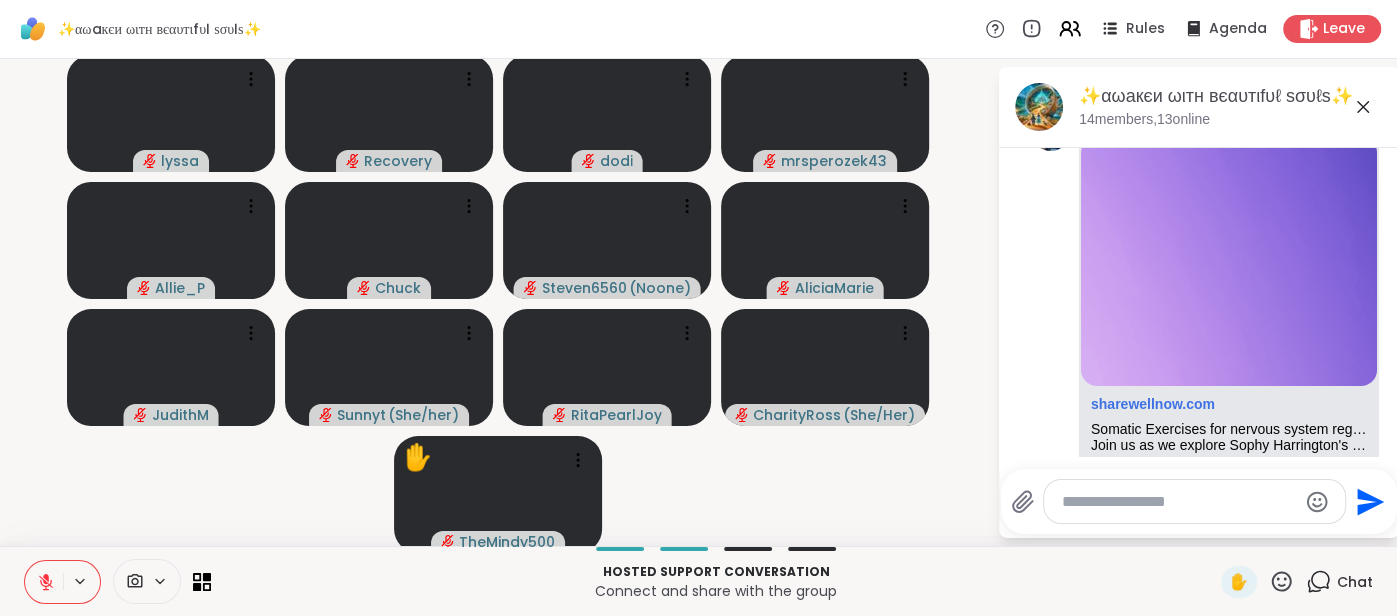 scroll, scrollTop: 6954, scrollLeft: 0, axis: vertical 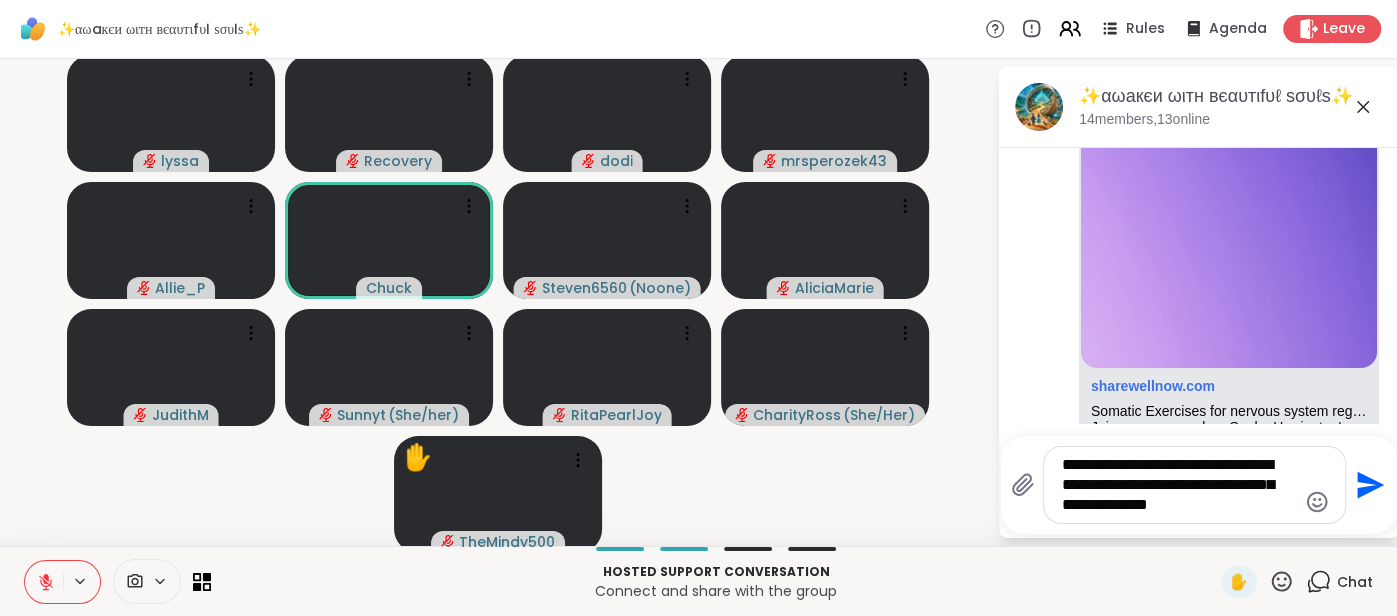type on "**********" 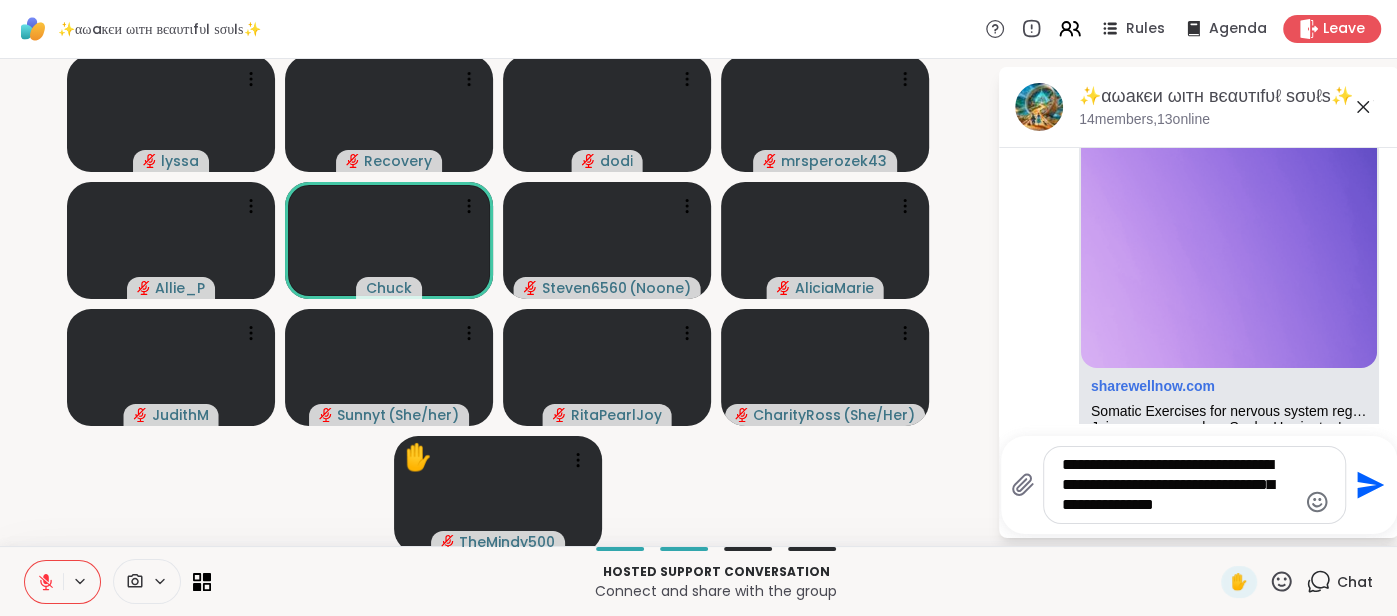 scroll, scrollTop: 7209, scrollLeft: 0, axis: vertical 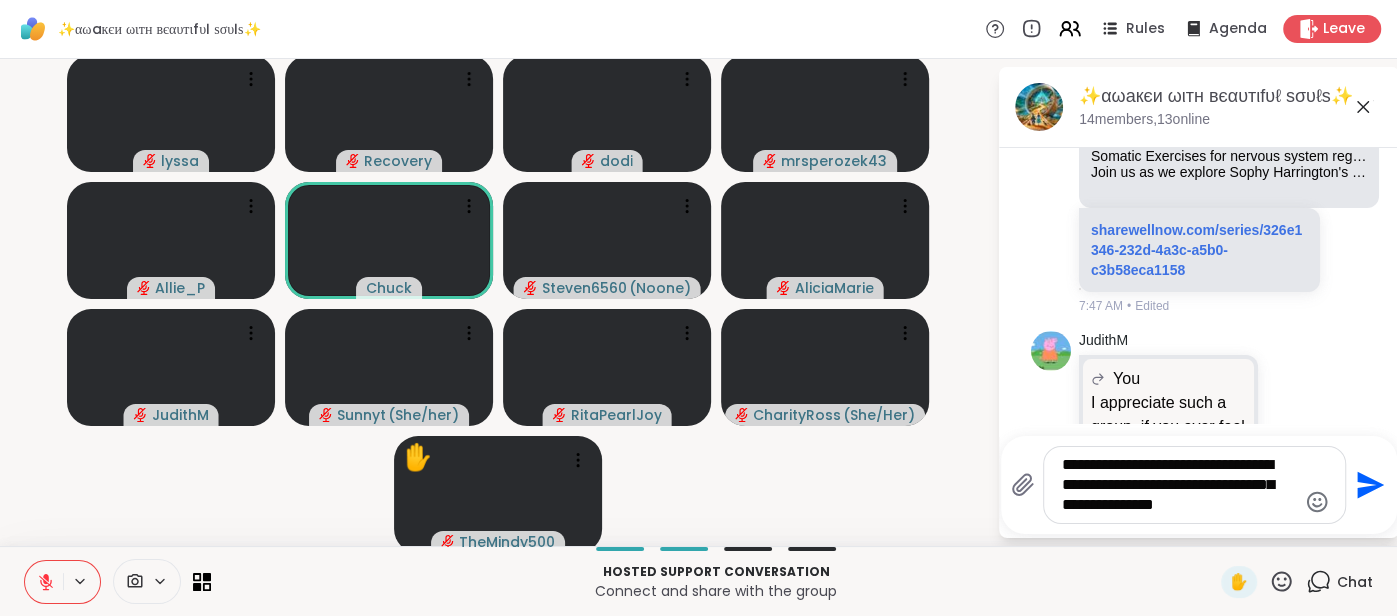type 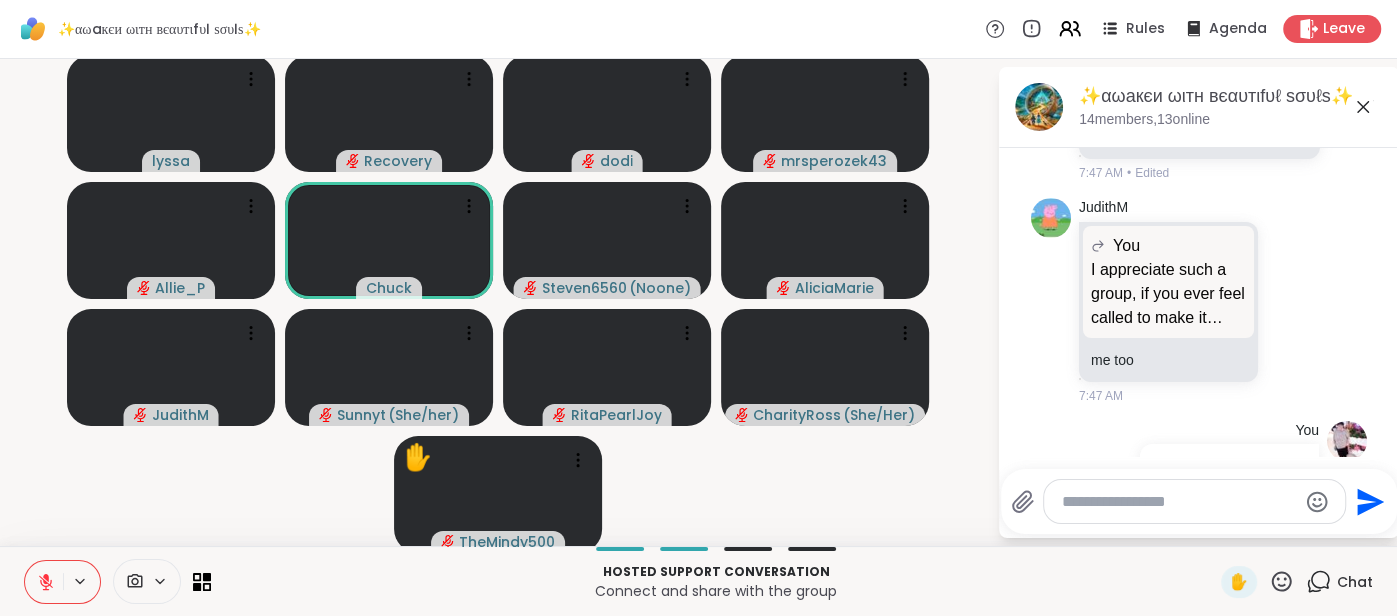 scroll, scrollTop: 7371, scrollLeft: 0, axis: vertical 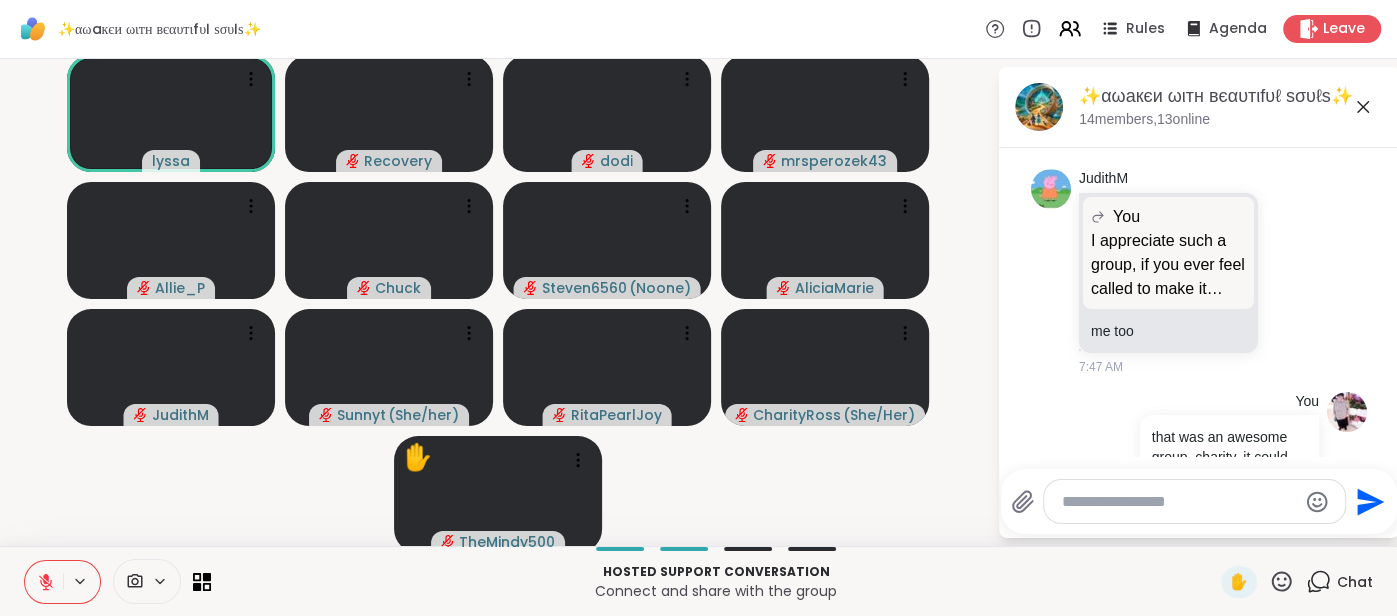 click 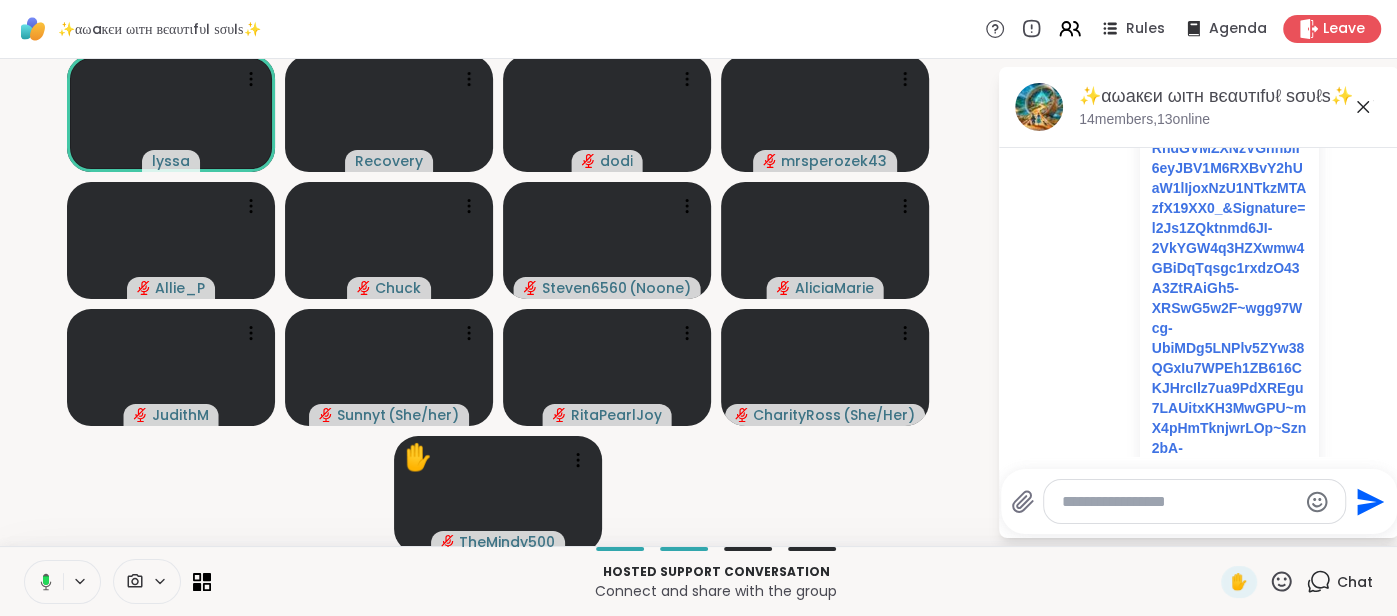 scroll, scrollTop: 2453, scrollLeft: 0, axis: vertical 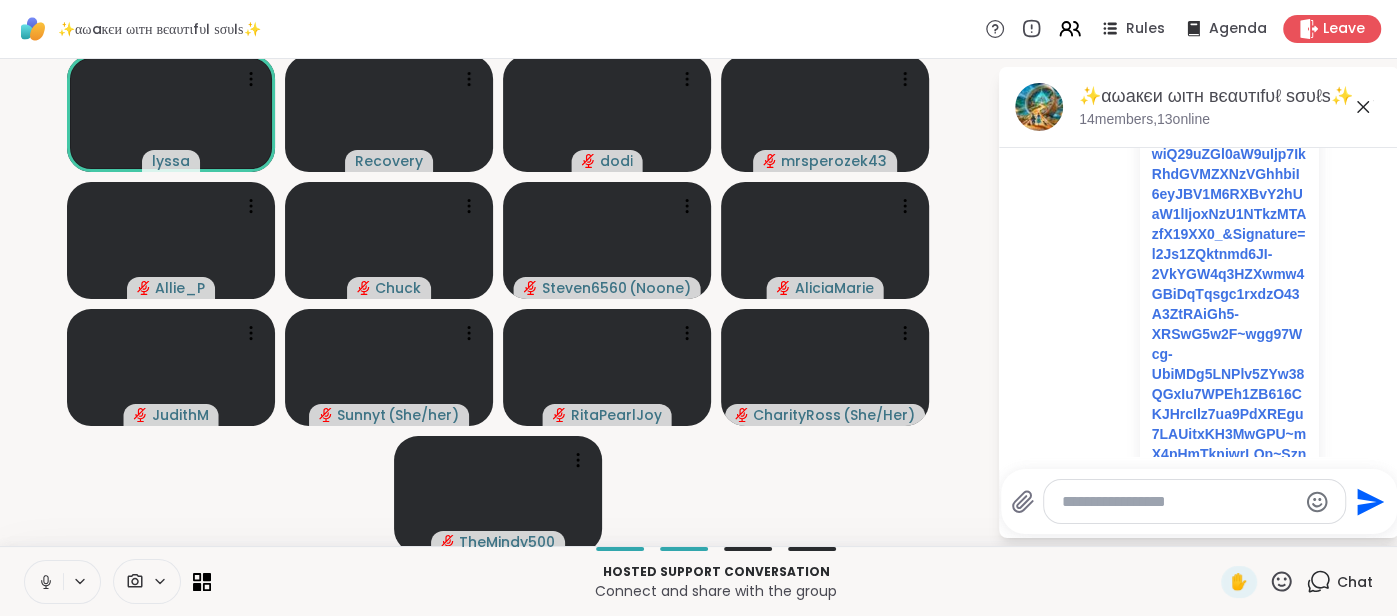 click 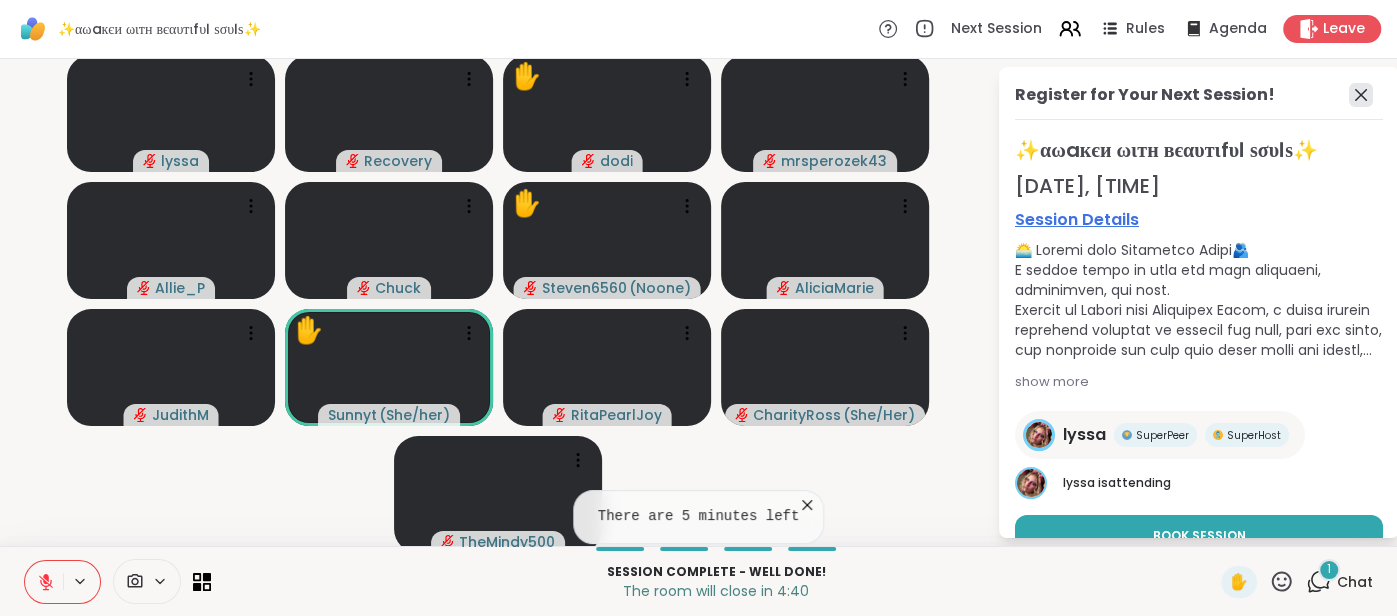 click 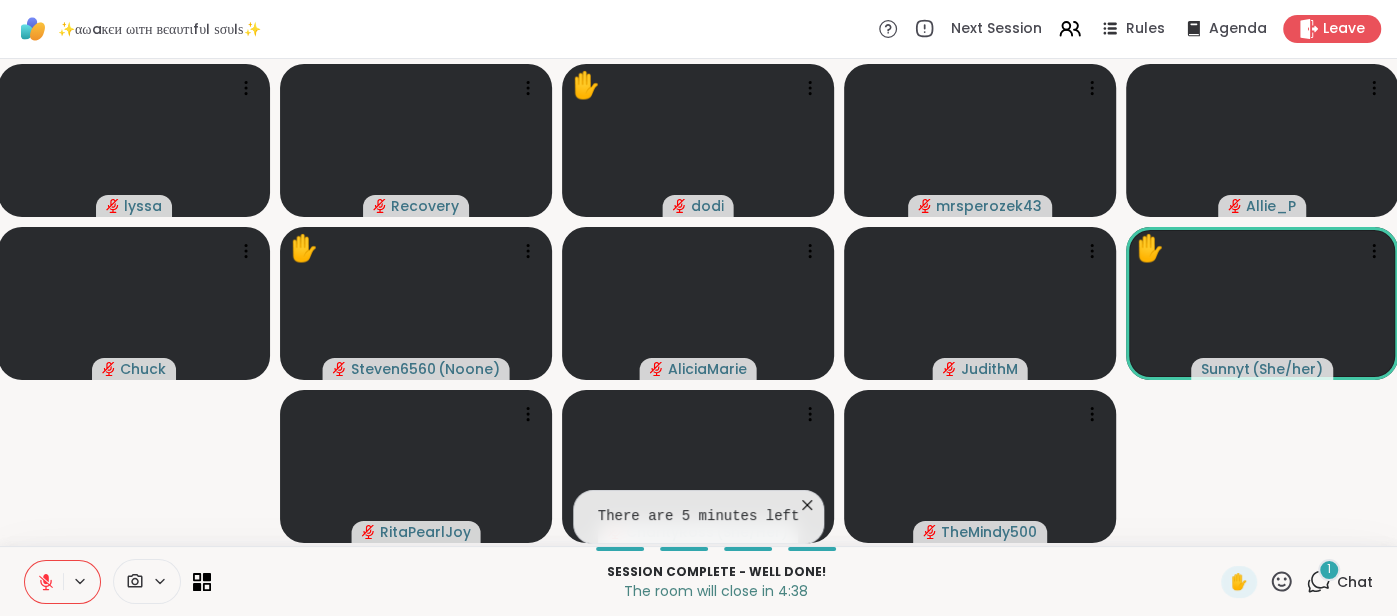 click on "Chat" at bounding box center (1355, 582) 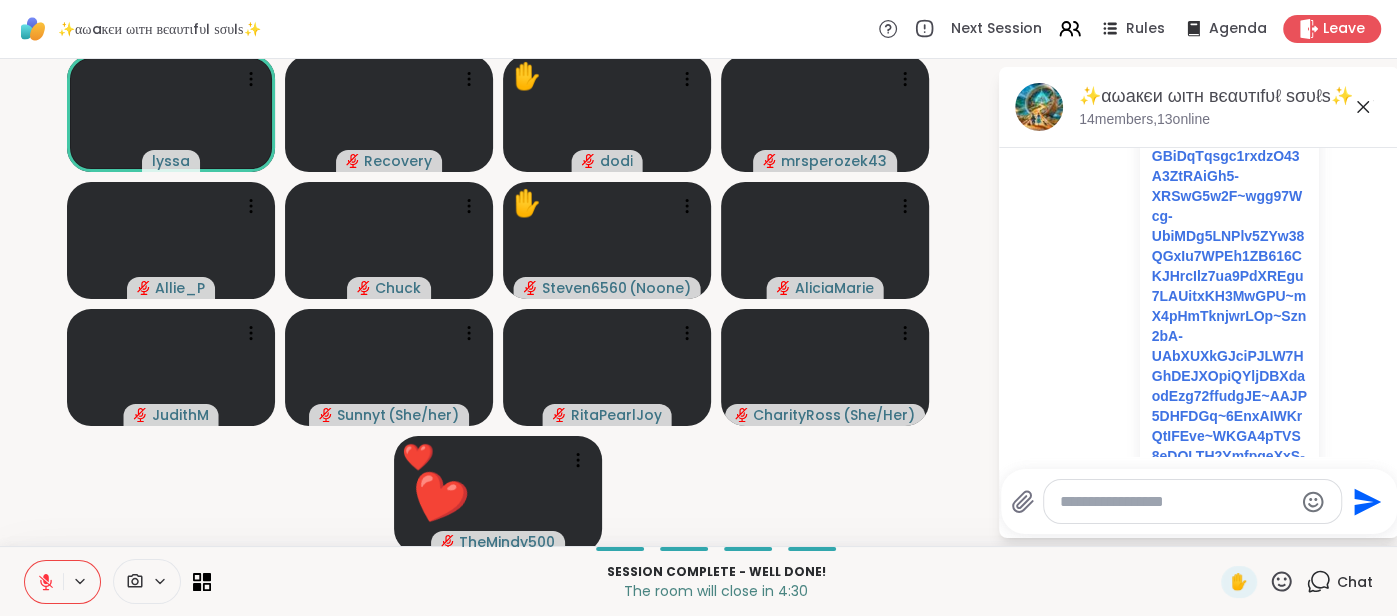 scroll, scrollTop: 2577, scrollLeft: 0, axis: vertical 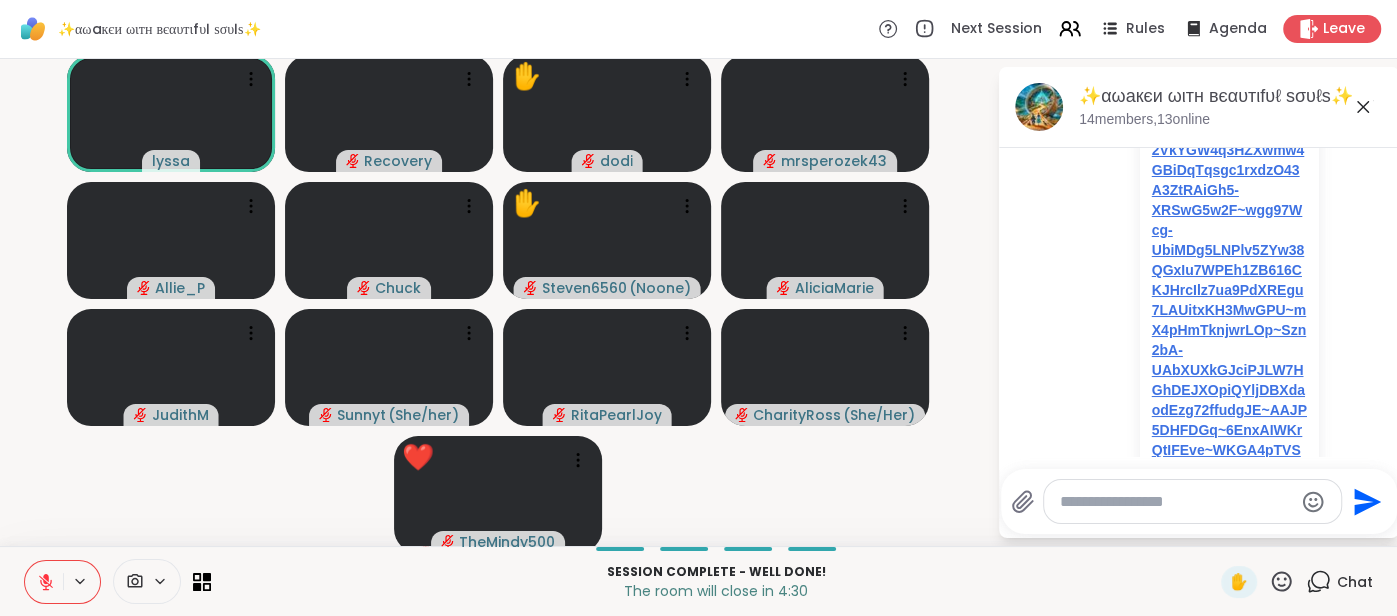 click on "us-east.stream-io-cdn.com/1158201/images/9dfb2bf8-0cf3-4f9f-8f2b-fed124e64316.17543834788561823767269414760552.jpg?Key-Pair-Id=APKAIHG36VEWPDULE23Q&Policy=eyJTdGF0ZW1lbnQiOlt7IlJlc291cmNlIjoiaHR0cHM6Ly91cy1lYXN0LnN0cmVhbS1pby1jZG4uY29tLzExNTgyMDEvaW1hZ2VzLzlkZmIyYmY4LTBjZjMtNGY5Zi04ZjJiLWZlZDEyNGU2NDMxNi4xNzU0MzgzNDc4ODU2MTgyMzc2NzI2OTQxNDc2MDU1Mi5qcGc~Km9oPTMwMCpvdz01MDAqIiwiQ29uZGl0aW9uIjp7IkRhdGVMZXNzVGhhbiI6eyJBV1M6RXBvY2hUaW1lIjoxNzU1NTkzMTAzfX19XX0_&Signature=l2Js1ZQktnmd6JI-2VkYGW4q3HZXwmw4GBiDqTqsgc1rxdzO43A3ZtRAiGh5-XRSwG5w2F~wgg97Wcg-UbiMDg5LNPlv5ZYw38QGxIu7WPEh1ZB616CKJHrcIlz7ua9PdXREgu7LAUitxKH3MwGPU~mX4pHmTknjwrLOp~Szn2bA-UAbXUXkGJciPJLW7HGhDEJXOpiQYljDBXdaodEzg72ffudgJE~AAJP5DHFDGq~6EnxAIWKrQtIFEve~WKGA4pTVS8eDOLTH2YmfpgeXxS-Kh6pV-xiD4LIXKharBvEH7DkejFWlWQKv61t1pbq~~8--z4GlXaigr-tDnq8LXw__&oh=300&ow=500&h=952&w=1586" at bounding box center [1229, 110] 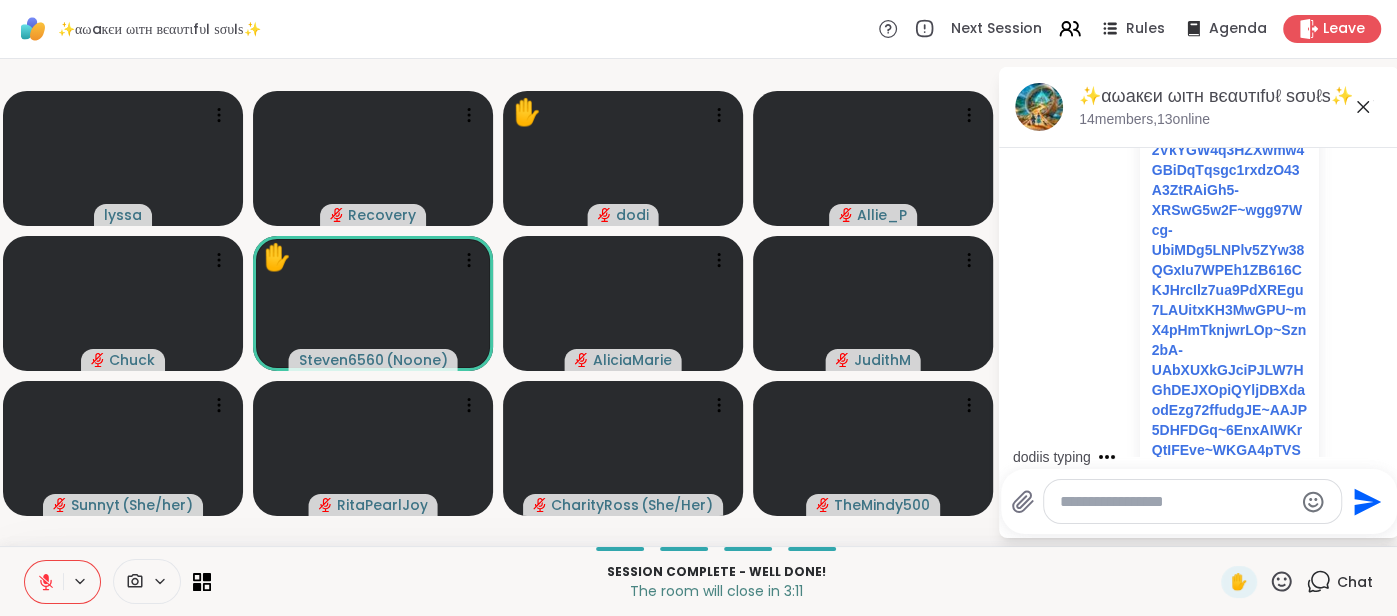 click 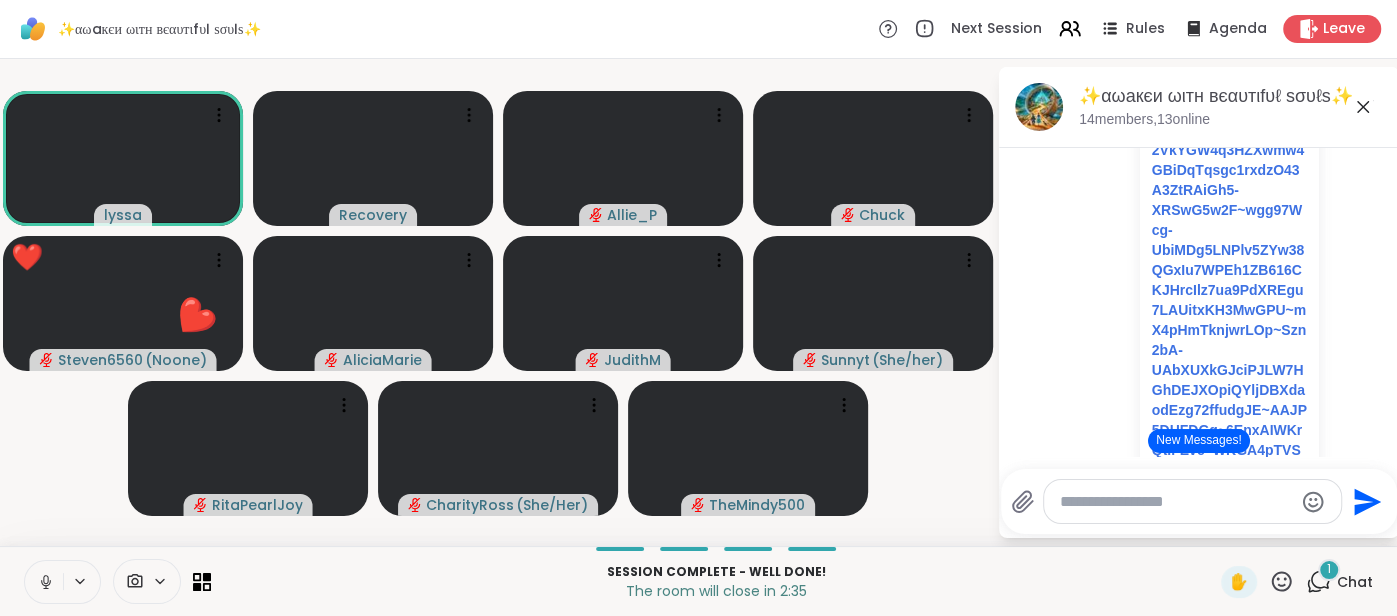 click 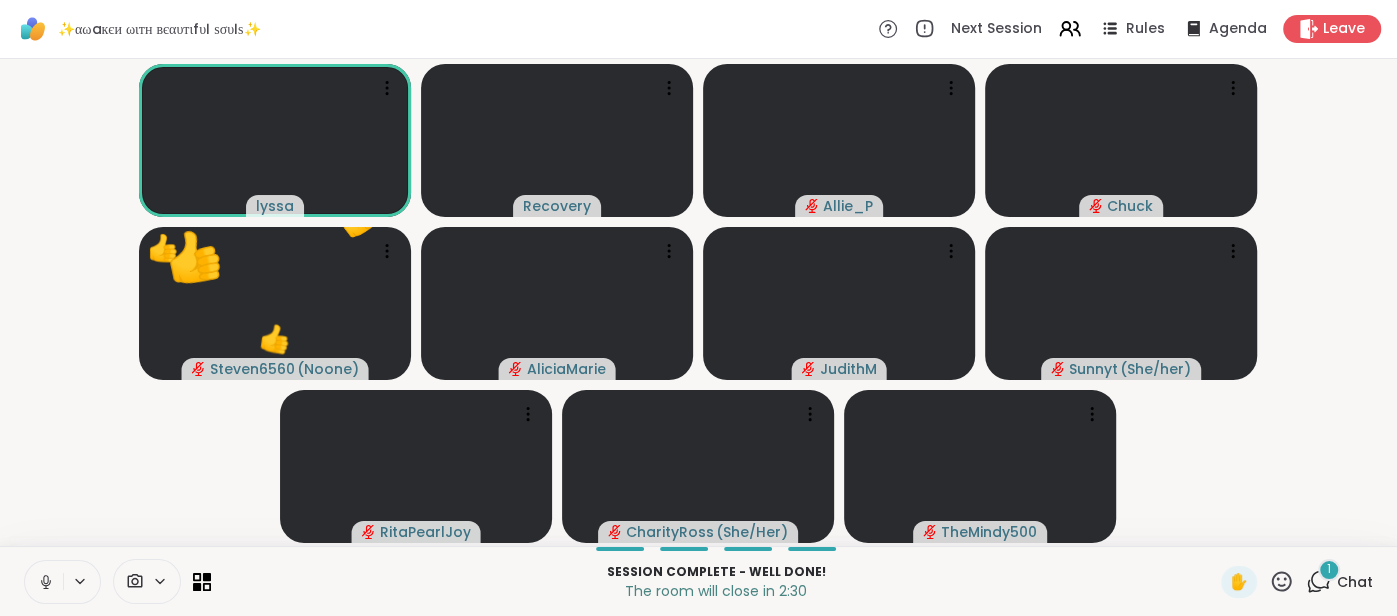 click 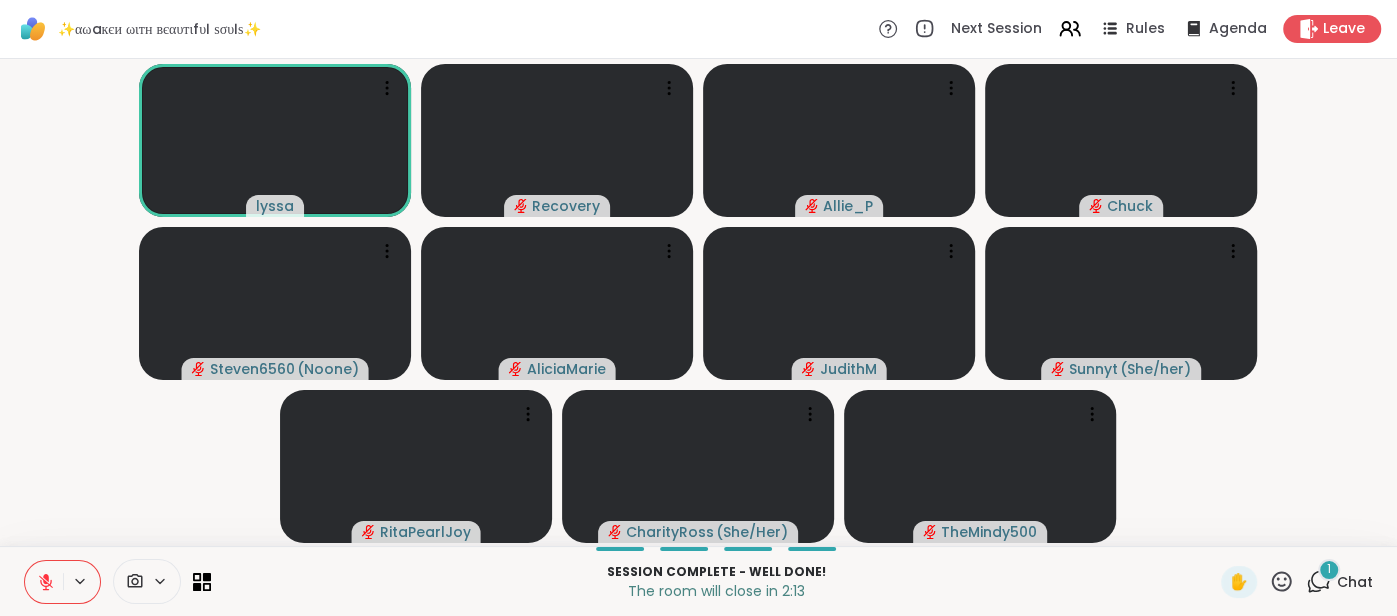 click on "1 Chat" at bounding box center (1339, 582) 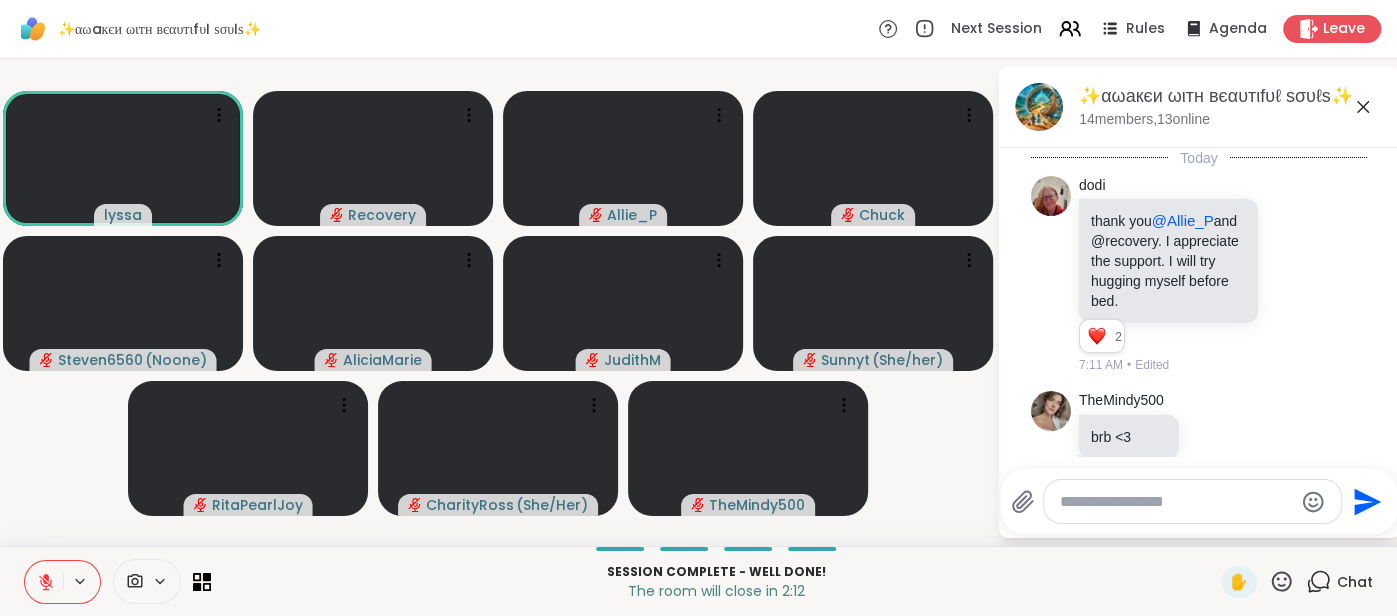 scroll, scrollTop: 7679, scrollLeft: 0, axis: vertical 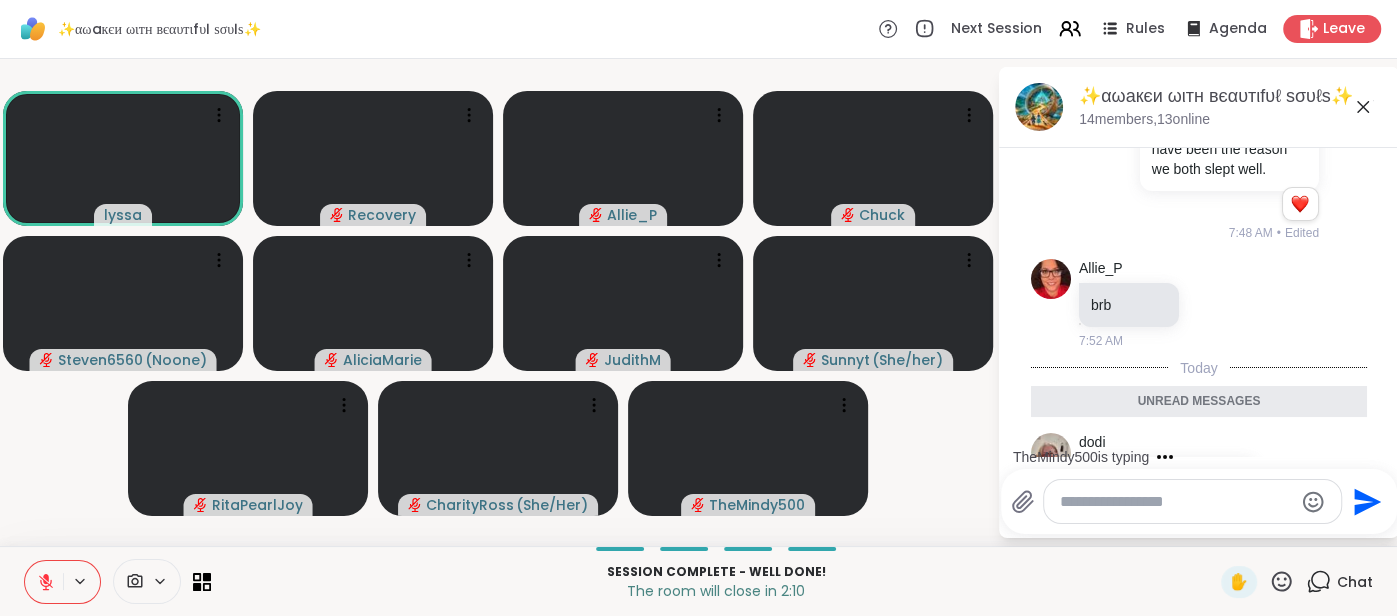 click at bounding box center (1176, 502) 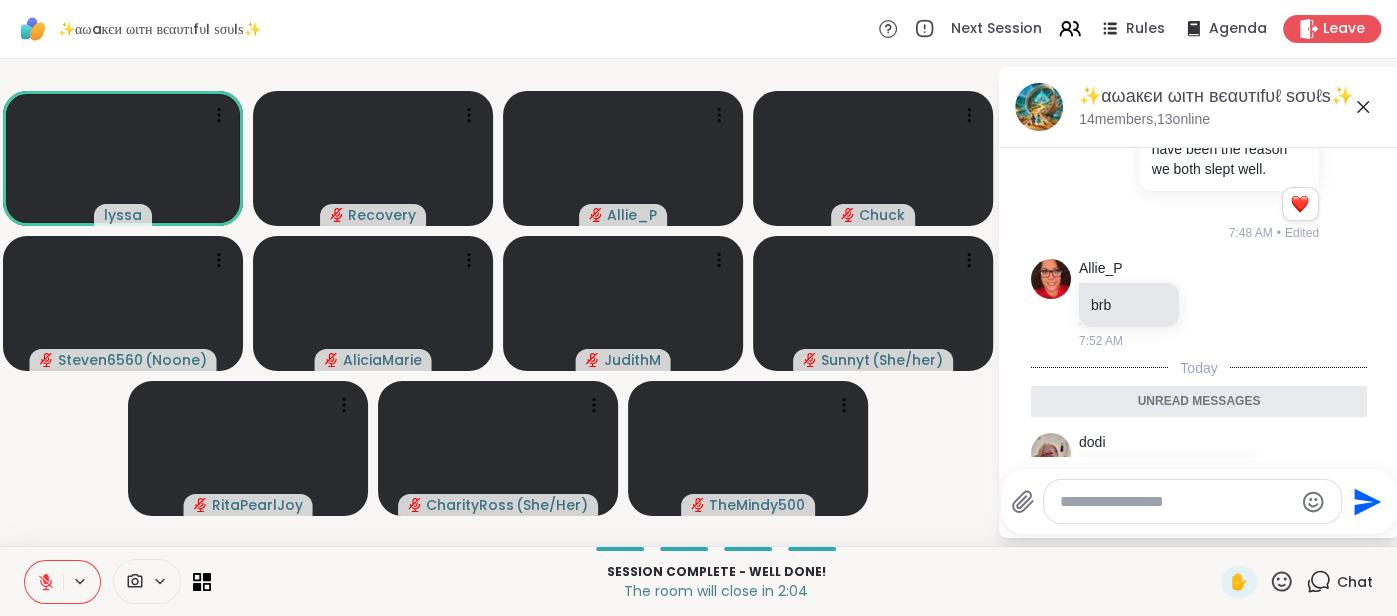 type on "*" 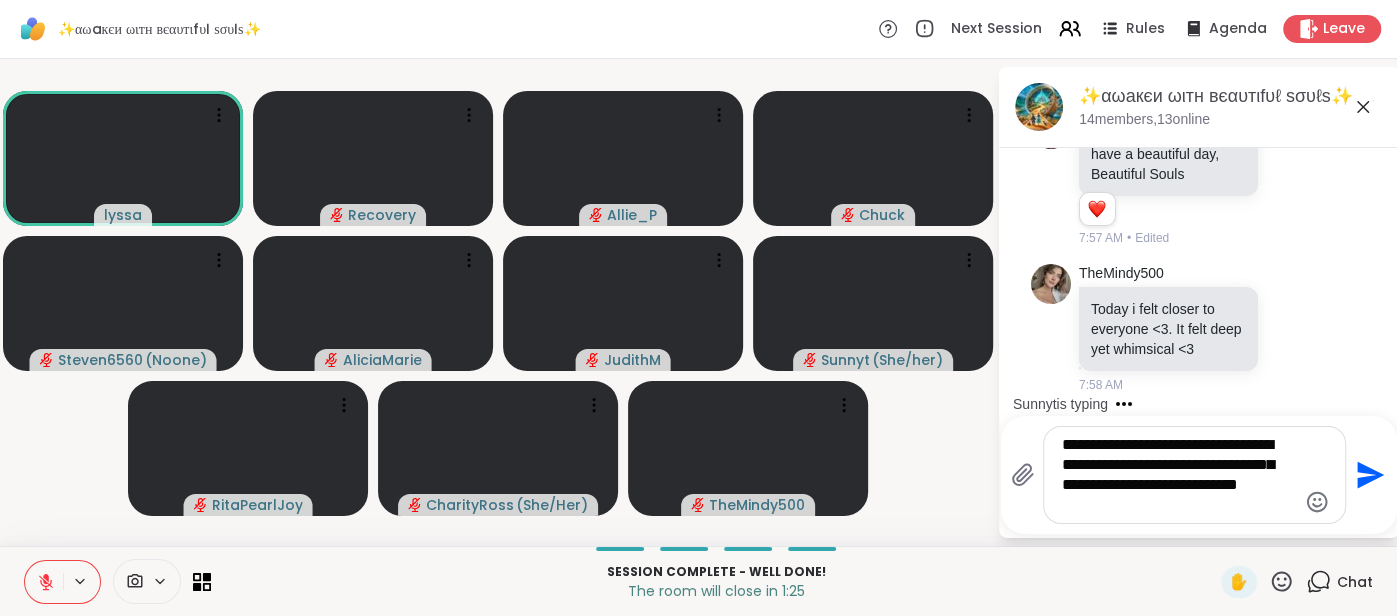 scroll, scrollTop: 8102, scrollLeft: 0, axis: vertical 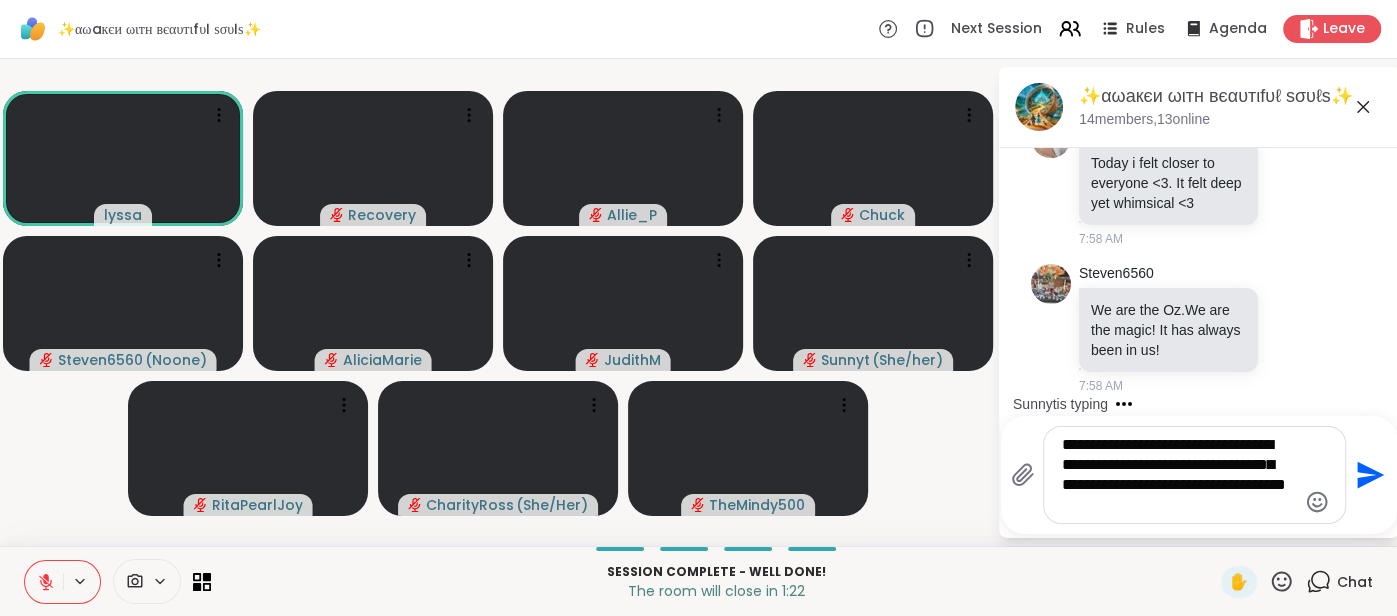 type on "**********" 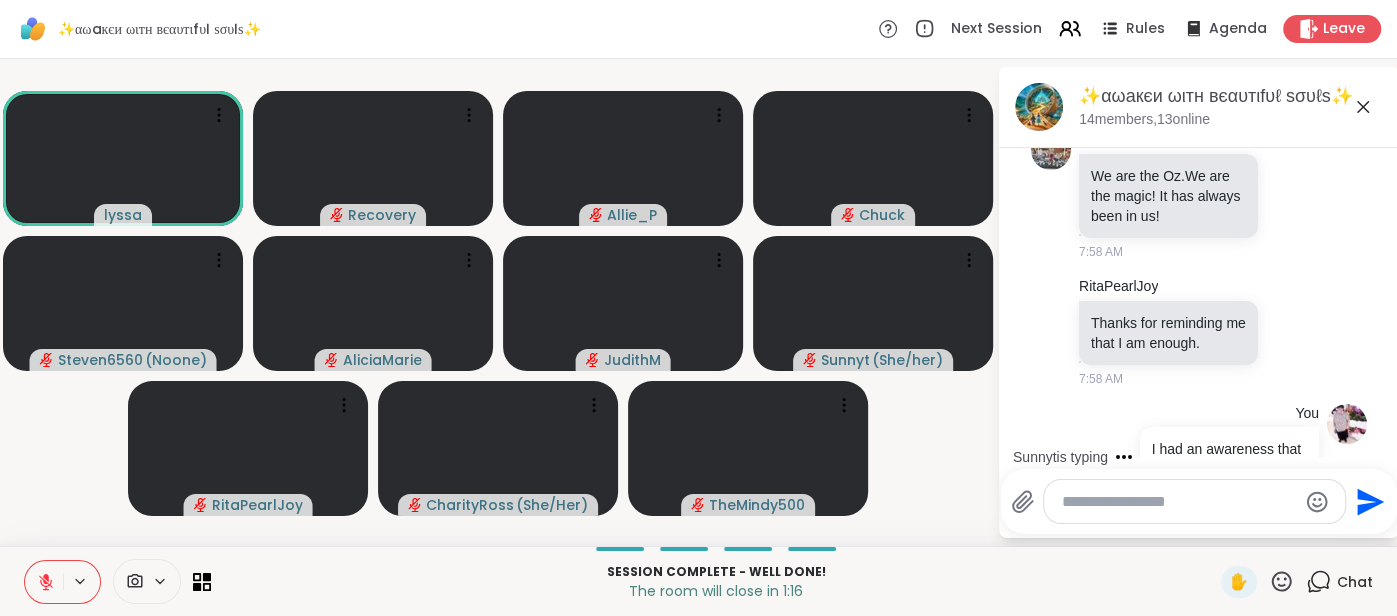 scroll, scrollTop: 8362, scrollLeft: 0, axis: vertical 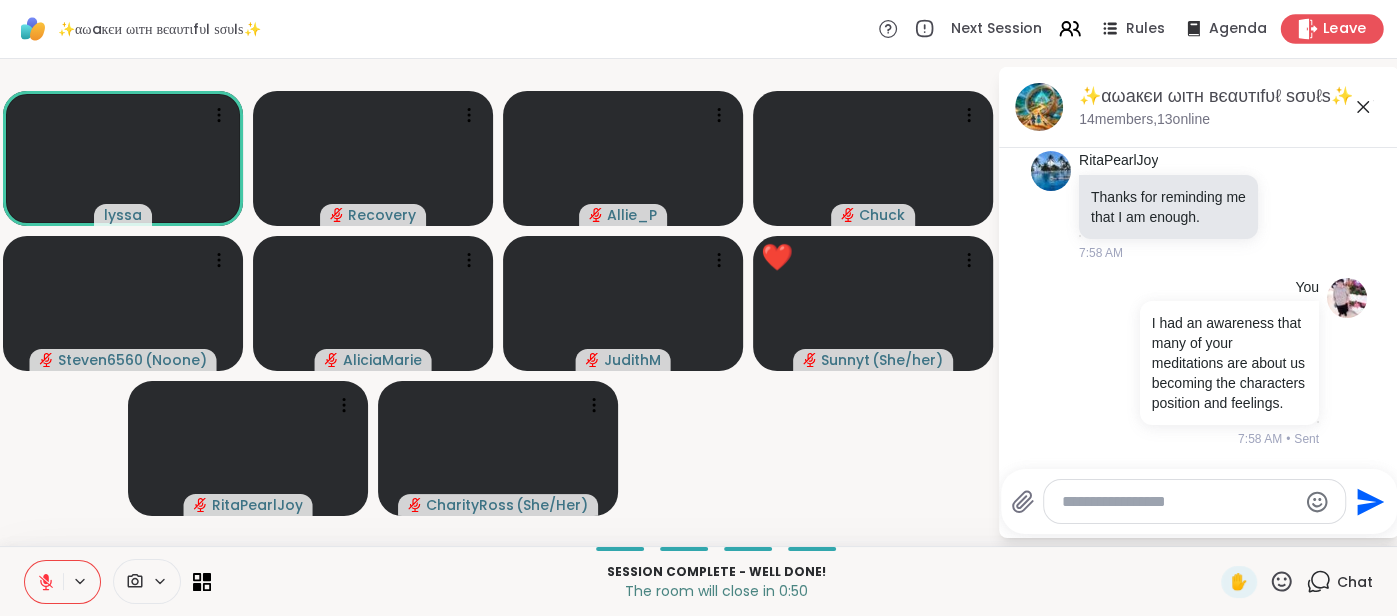 type 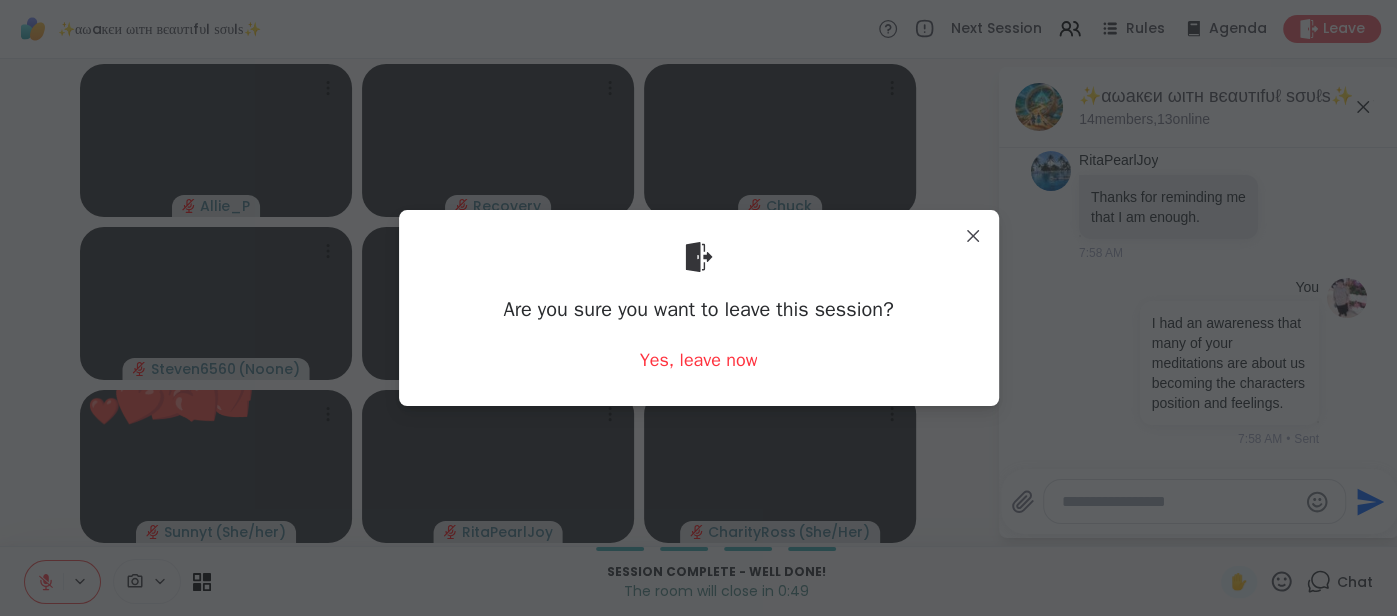 scroll, scrollTop: 8468, scrollLeft: 0, axis: vertical 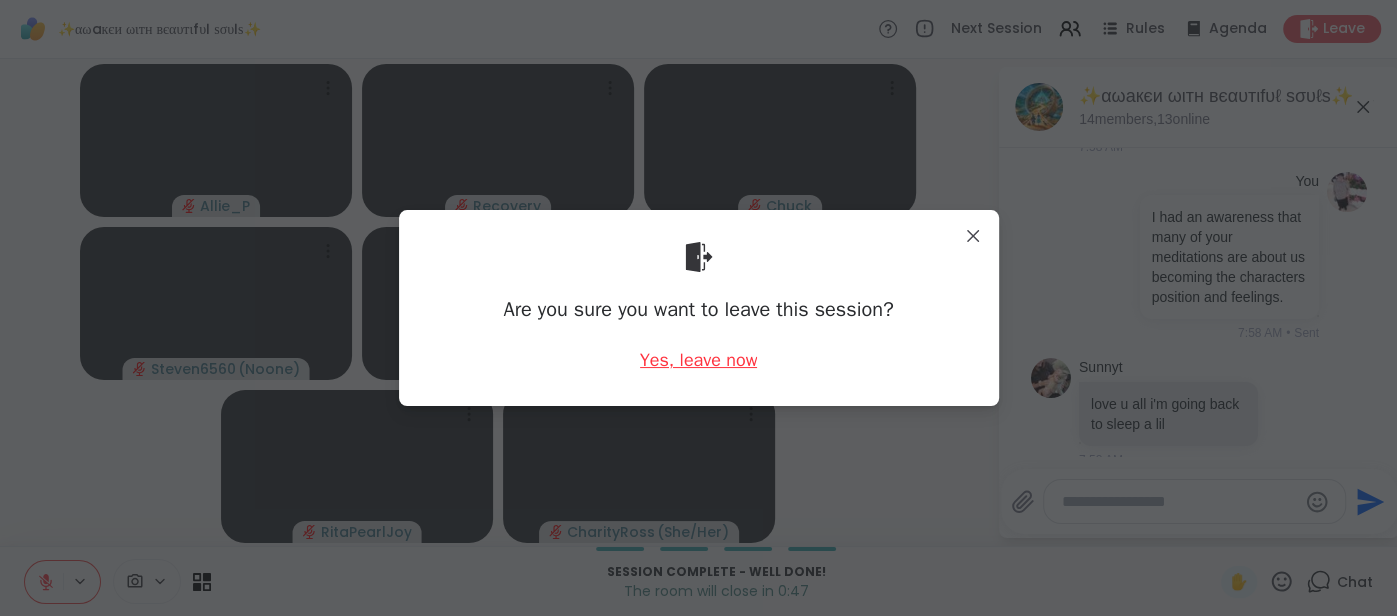 click on "Yes, leave now" at bounding box center [699, 360] 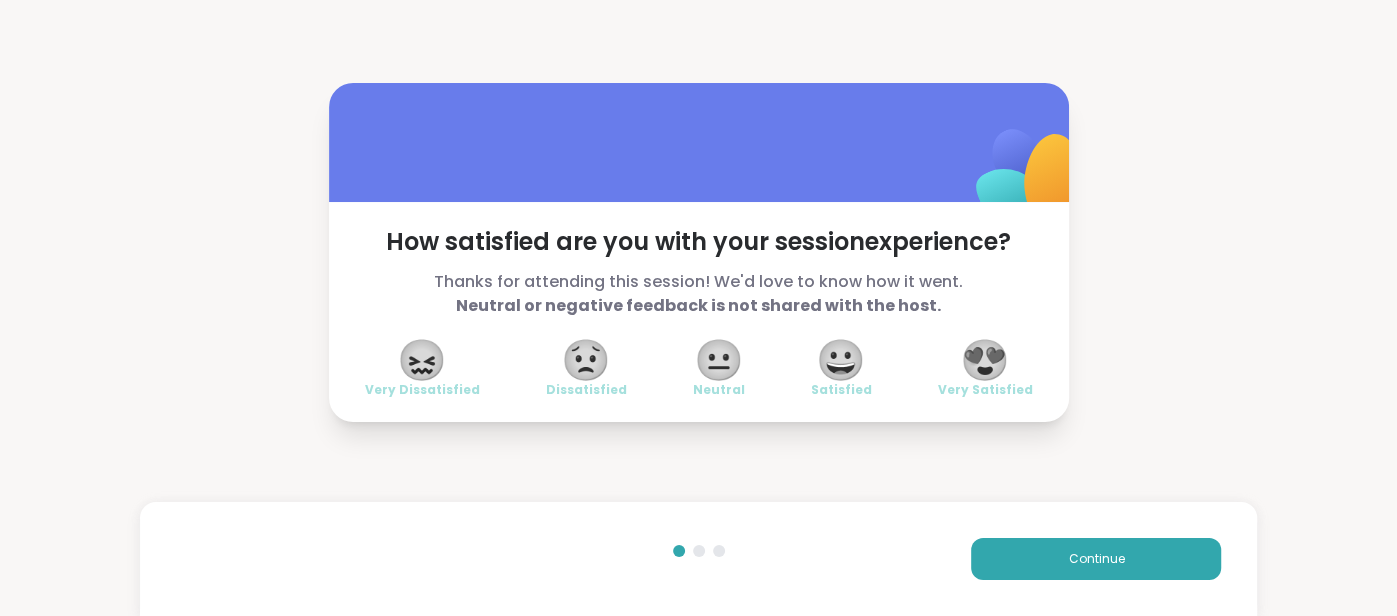 click on "😍" at bounding box center (985, 360) 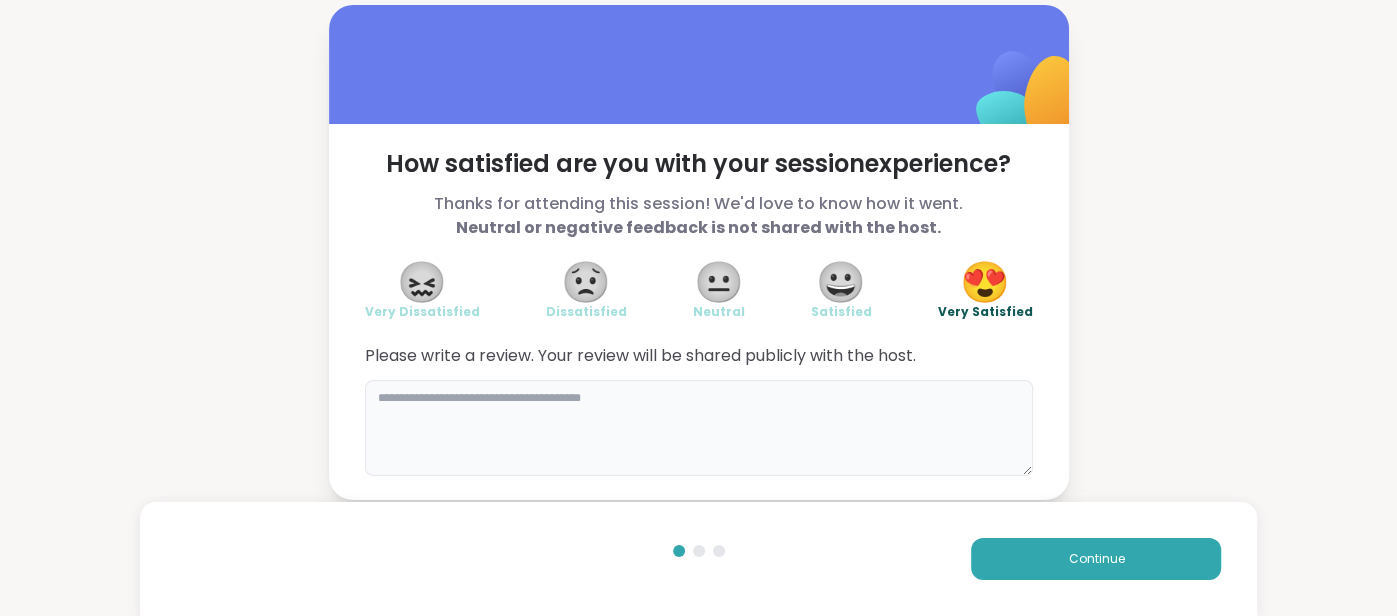 click at bounding box center (699, 428) 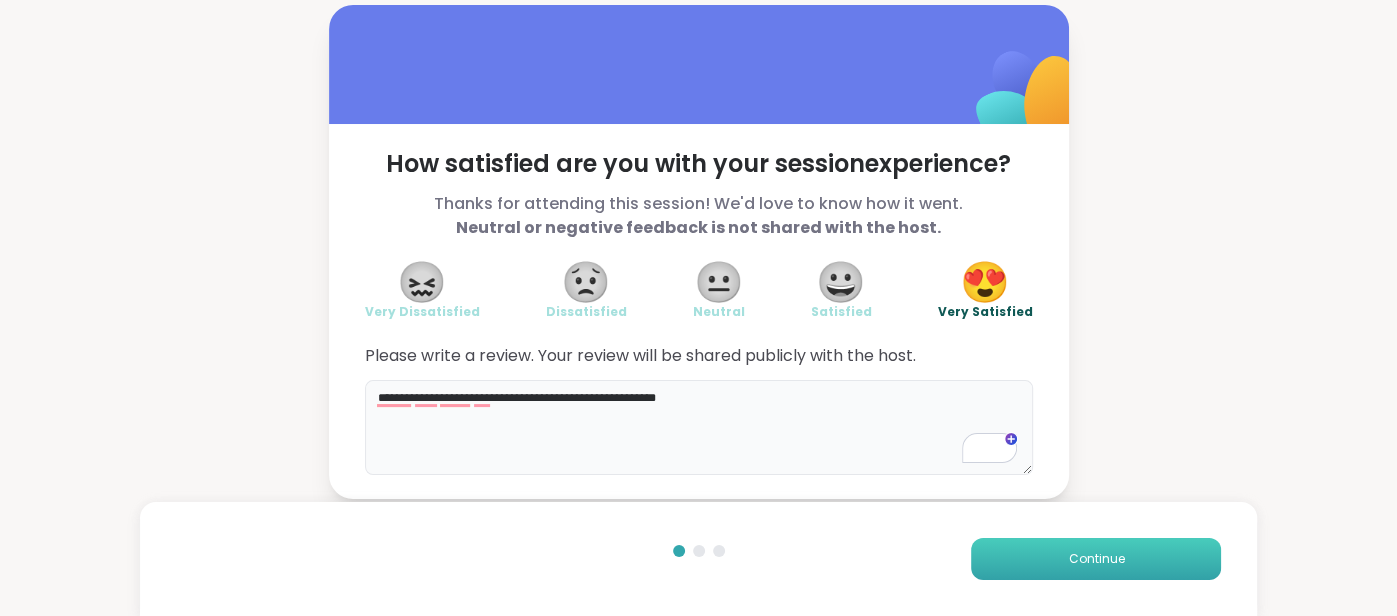 type on "**********" 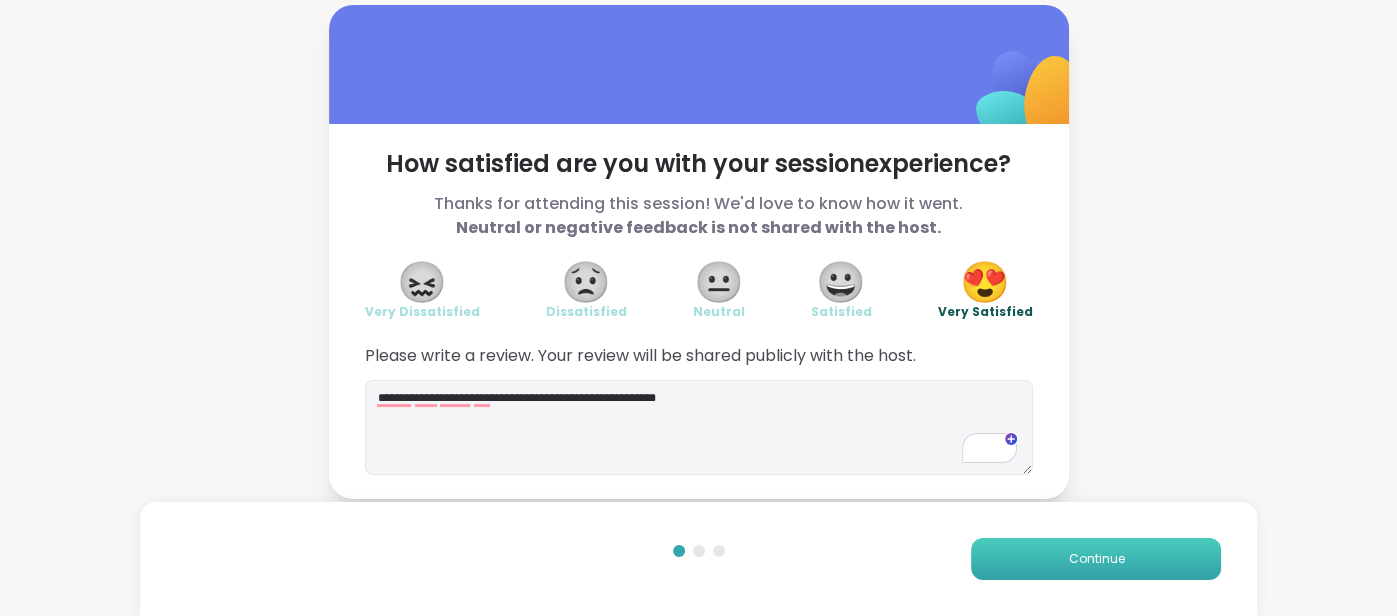 click on "Continue" at bounding box center [1096, 559] 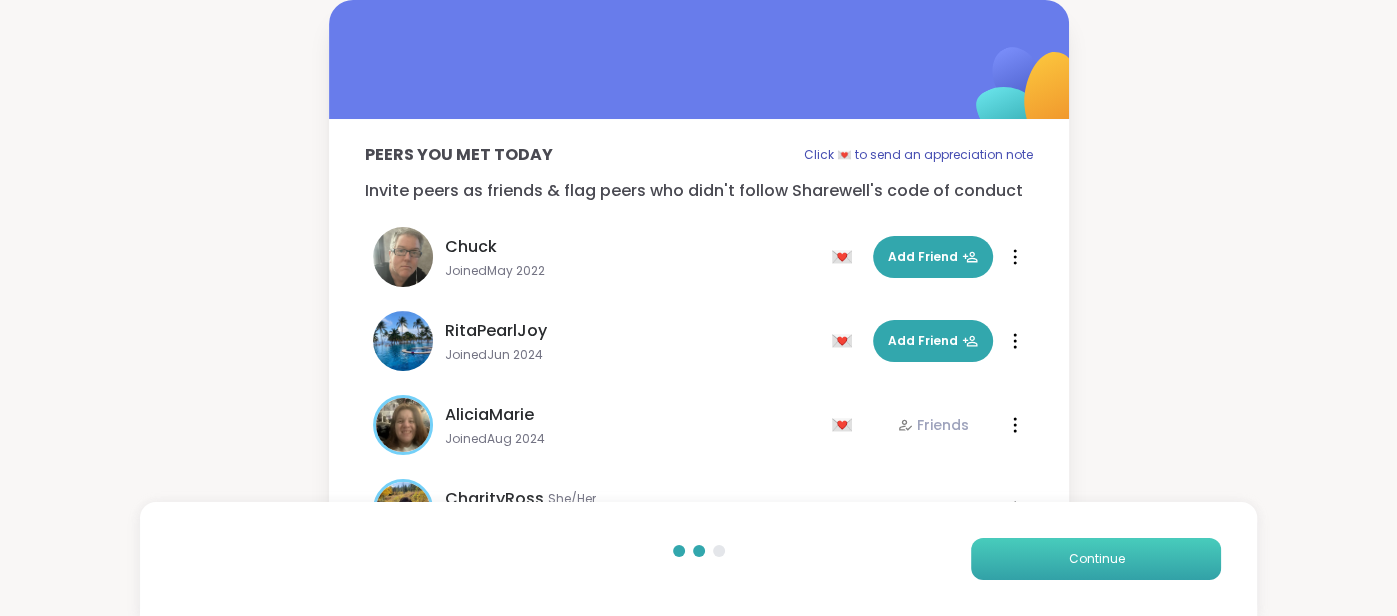 click on "Continue" at bounding box center [1096, 559] 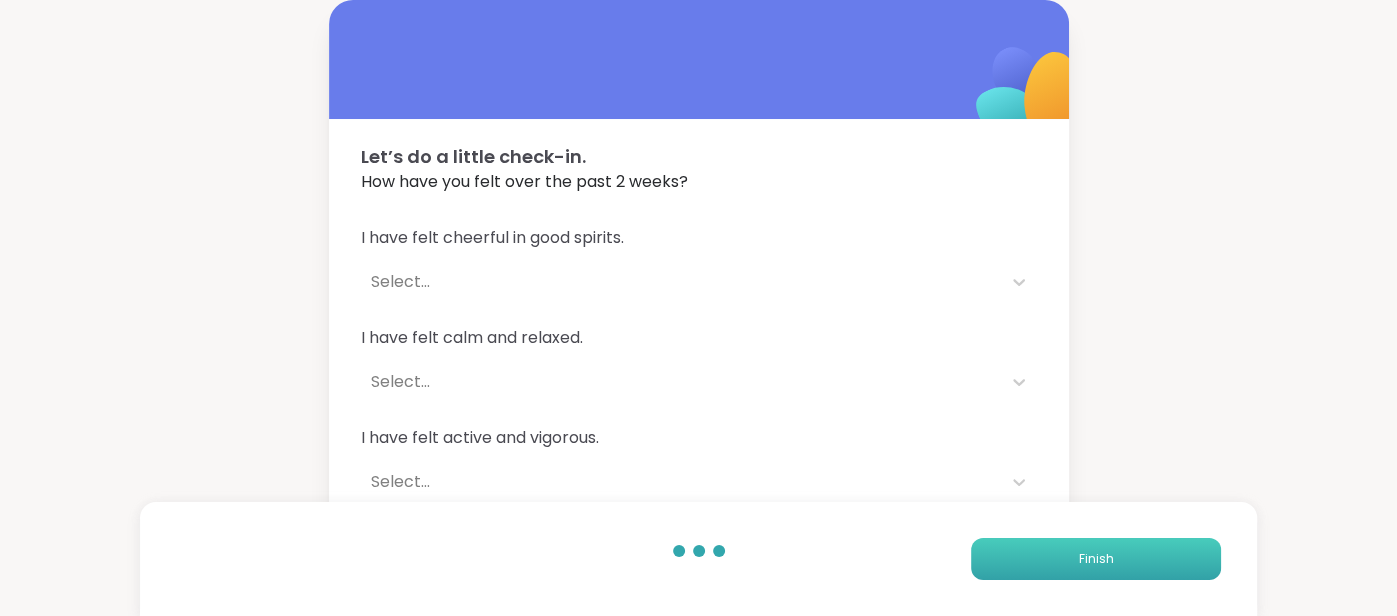 click on "Finish" at bounding box center [1096, 559] 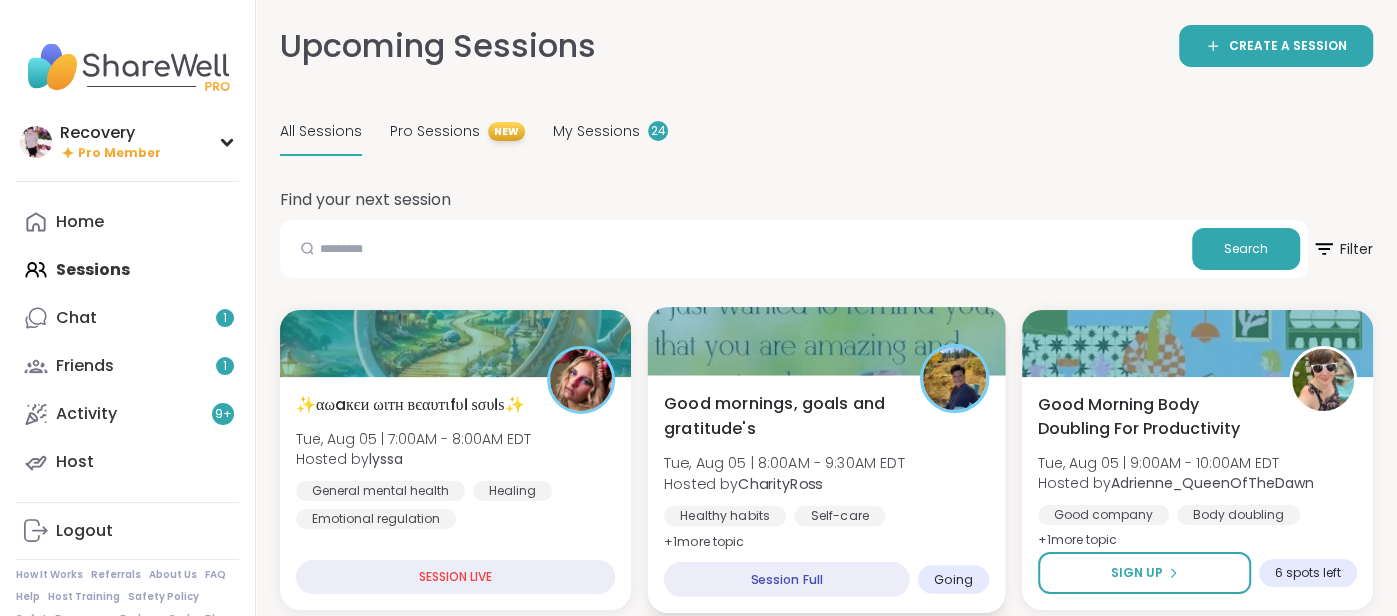 click on "Healthy habits Self-care Goal-setting" at bounding box center [826, 530] 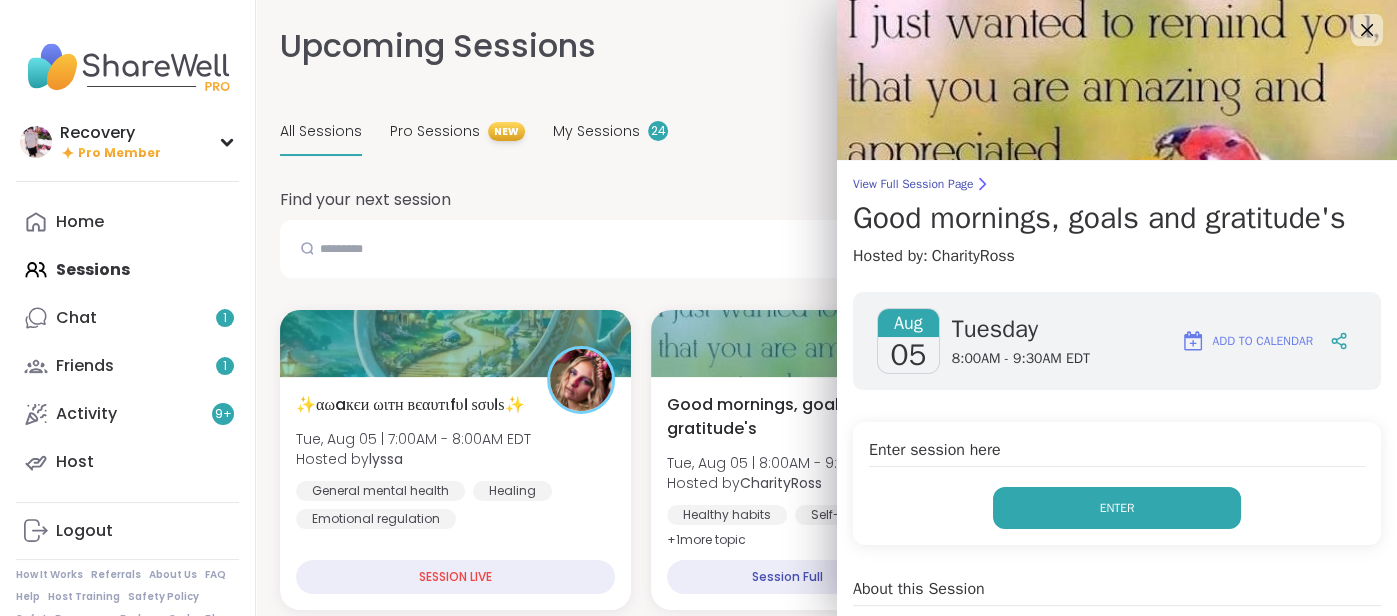 click on "Enter" at bounding box center (1117, 508) 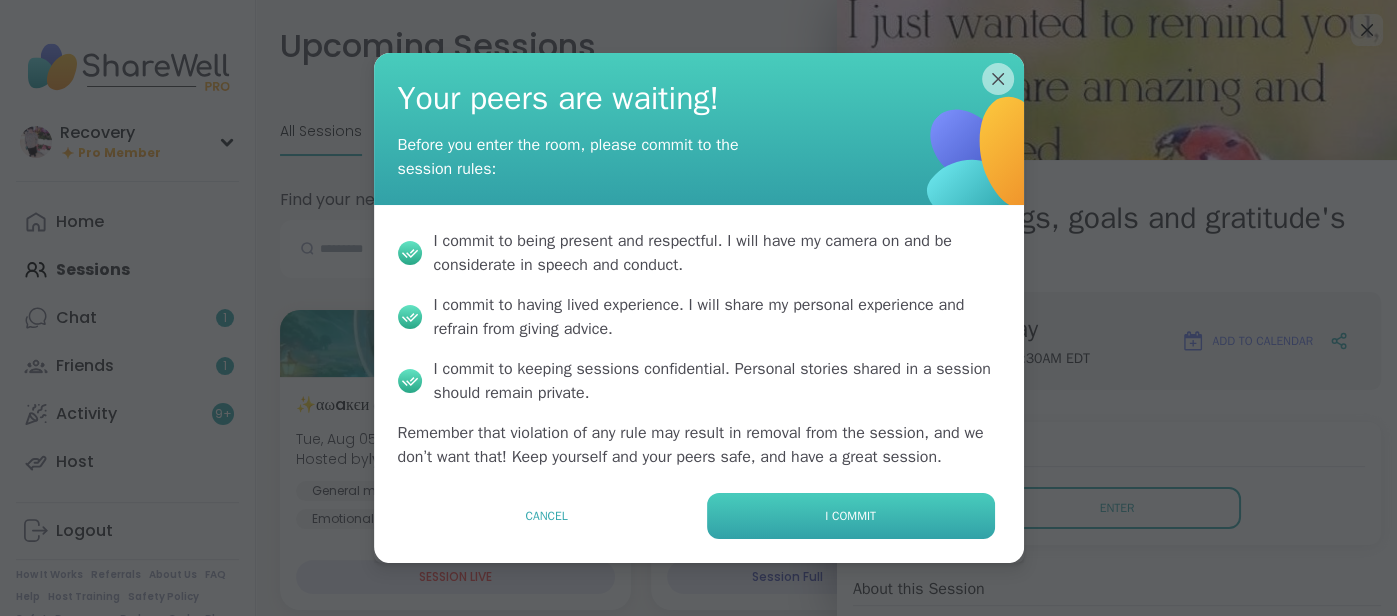 click on "I commit" at bounding box center [851, 516] 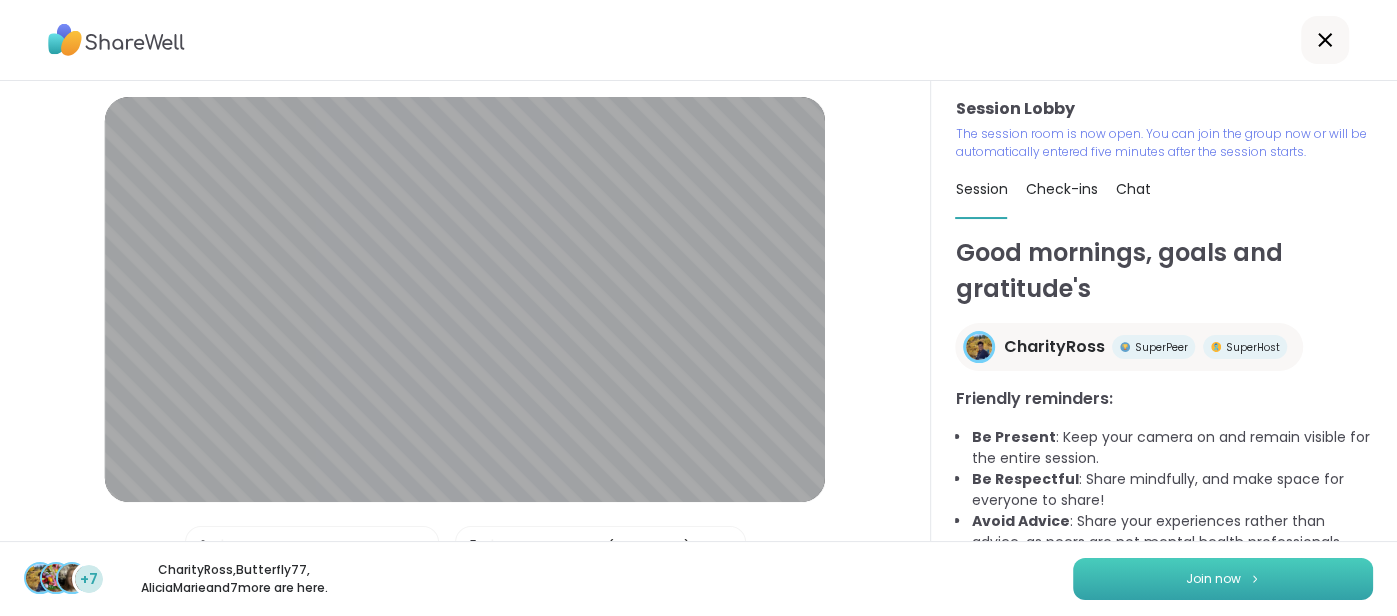 click on "Join now" at bounding box center (1223, 579) 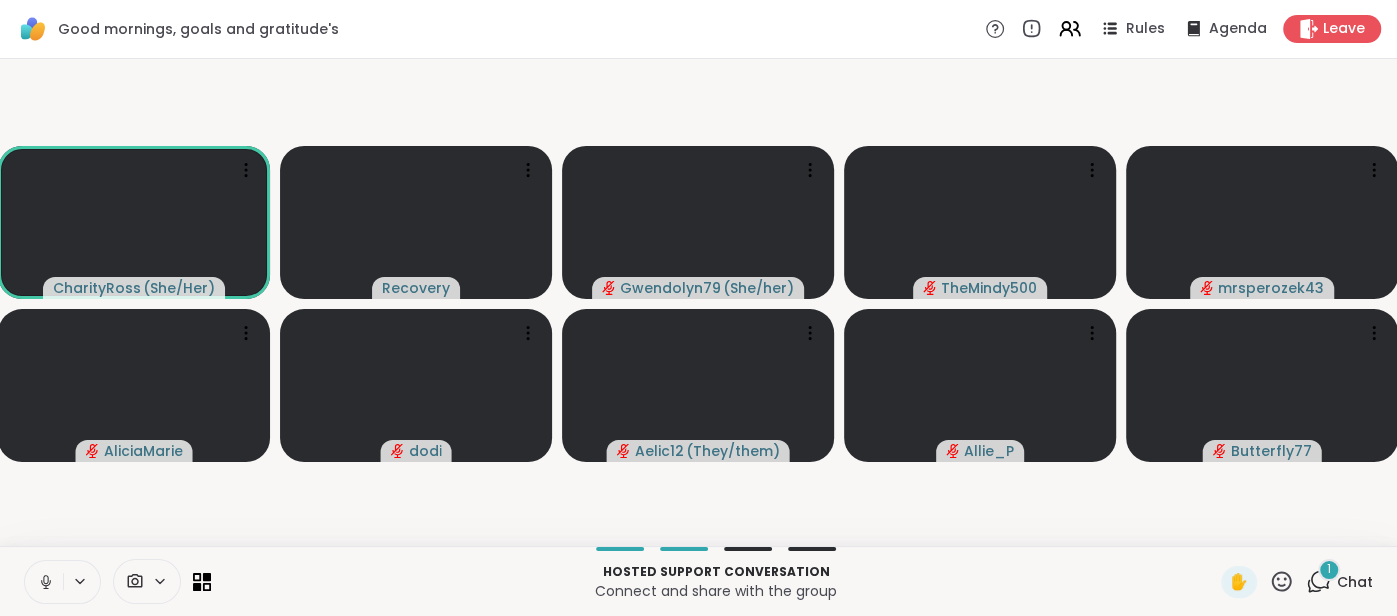 click on "Chat" at bounding box center [1355, 582] 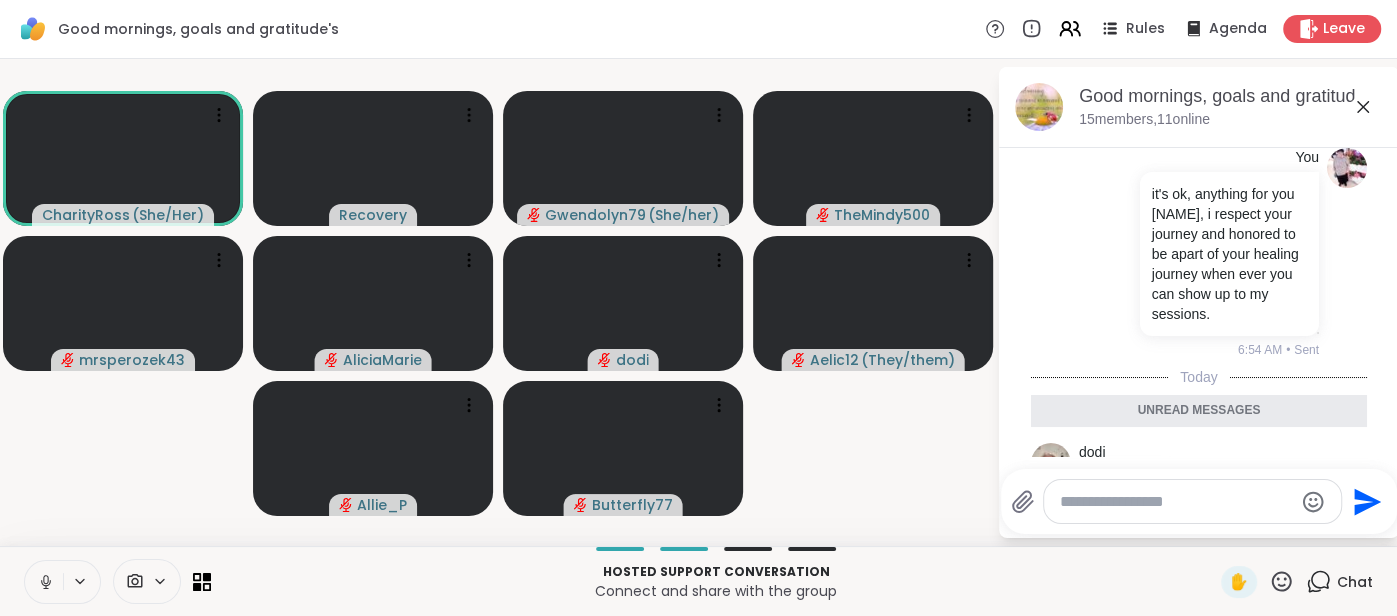 scroll, scrollTop: 1775, scrollLeft: 0, axis: vertical 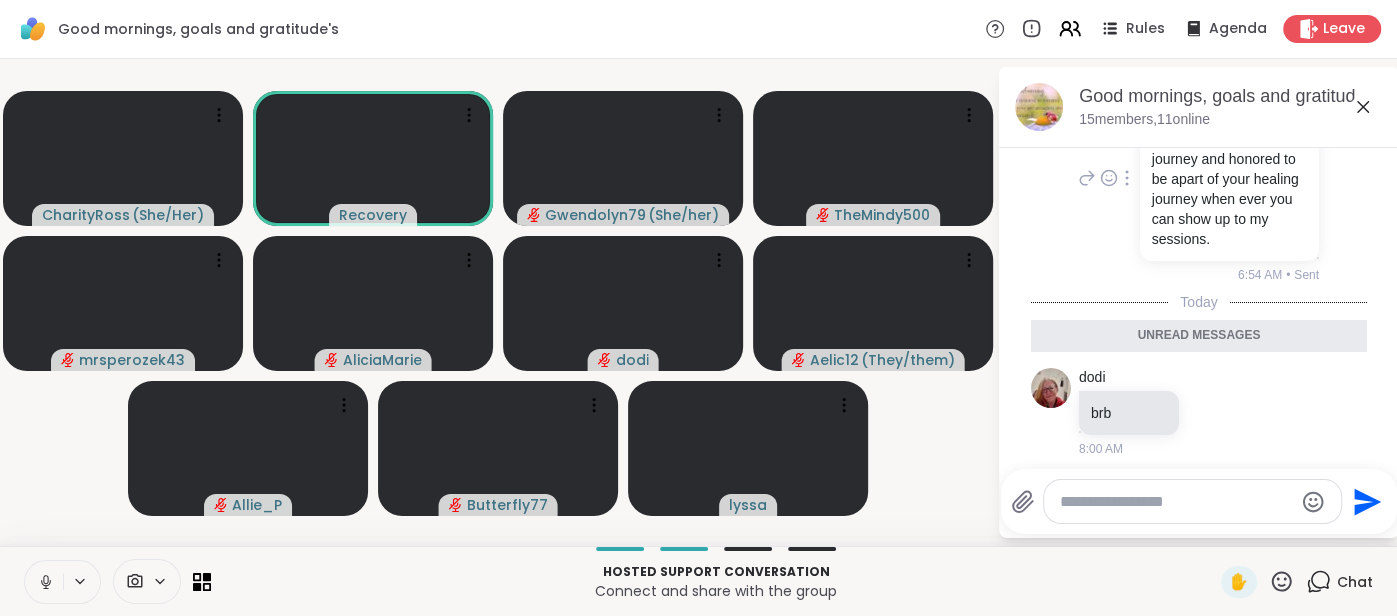 click on "You it's ok, anything for you alicia, i respect your journey and honored to be apart of your healing journey when ever you can show up to my sessions. 6:54 AM • Sent" at bounding box center (1199, 178) 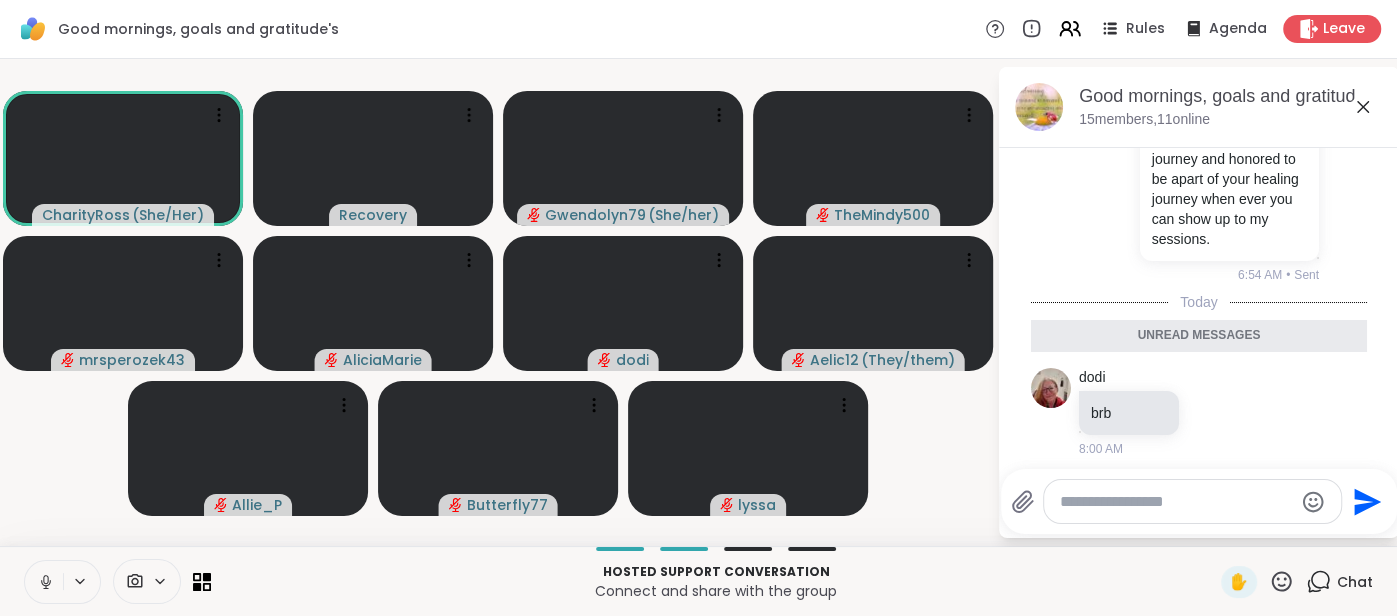 click 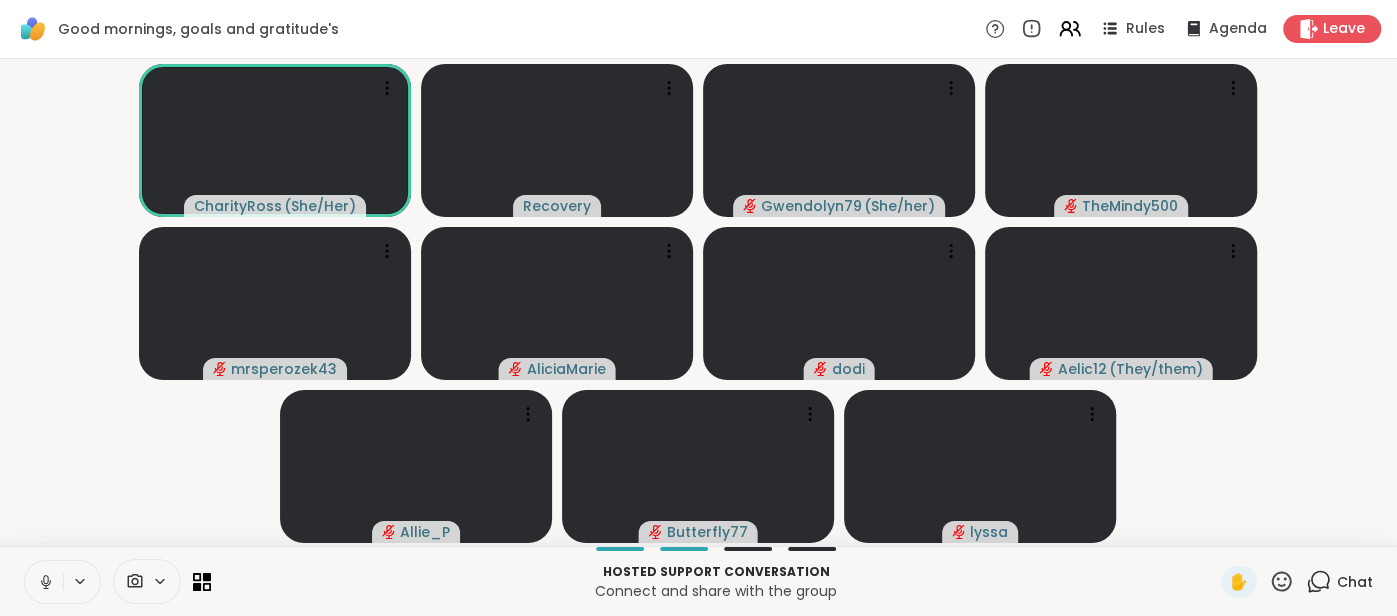 click at bounding box center (44, 582) 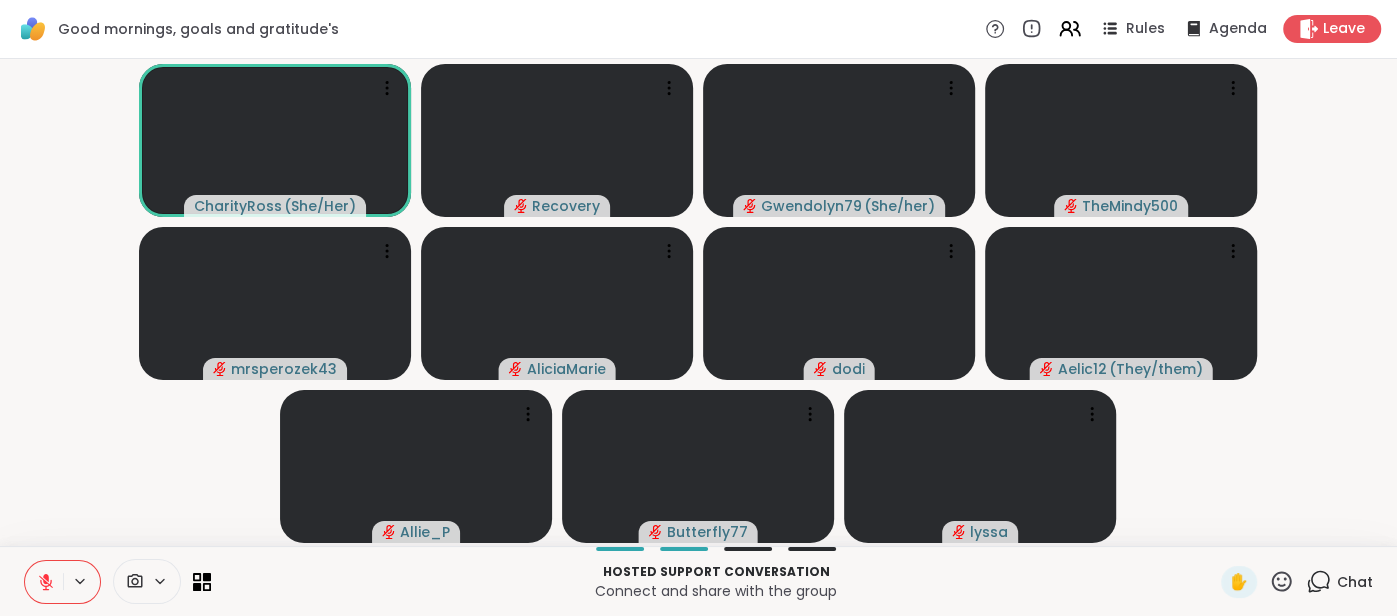 click 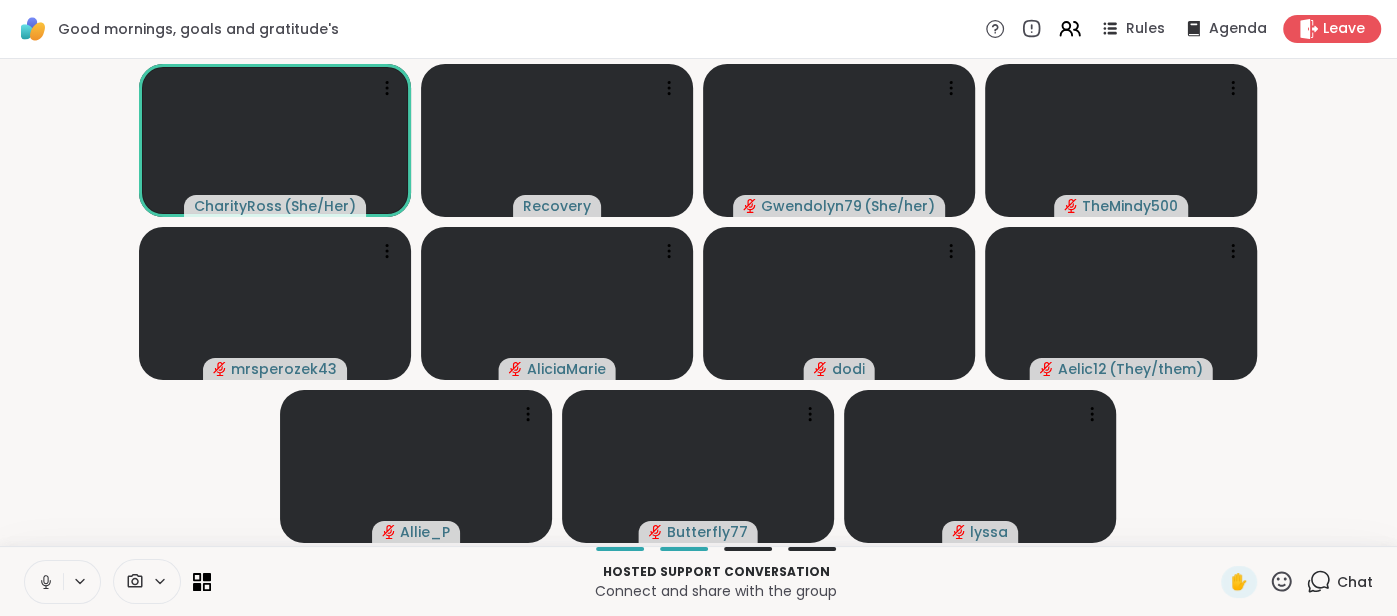 click 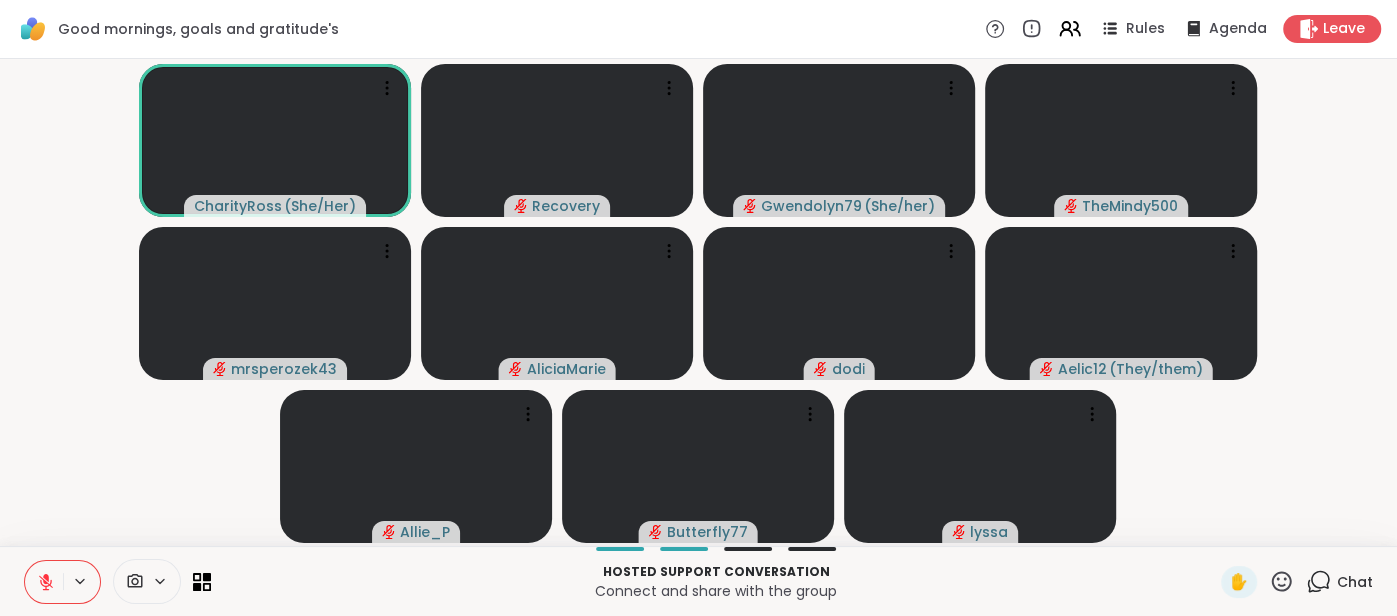 click at bounding box center (44, 582) 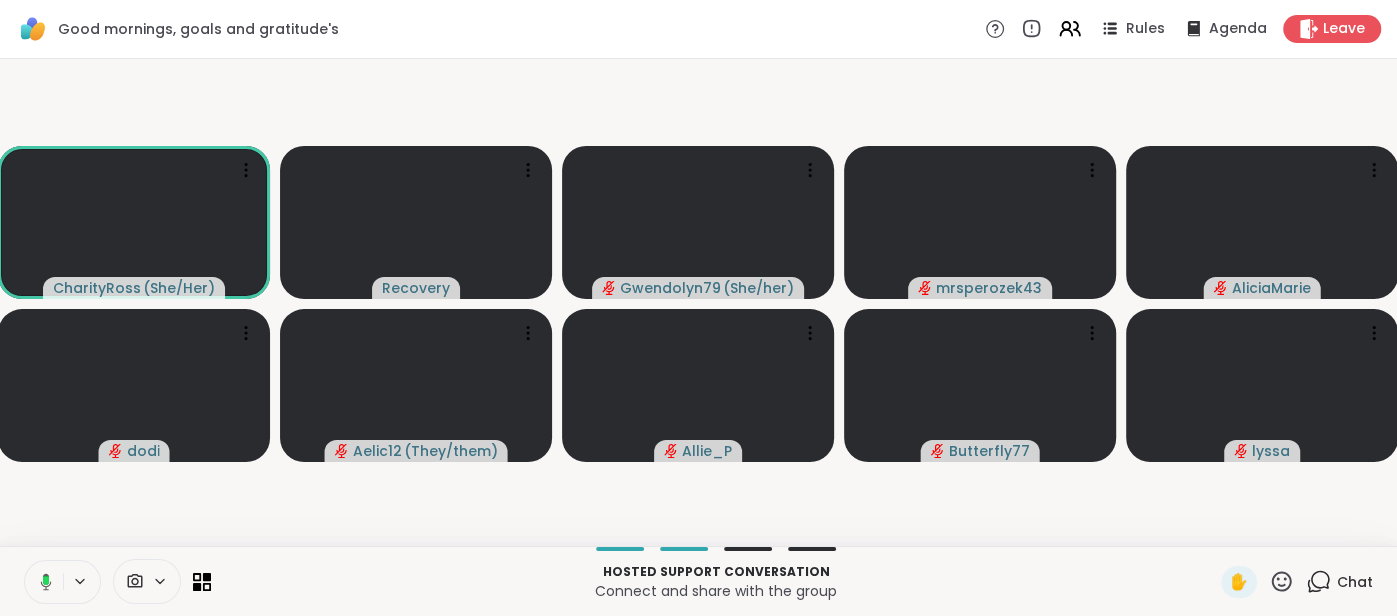 click 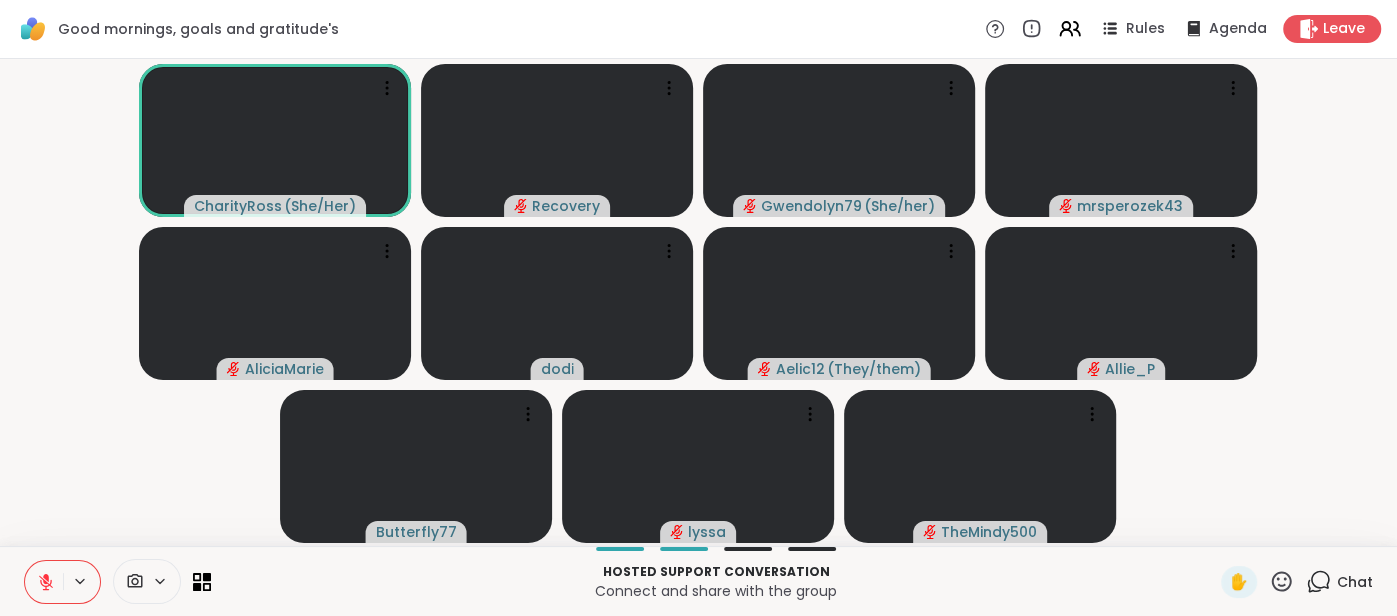 click 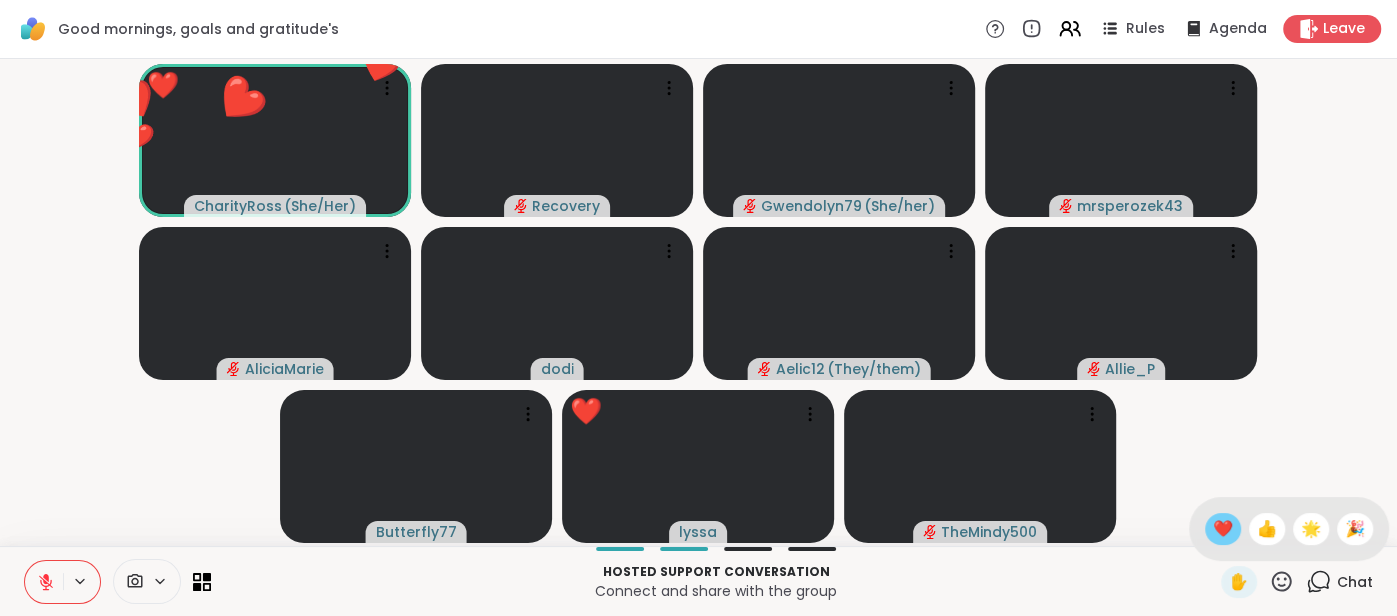 click on "❤️" at bounding box center [1223, 529] 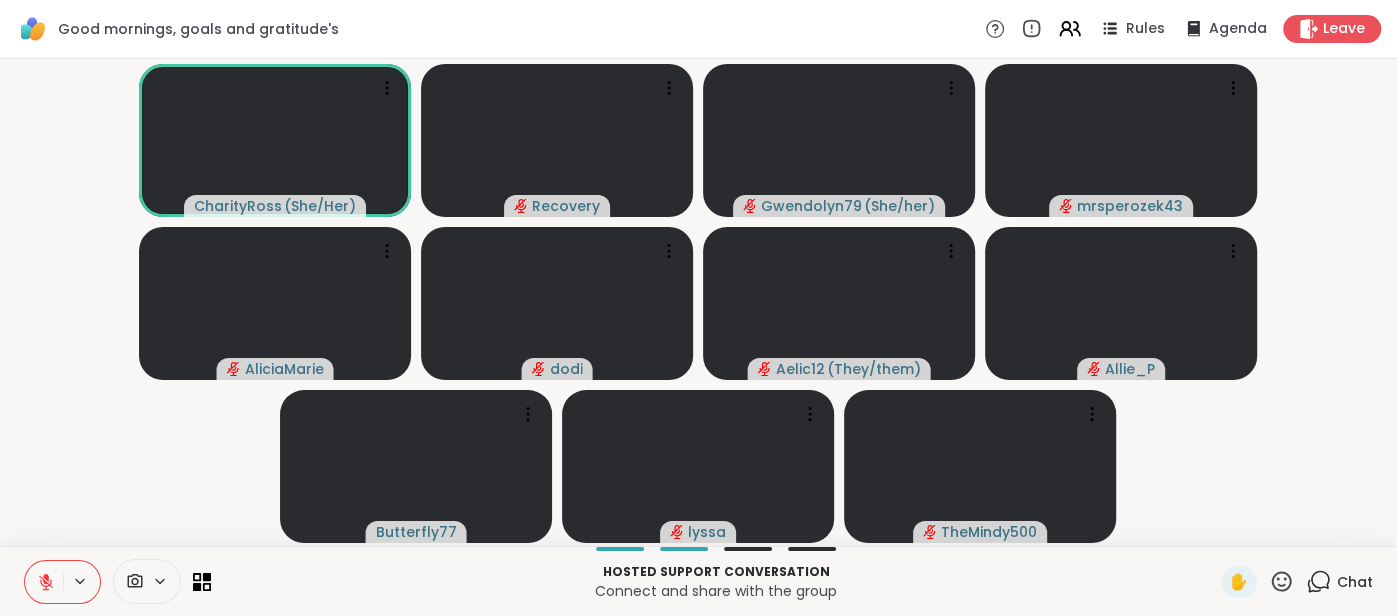 click 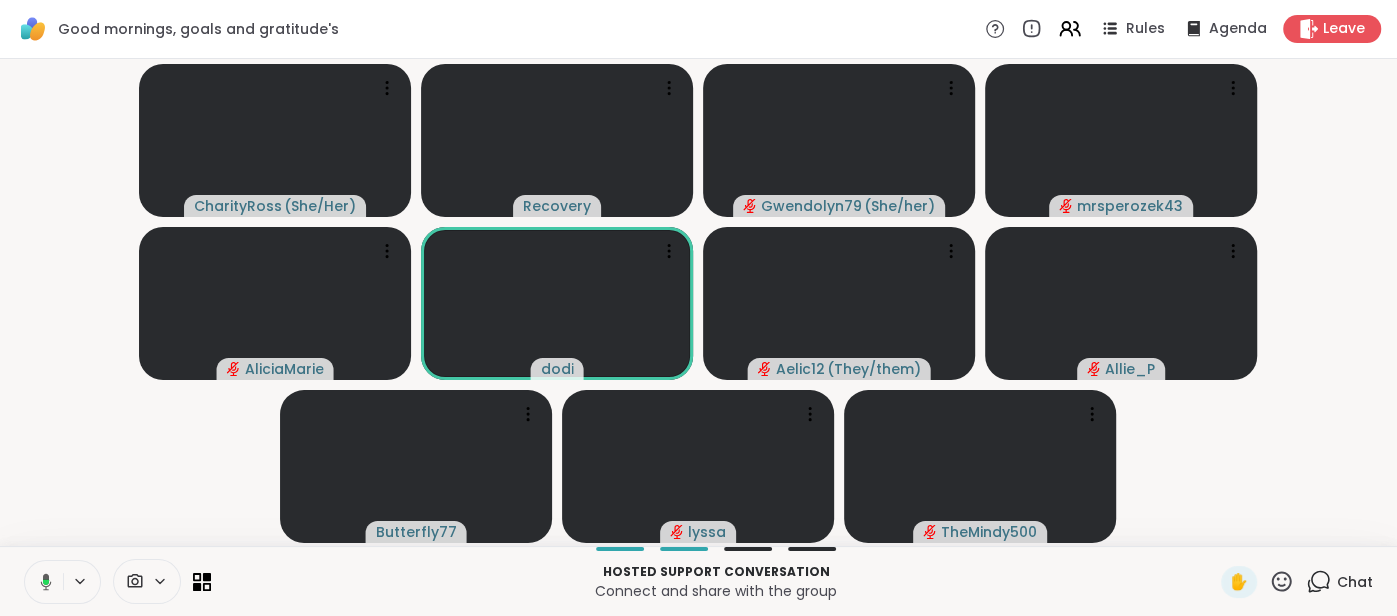 click 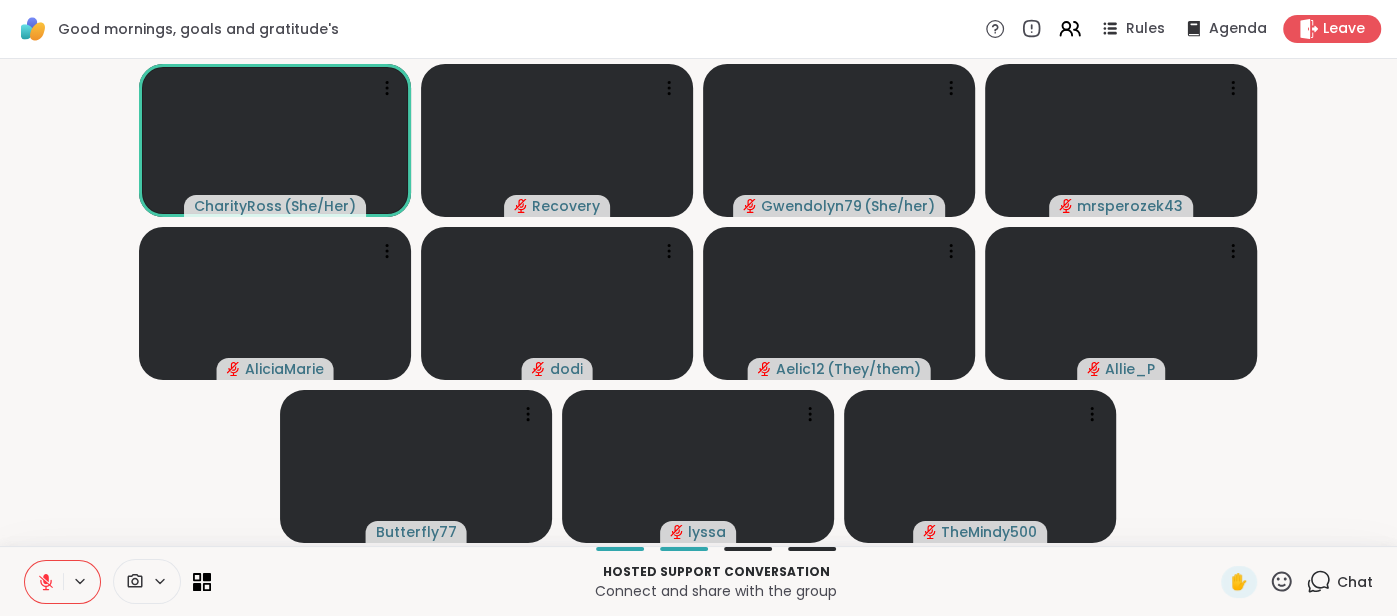 click 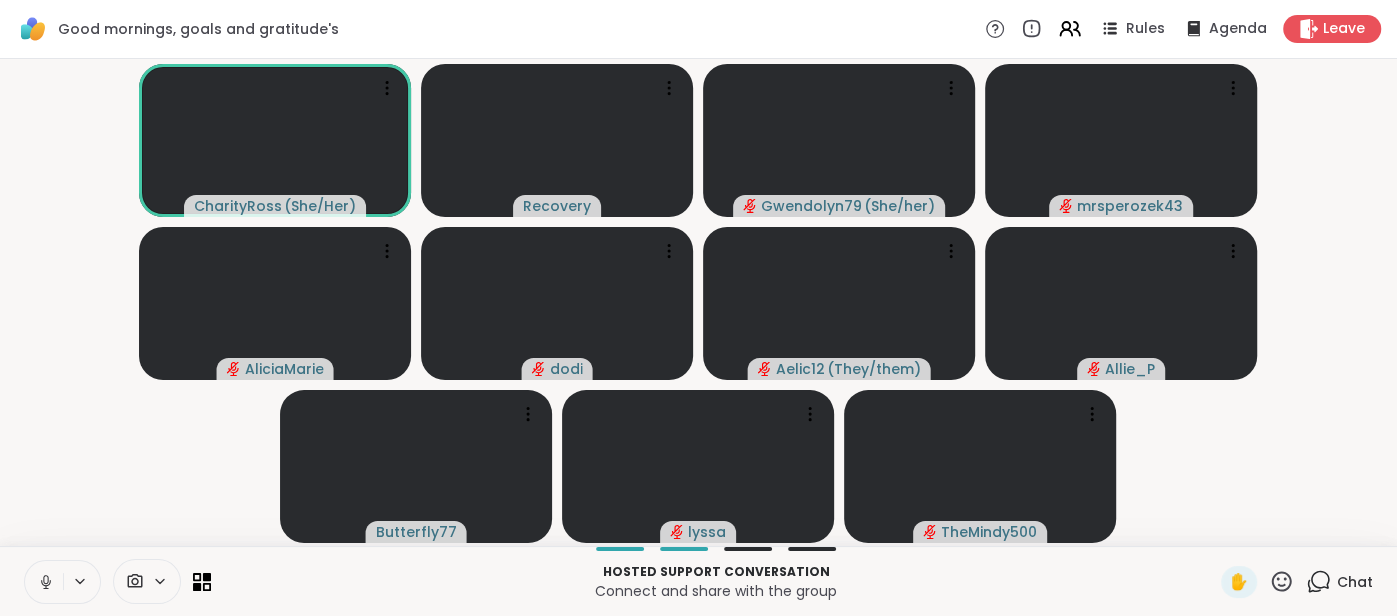 click 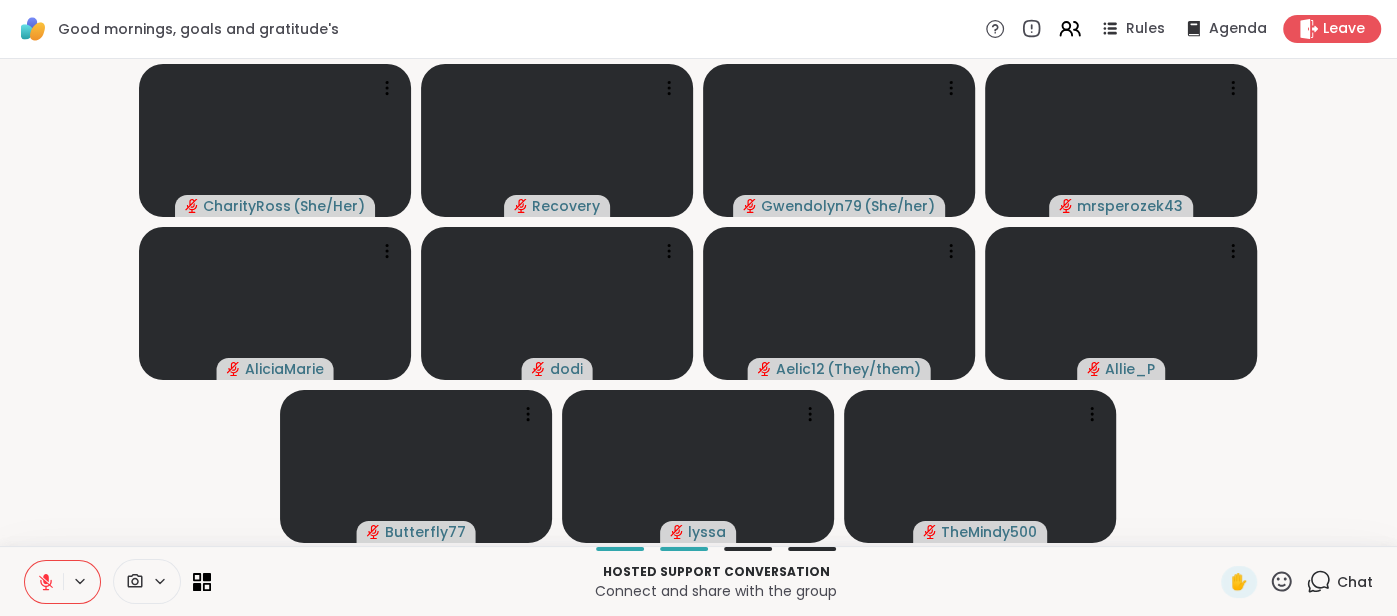 click at bounding box center [44, 582] 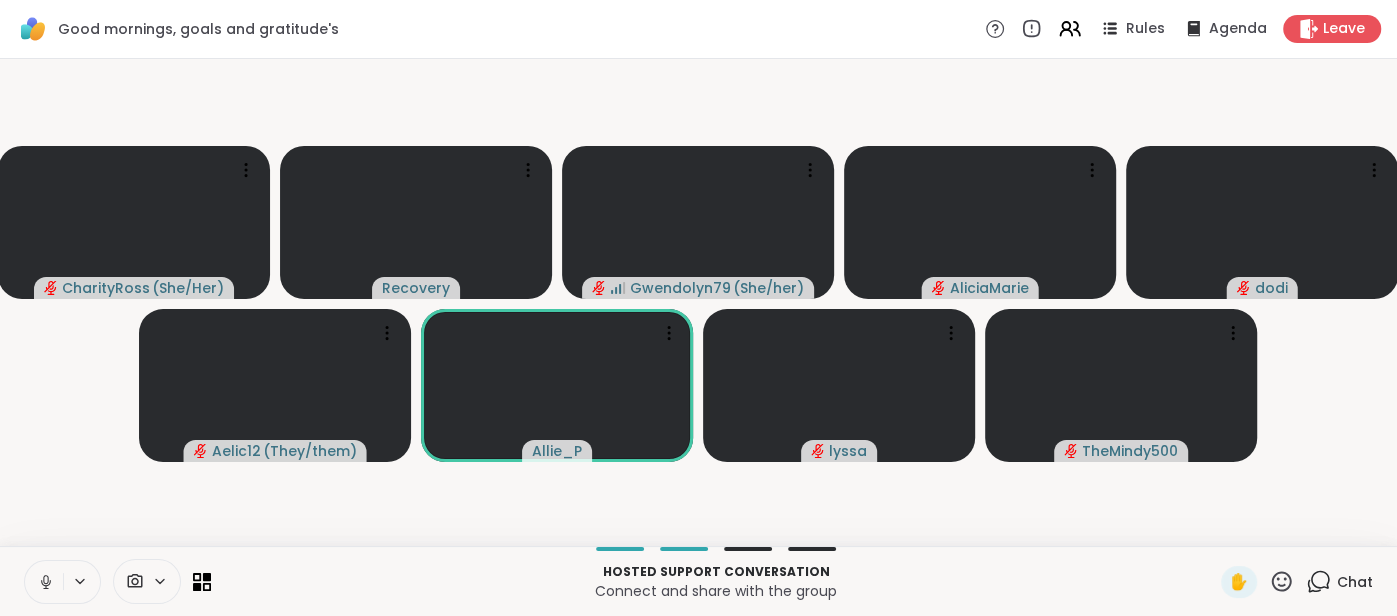 click at bounding box center (44, 582) 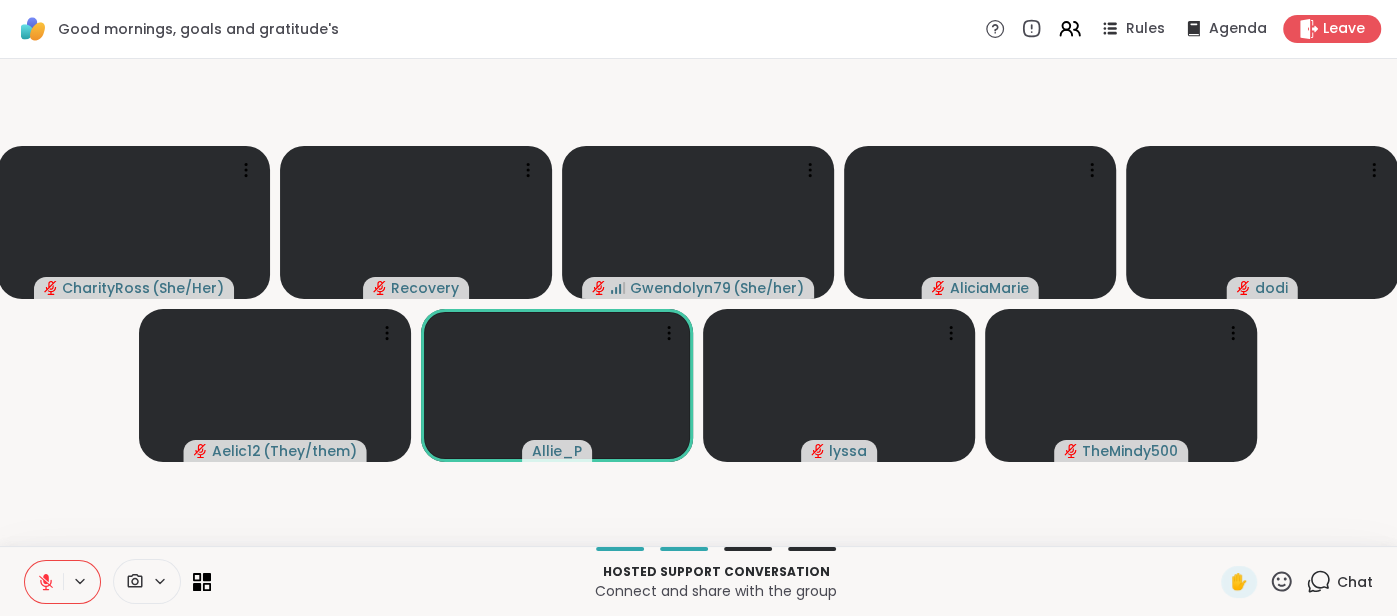 click 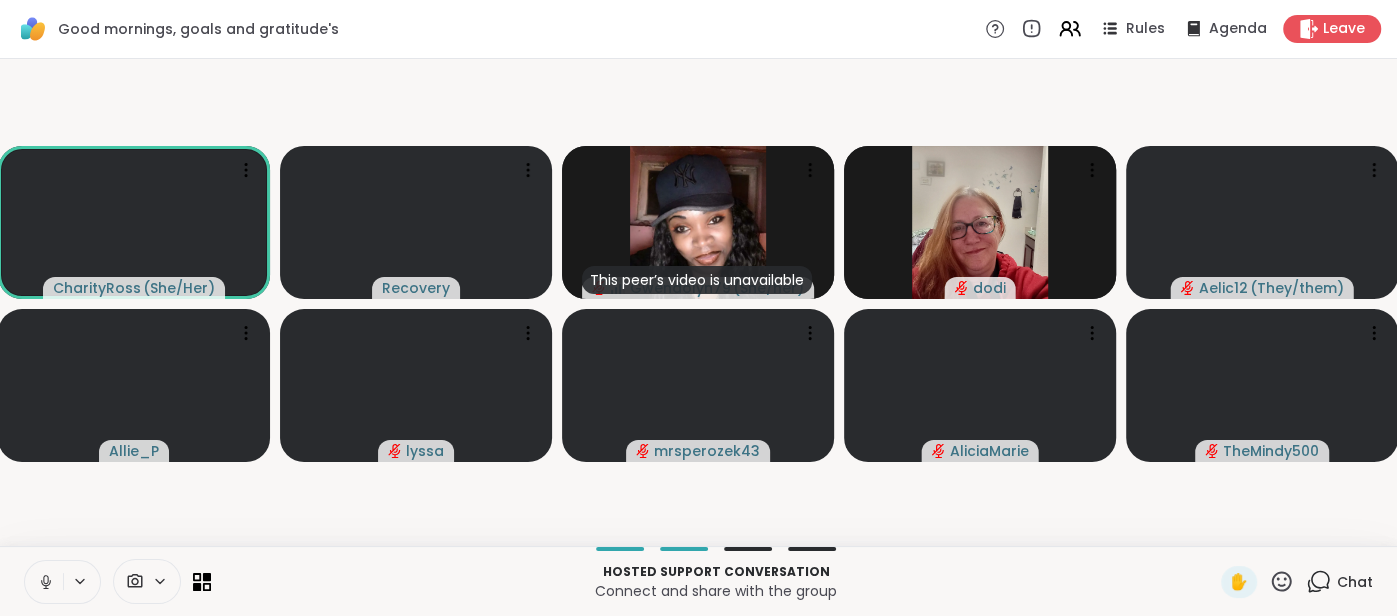 click 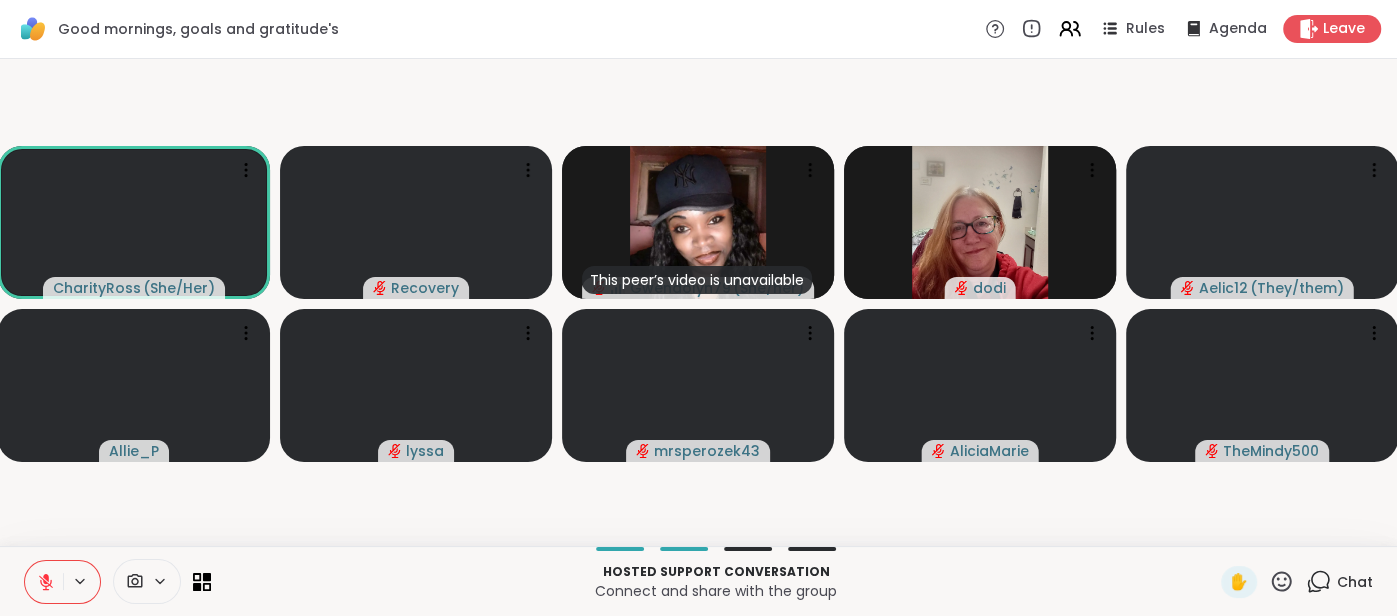 click 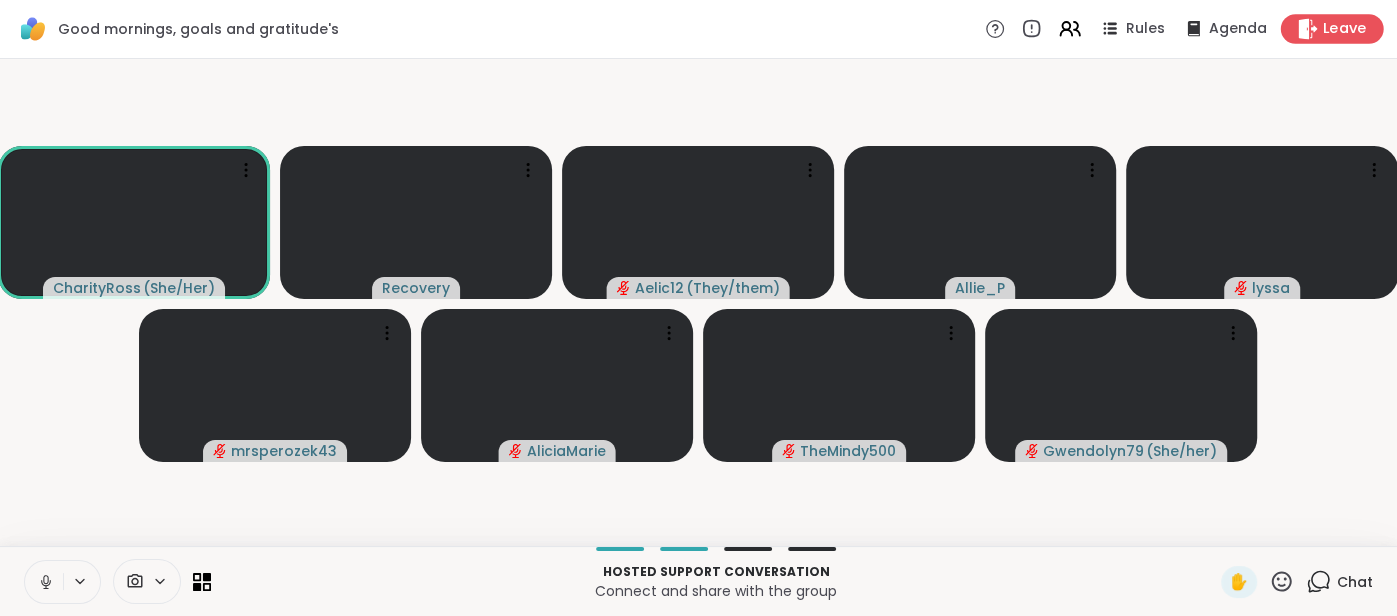 click on "Leave" at bounding box center (1345, 29) 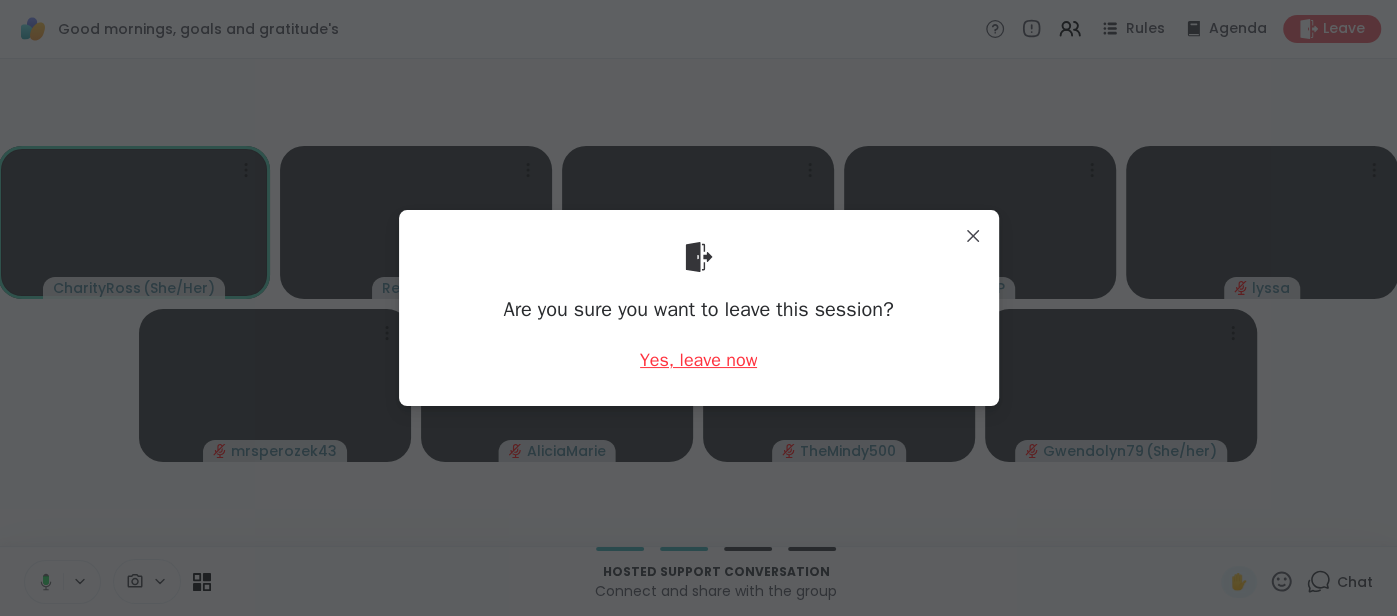 click on "Yes, leave now" at bounding box center [699, 360] 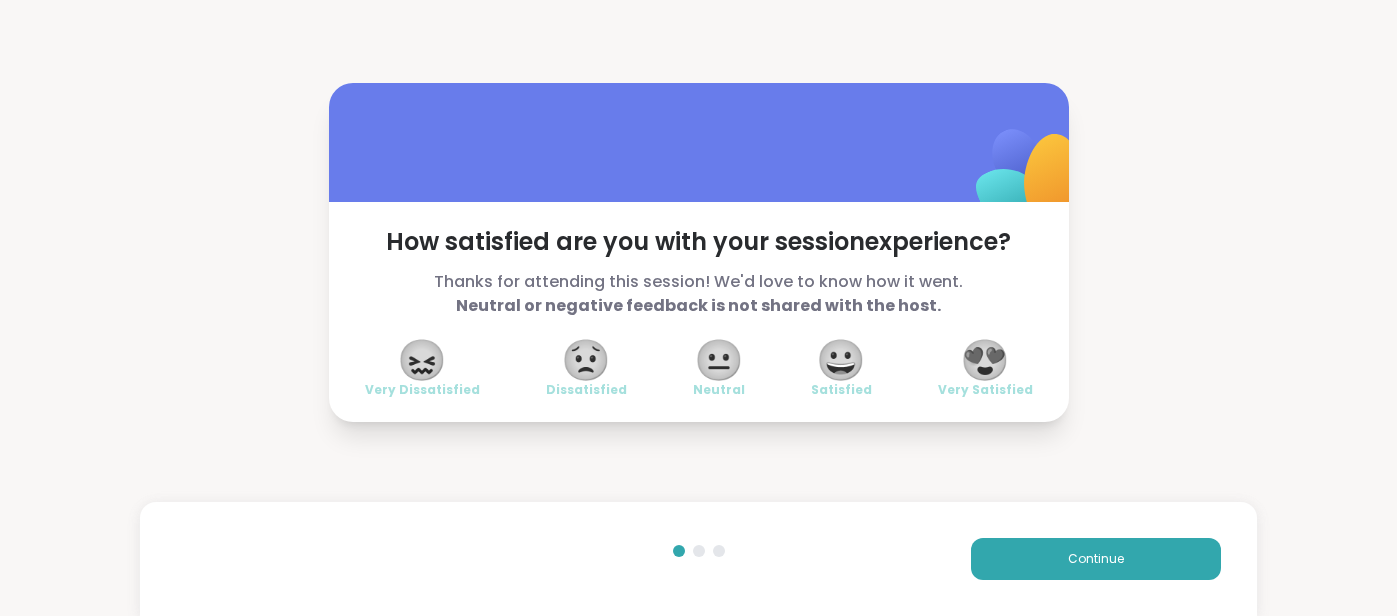 scroll, scrollTop: 0, scrollLeft: 0, axis: both 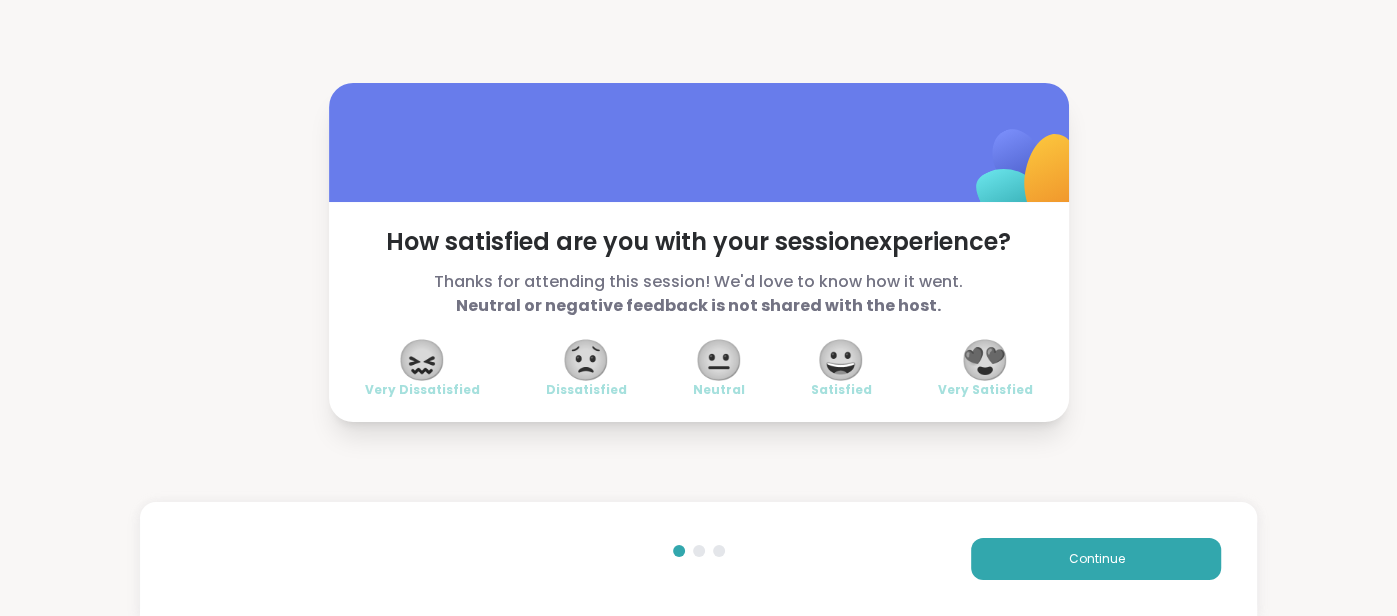 click on "😍 Very Satisfied" at bounding box center (985, 370) 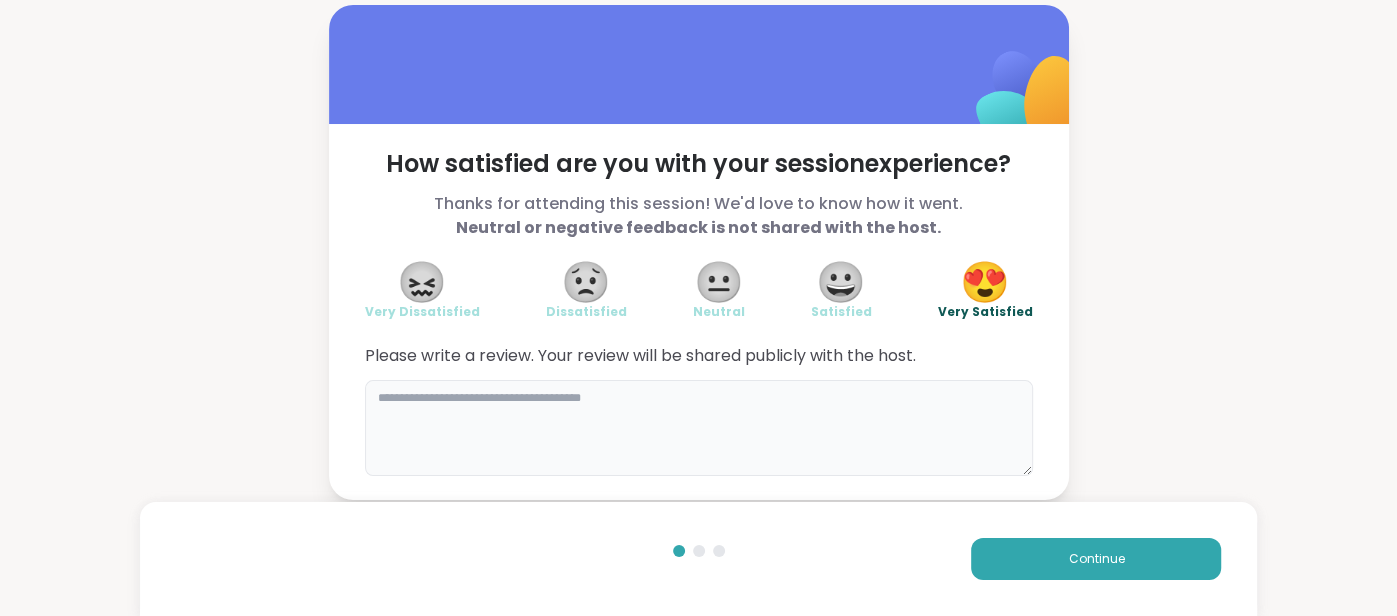 click at bounding box center (699, 428) 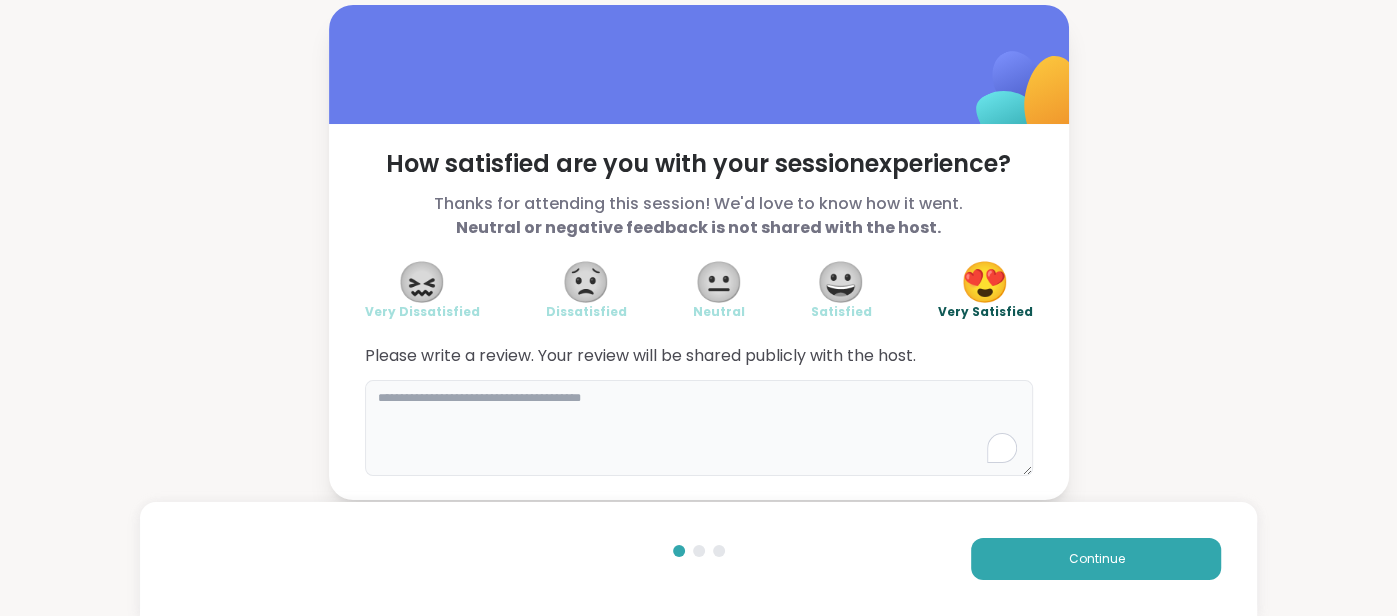 click at bounding box center [699, 428] 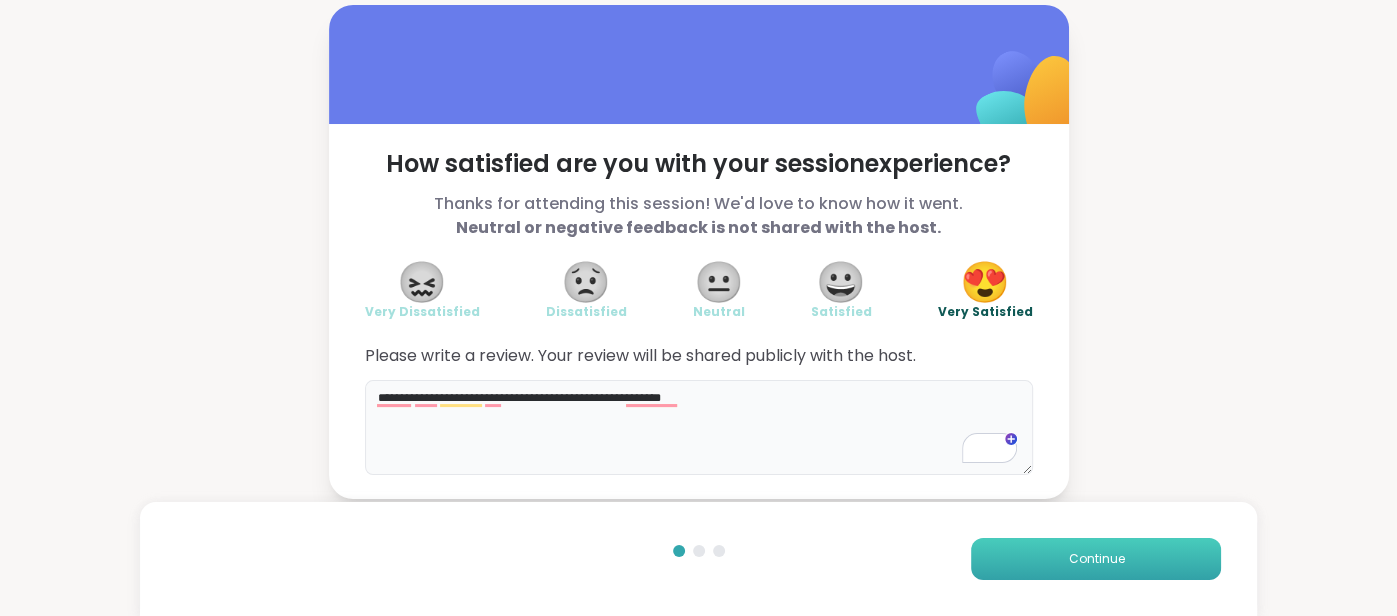 type on "**********" 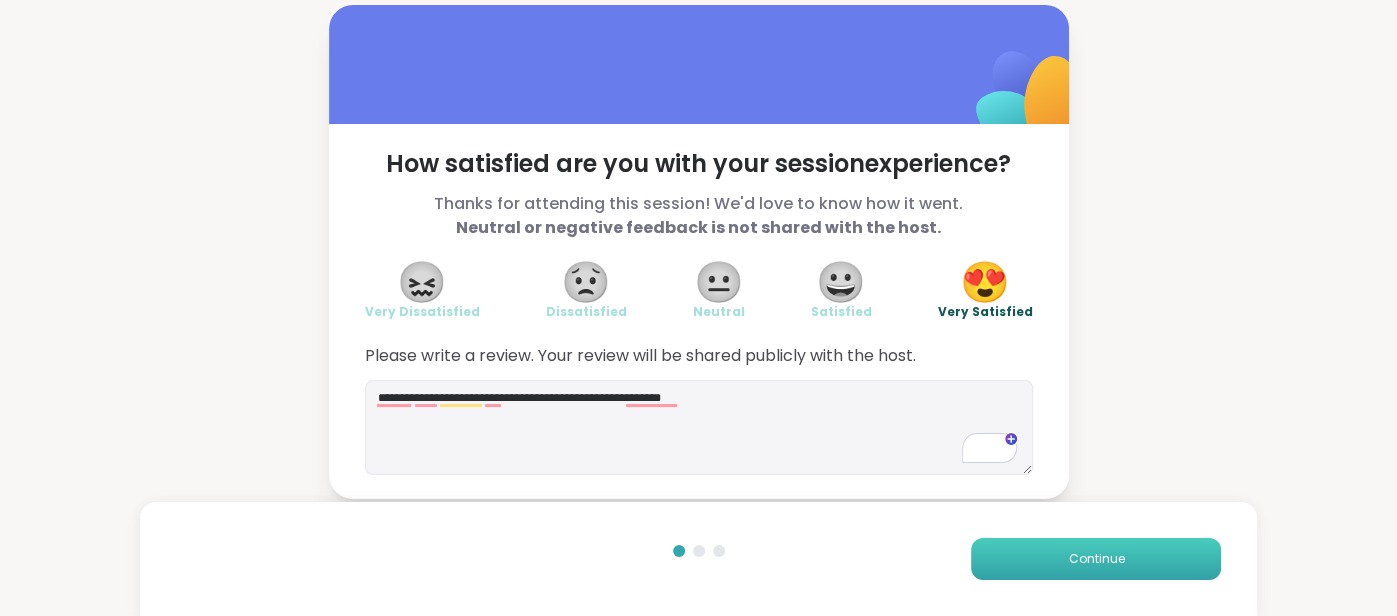 click on "Continue" at bounding box center (1096, 559) 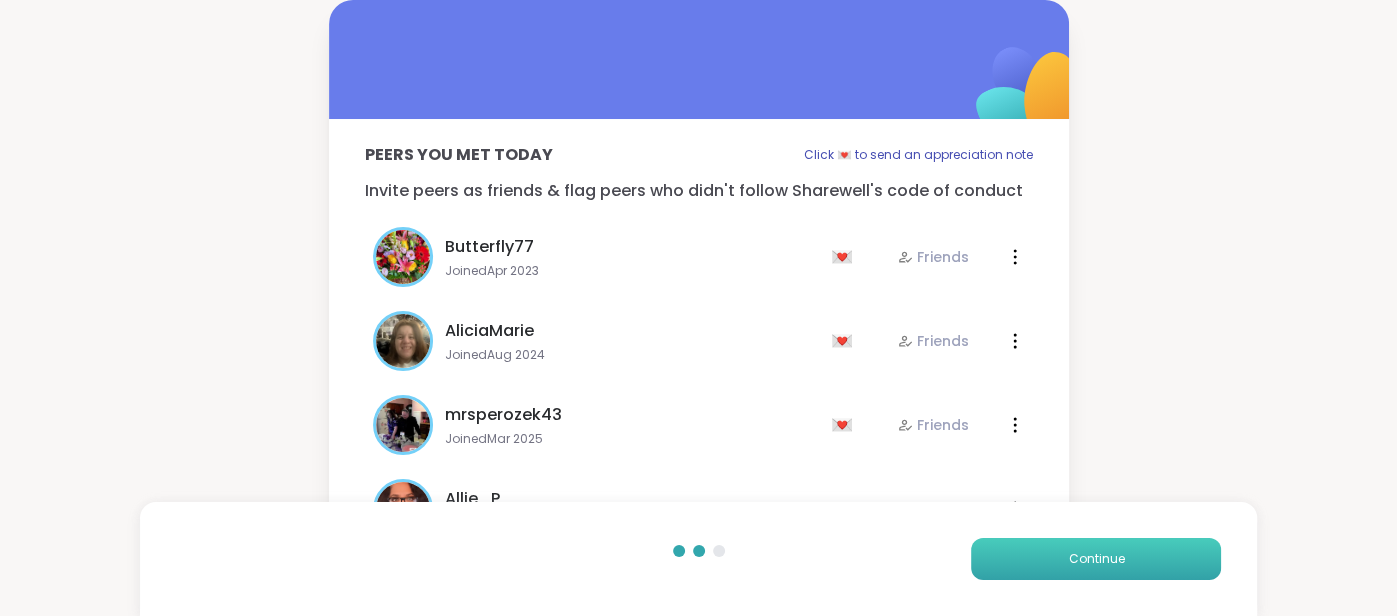 click on "Continue" at bounding box center (1096, 559) 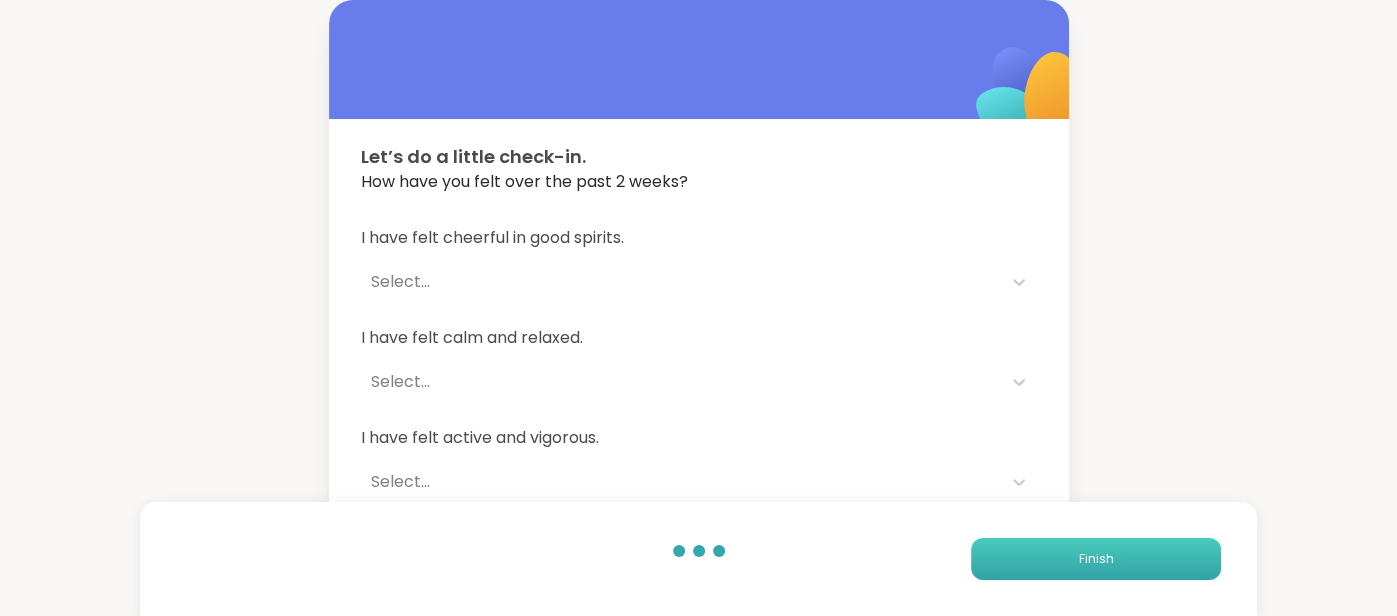 click on "Finish" at bounding box center (1096, 559) 